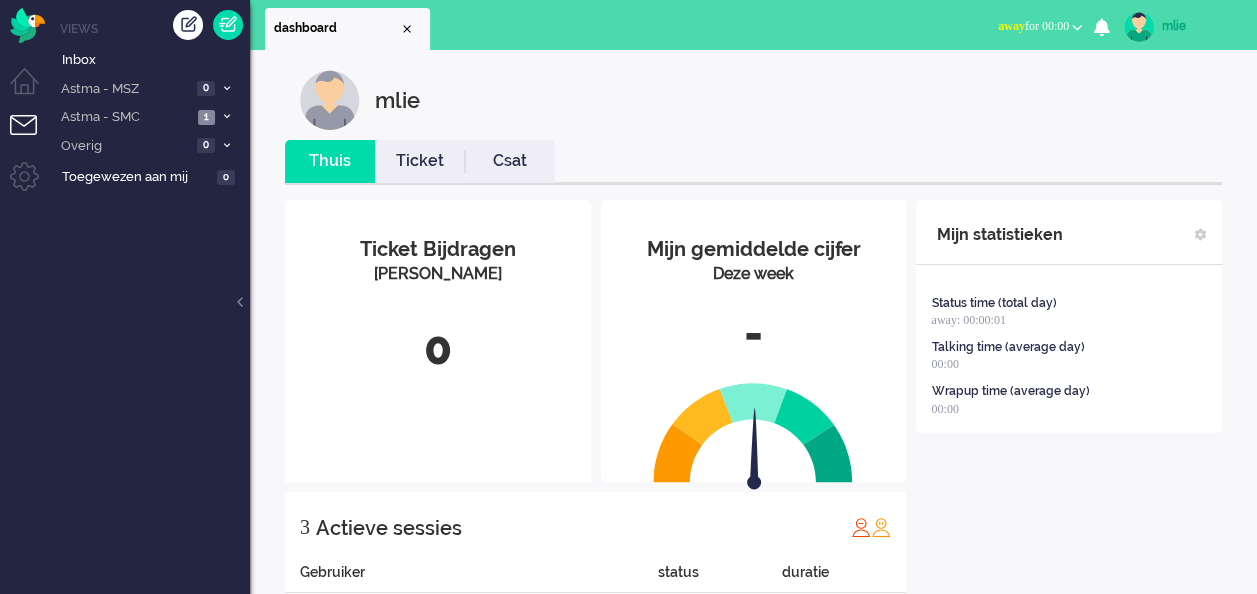 scroll, scrollTop: 0, scrollLeft: 0, axis: both 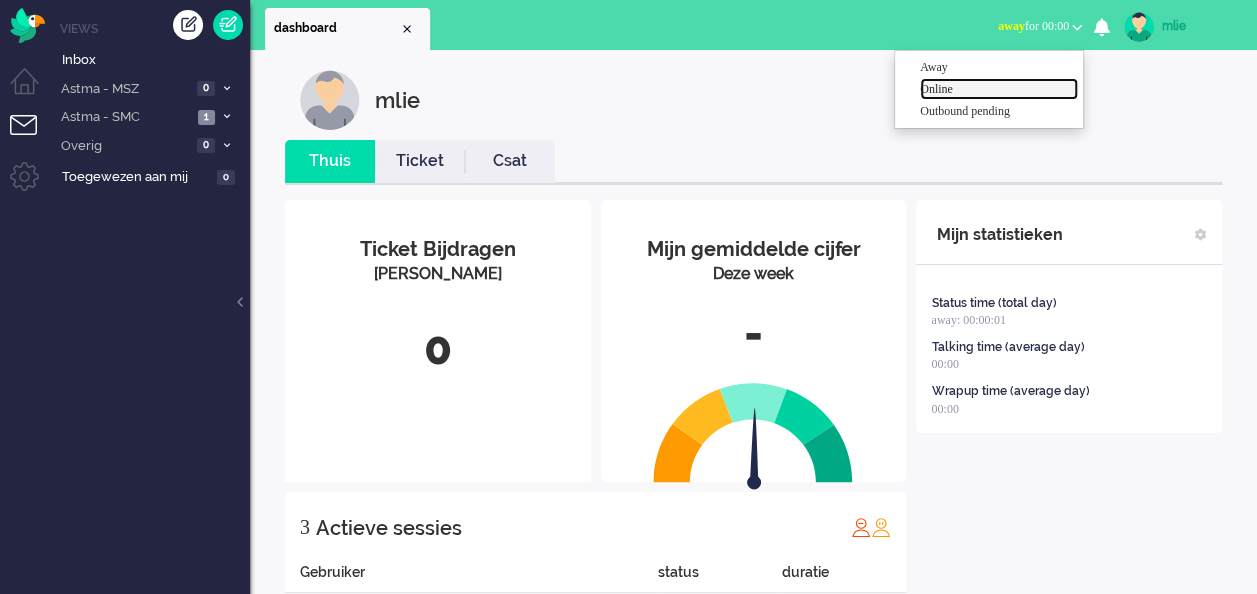 click on "Online" at bounding box center (999, 89) 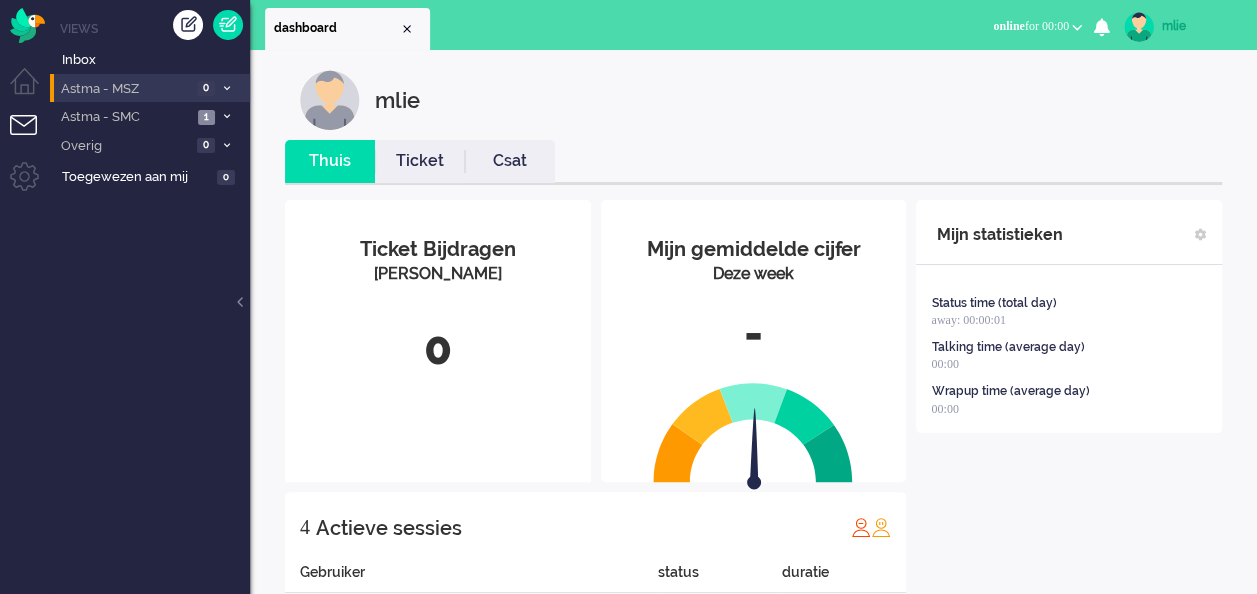 click at bounding box center (227, 88) 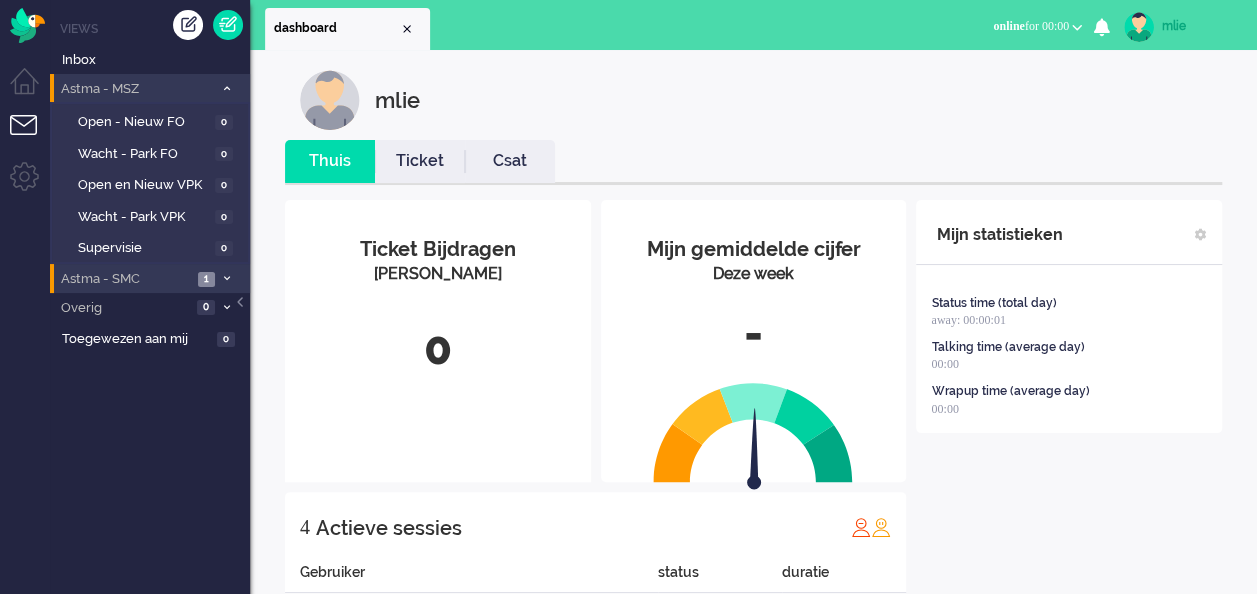 click on "Astma - SMC
1" at bounding box center [150, 278] 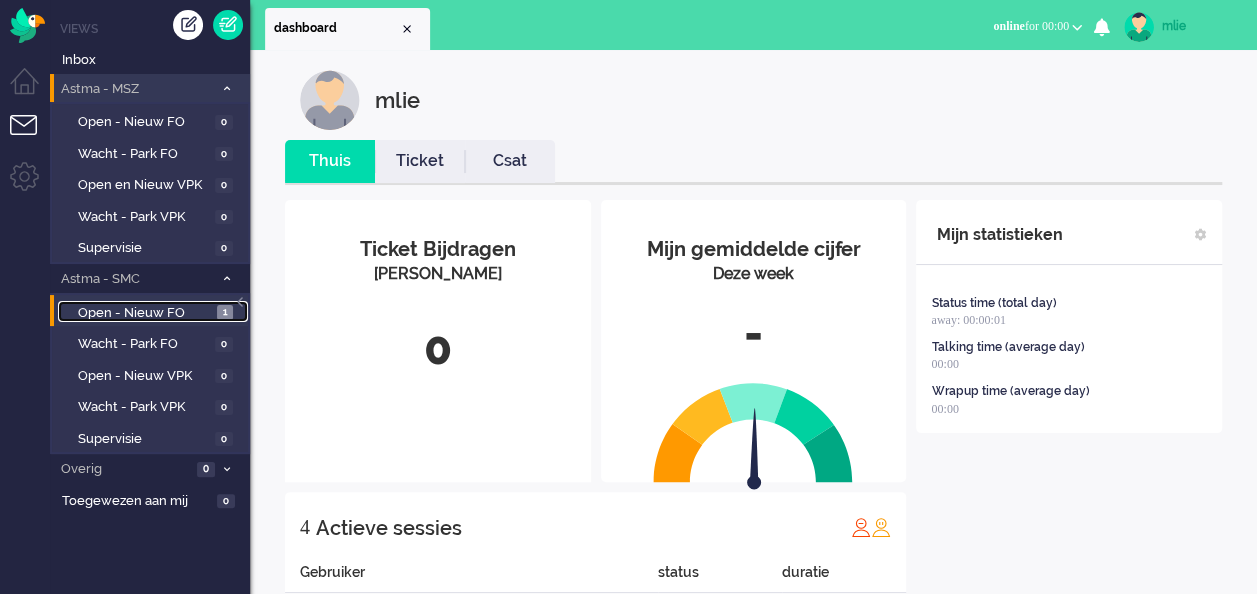 click on "Open - Nieuw FO" at bounding box center [145, 313] 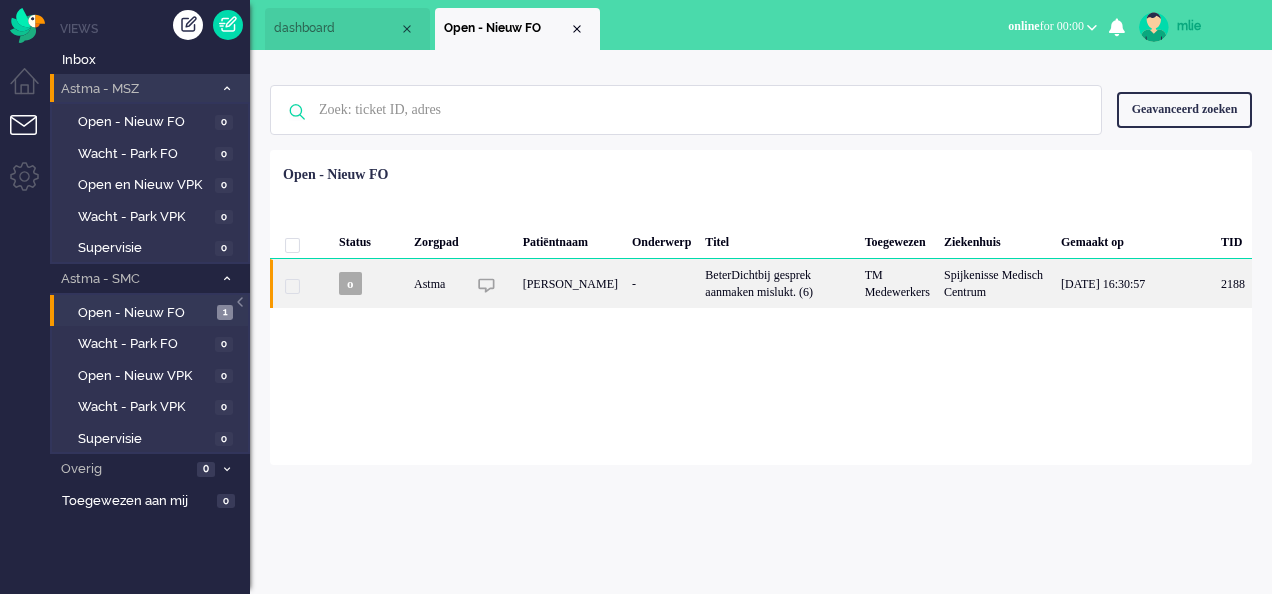 click on "BeterDichtbij gesprek aanmaken mislukt. (6)" 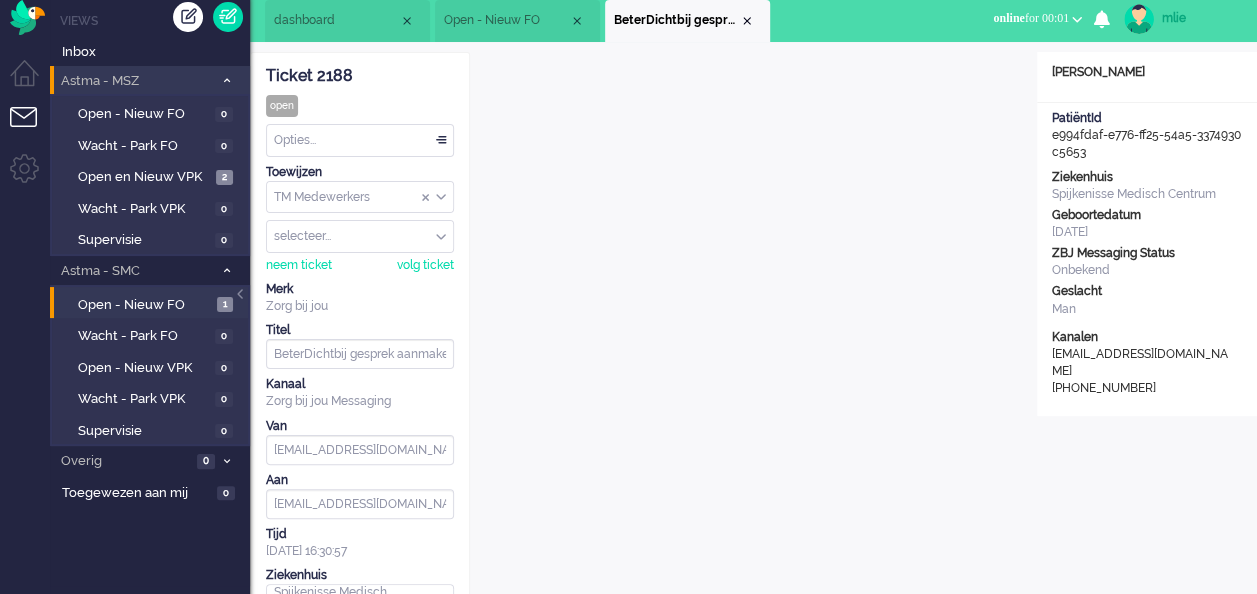 scroll, scrollTop: 0, scrollLeft: 0, axis: both 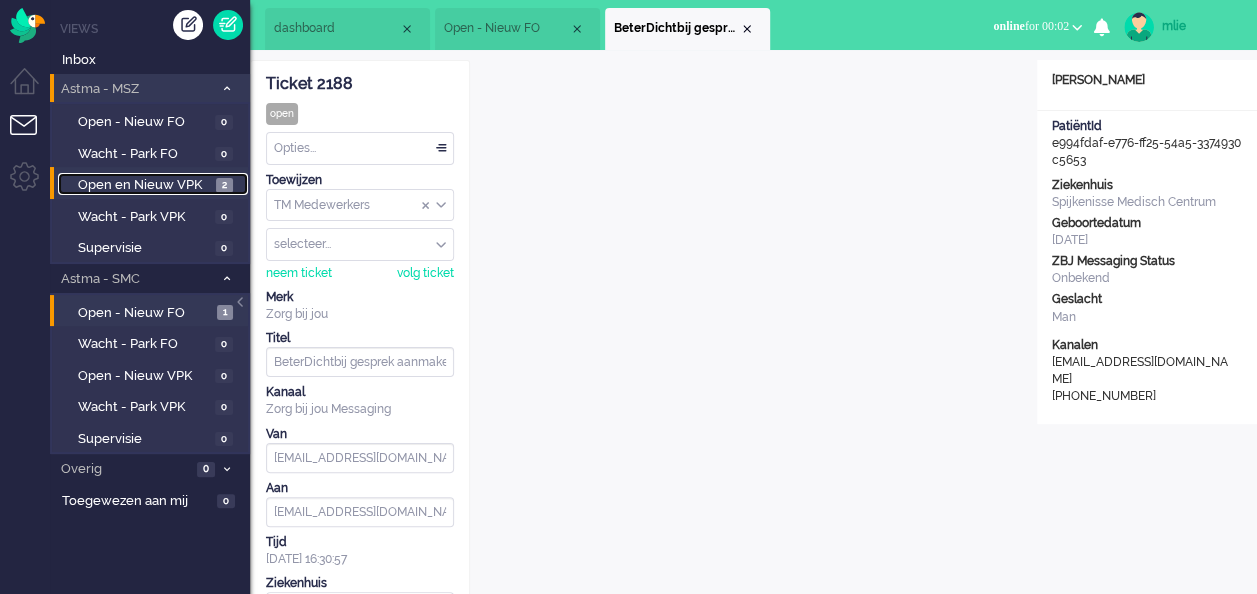click on "Open en Nieuw VPK" at bounding box center [144, 185] 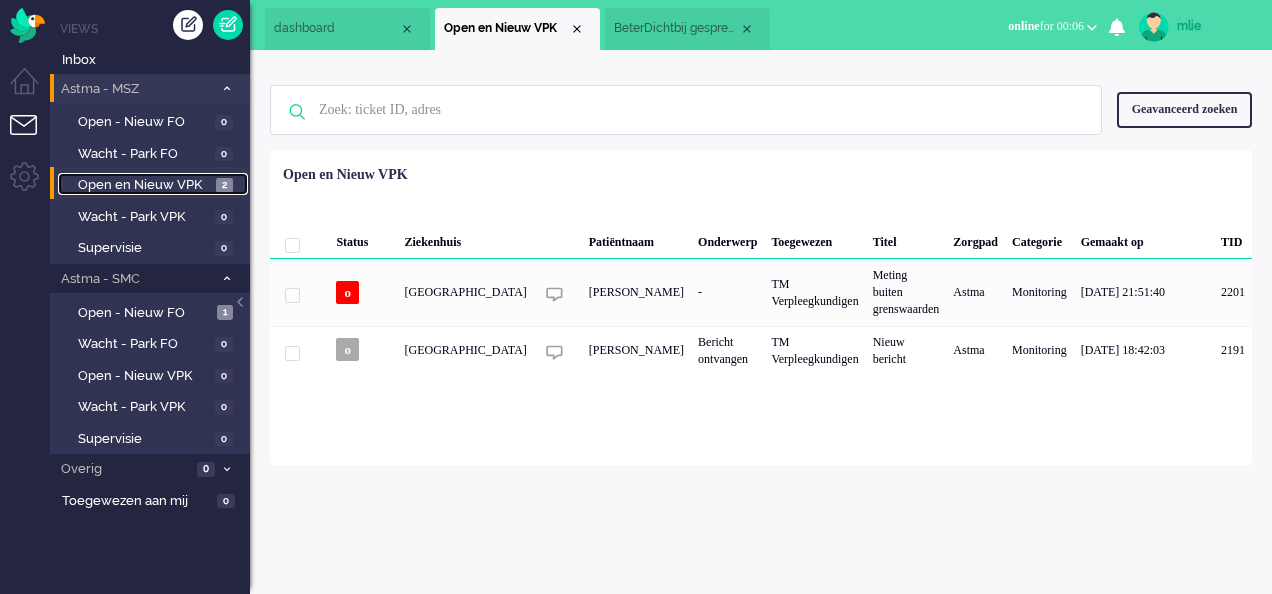 click on "dashboard" at bounding box center (336, 28) 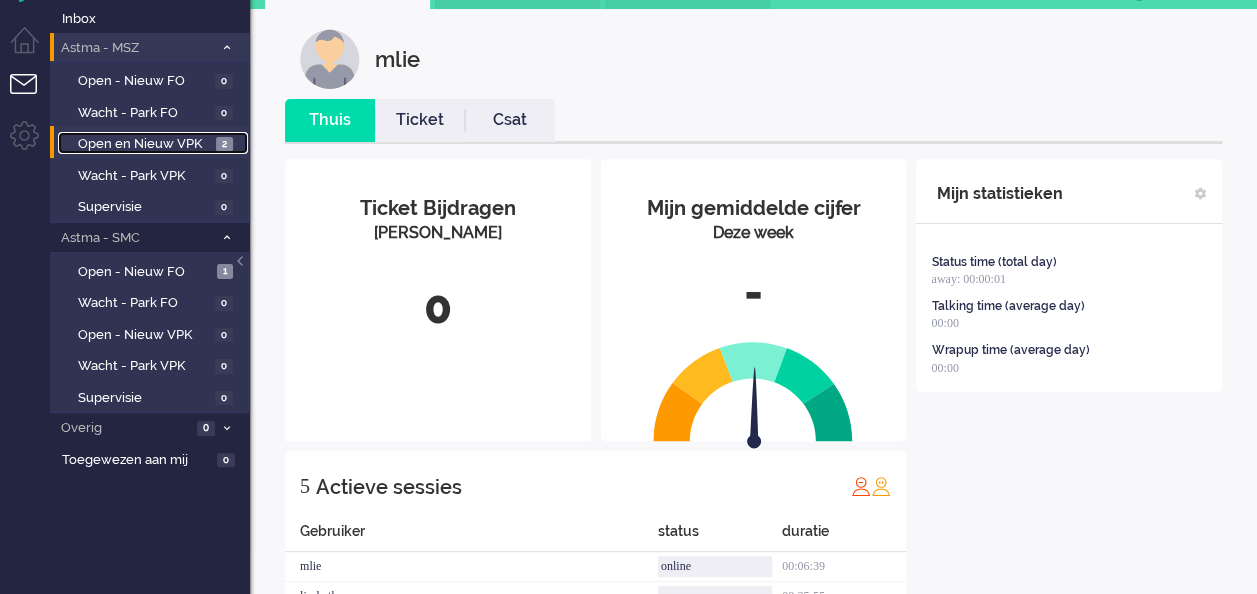 scroll, scrollTop: 0, scrollLeft: 0, axis: both 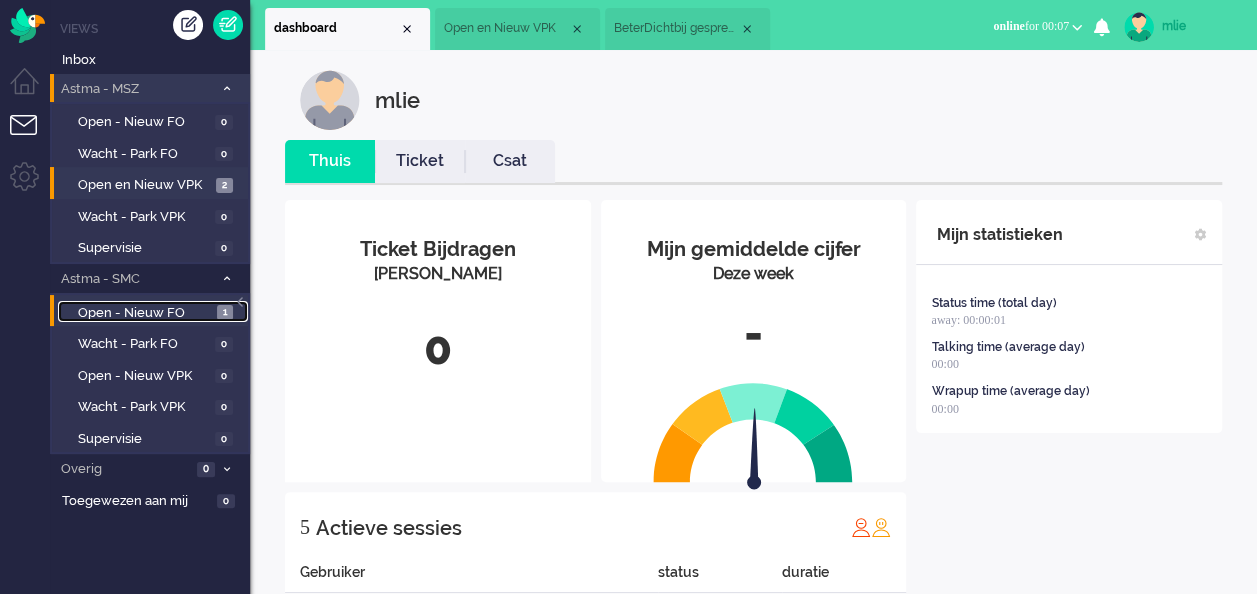 click on "Open - Nieuw FO" at bounding box center (145, 313) 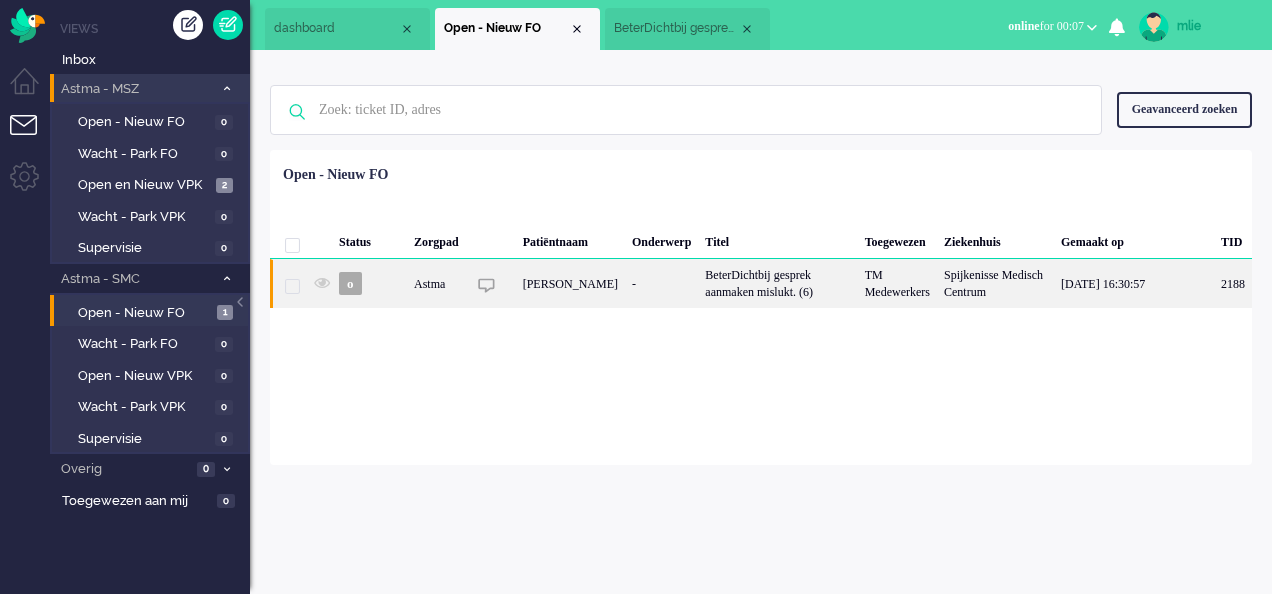 click on "TM Medewerkers" 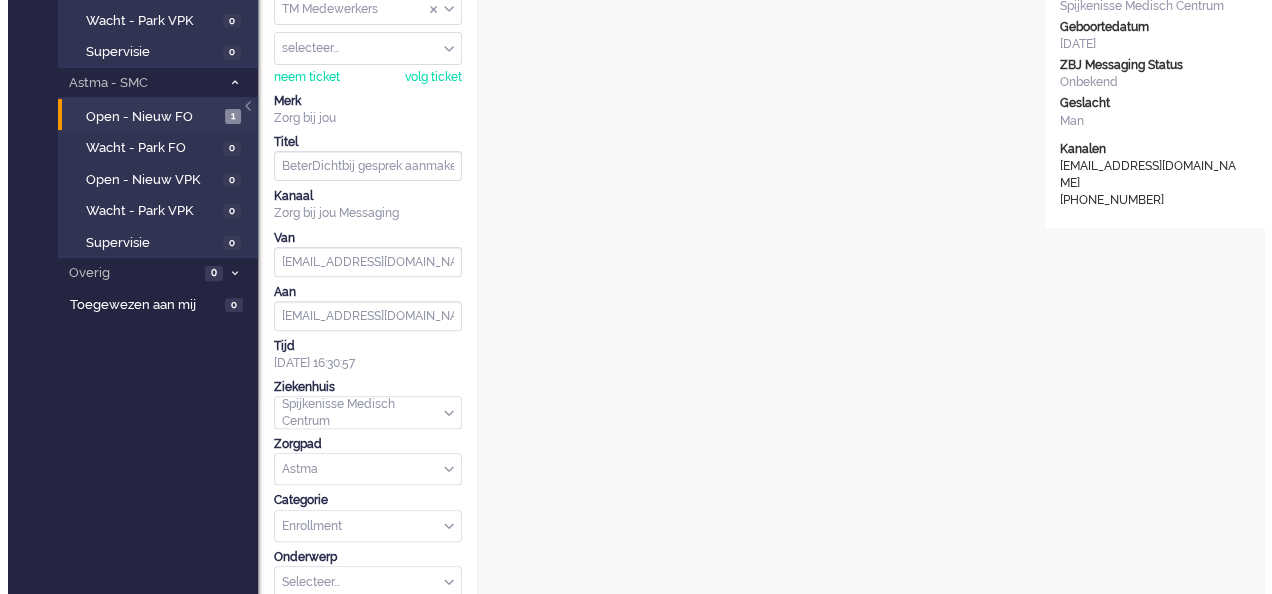 scroll, scrollTop: 0, scrollLeft: 0, axis: both 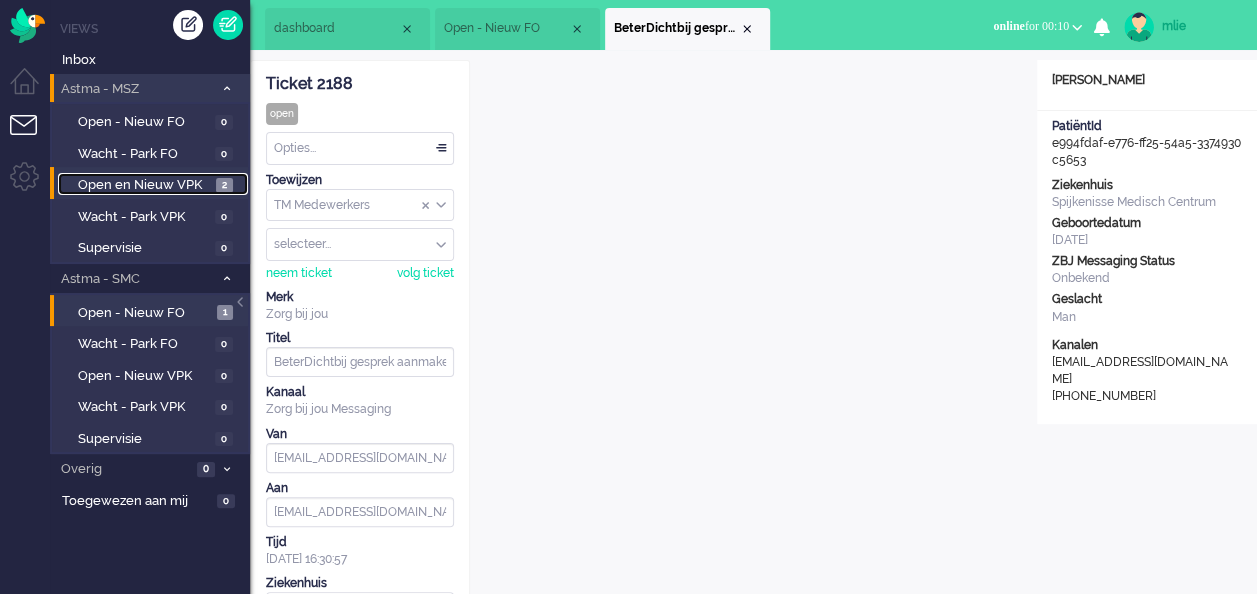 click on "Open en Nieuw VPK" at bounding box center (144, 185) 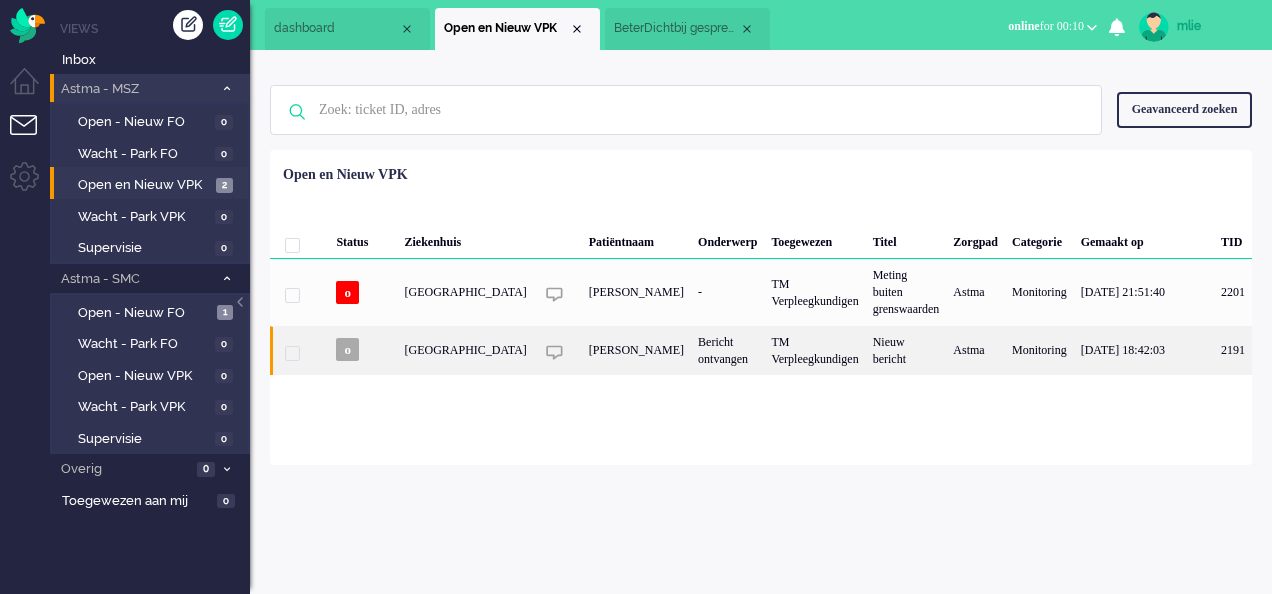 click on "TM Verpleegkundigen" 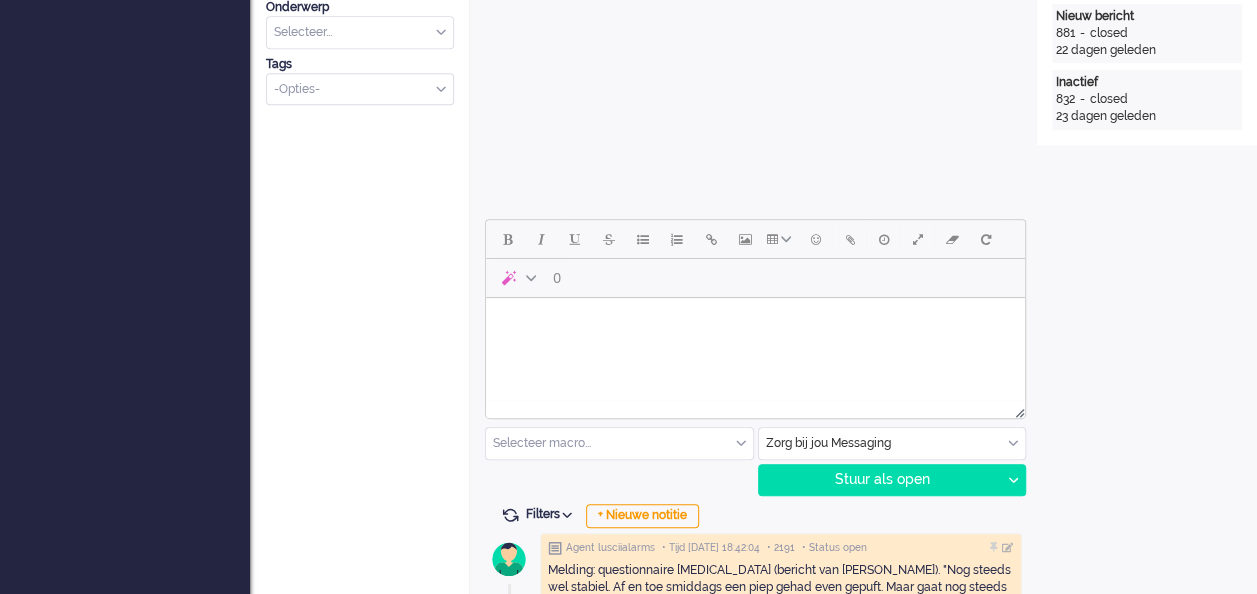 scroll, scrollTop: 800, scrollLeft: 0, axis: vertical 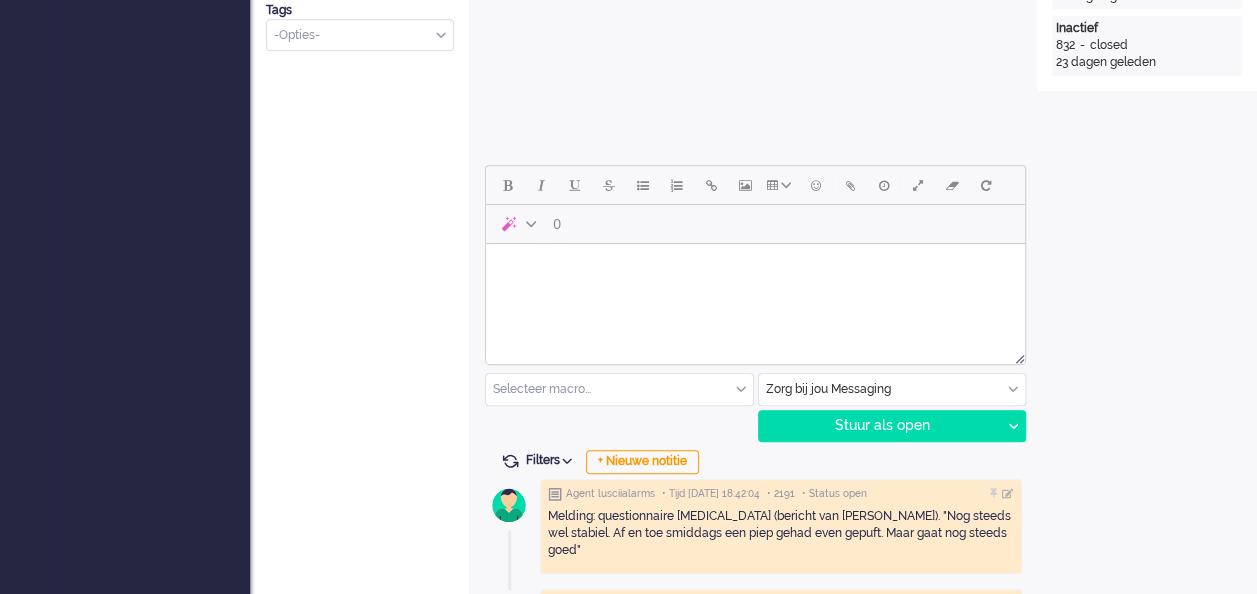 click at bounding box center [755, 269] 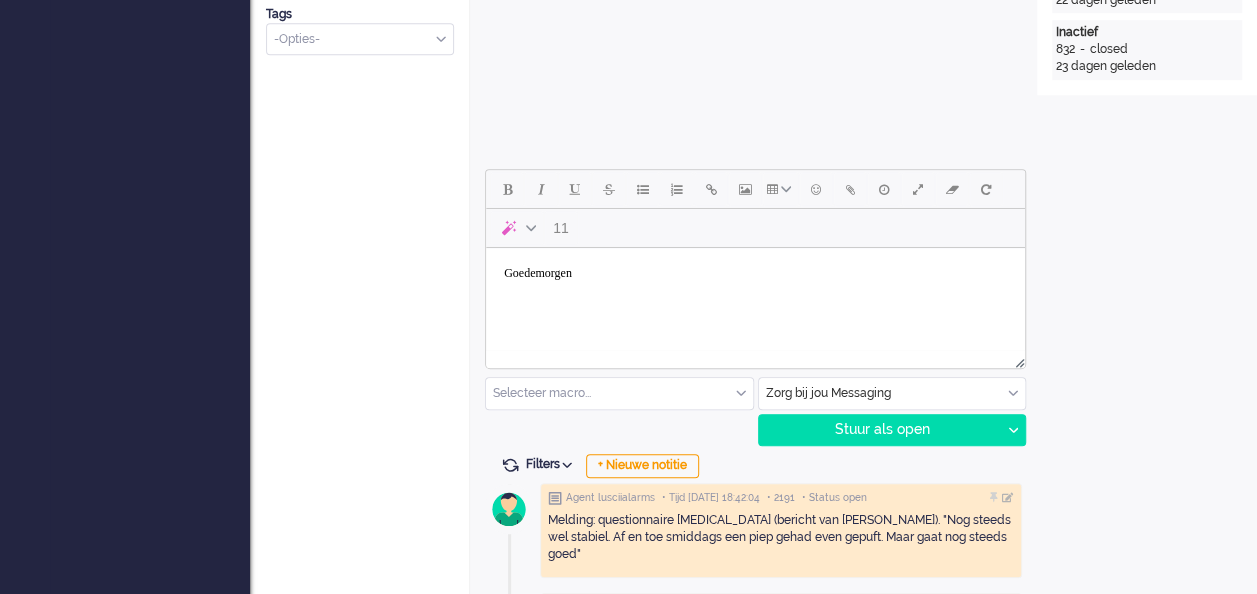 scroll, scrollTop: 800, scrollLeft: 0, axis: vertical 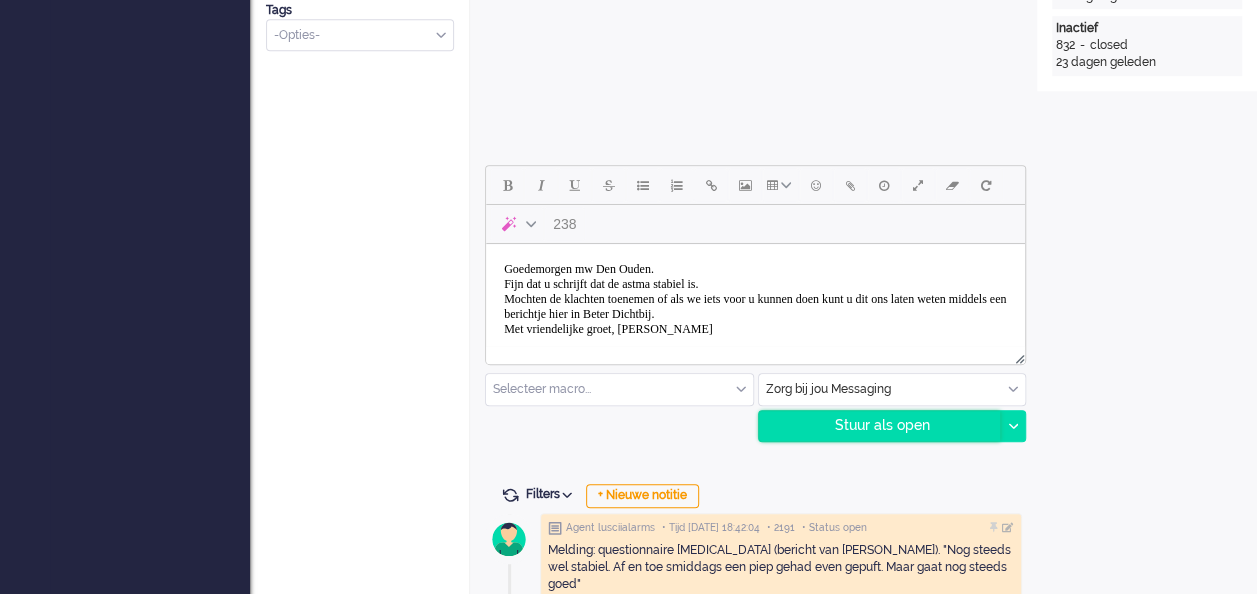 click on "Stuur als open" at bounding box center (880, 426) 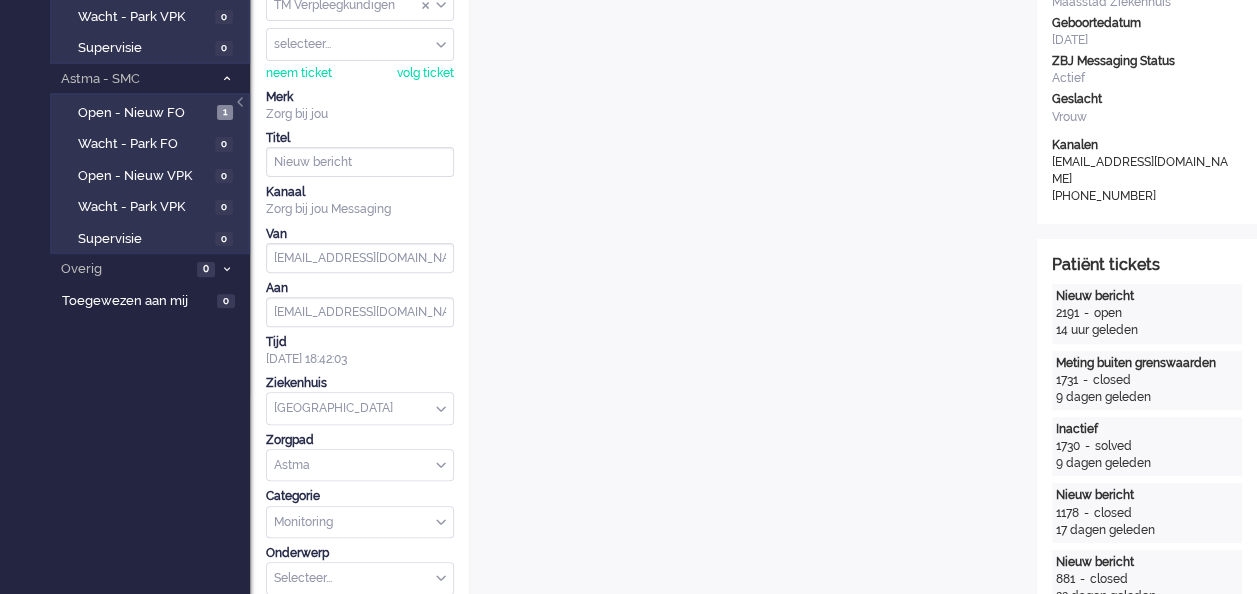 scroll, scrollTop: 0, scrollLeft: 0, axis: both 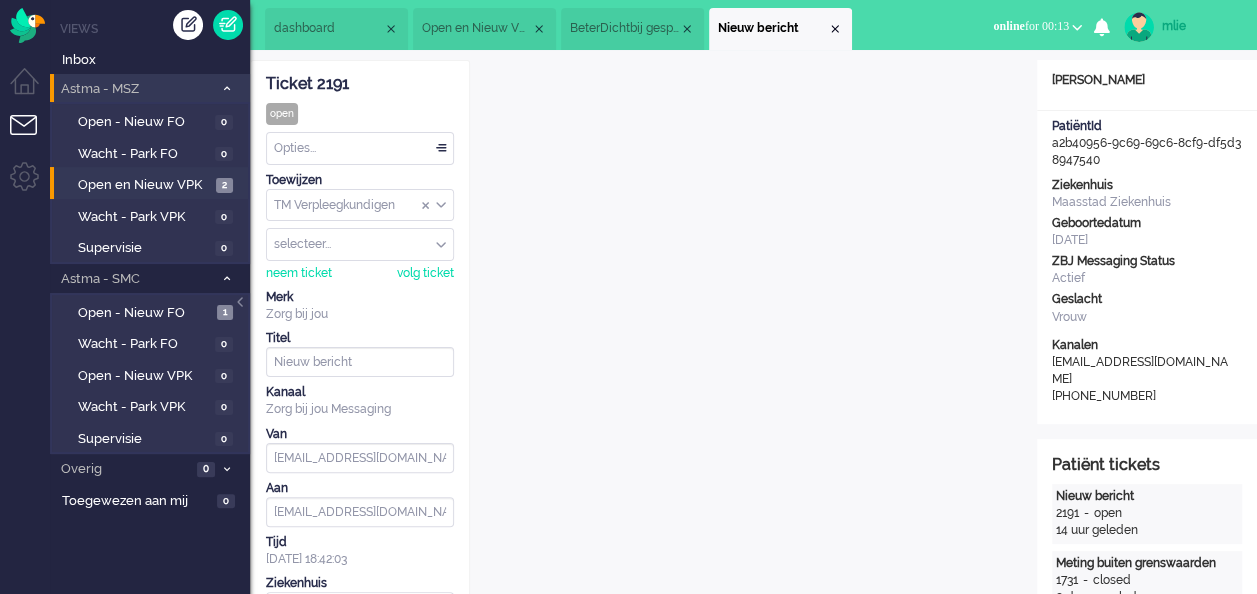 click on "Opties..." at bounding box center (360, 148) 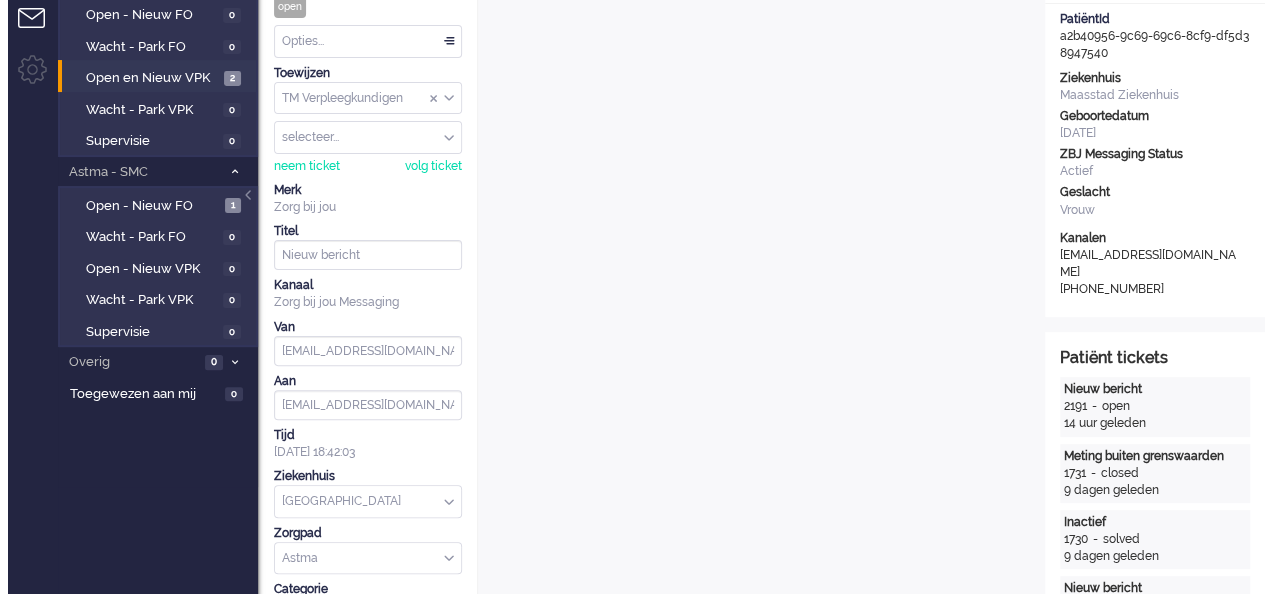 scroll, scrollTop: 0, scrollLeft: 0, axis: both 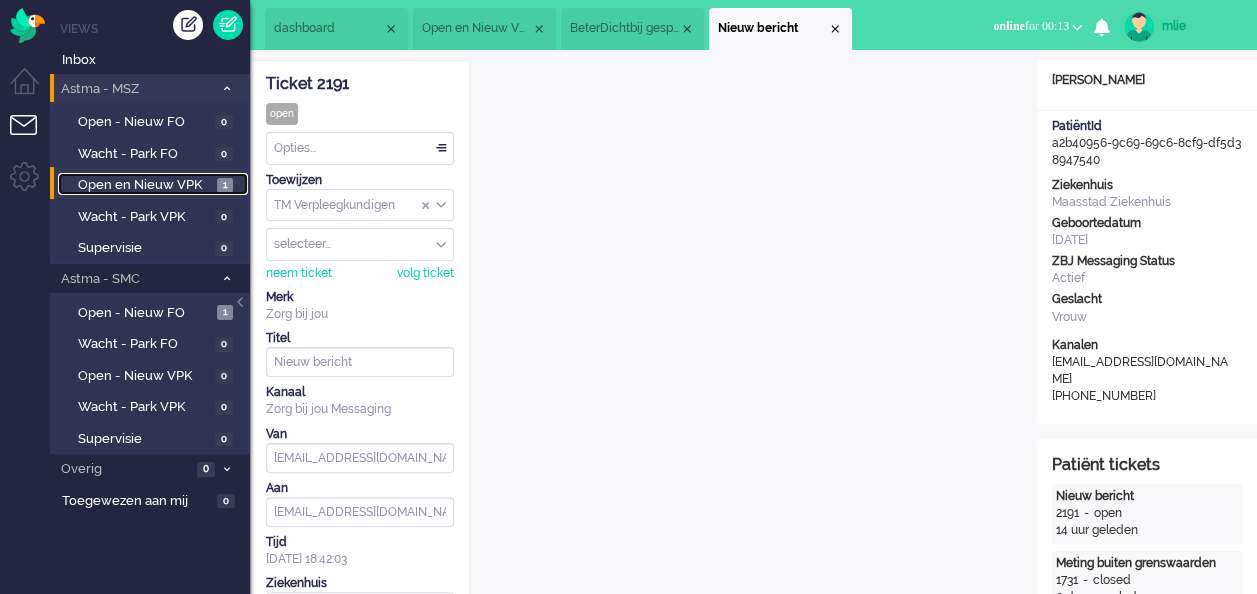 click on "1" at bounding box center [225, 185] 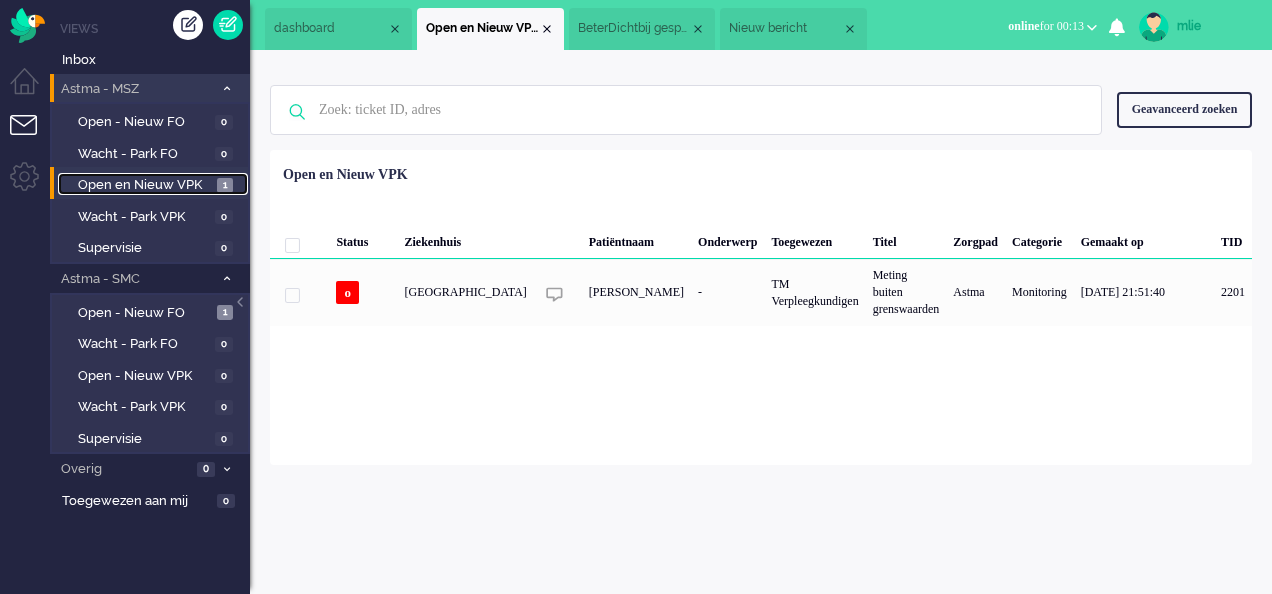 click on "BeterDichtbij gesprek aanmaken mislukt. (6)" at bounding box center [634, 28] 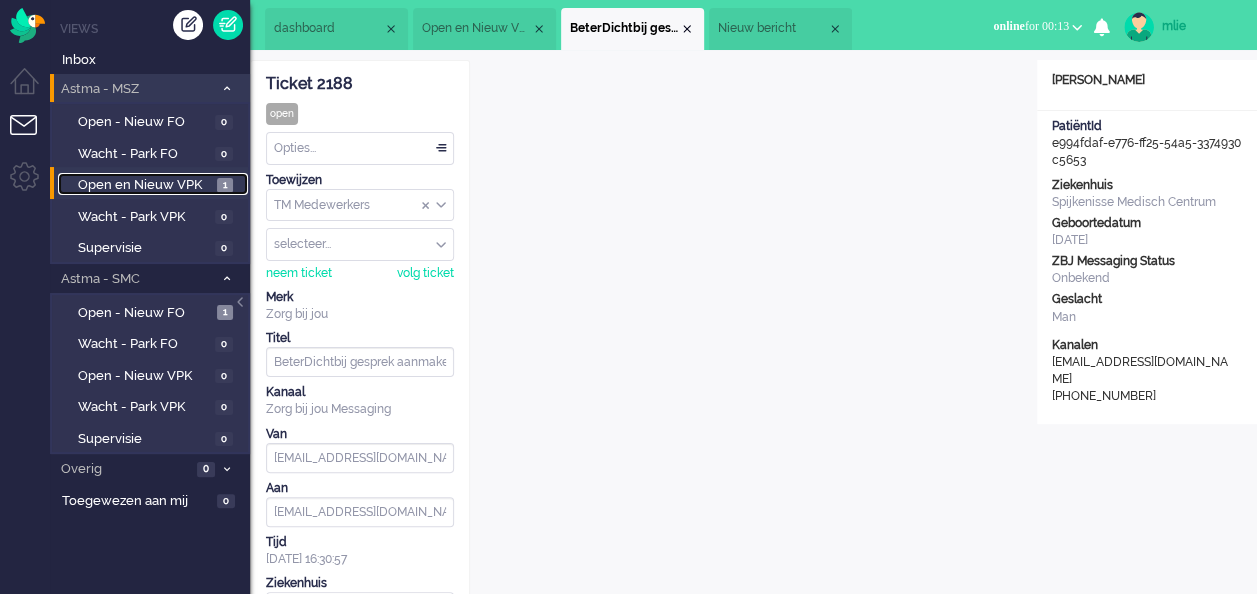 click on "Nieuw bericht" at bounding box center [772, 28] 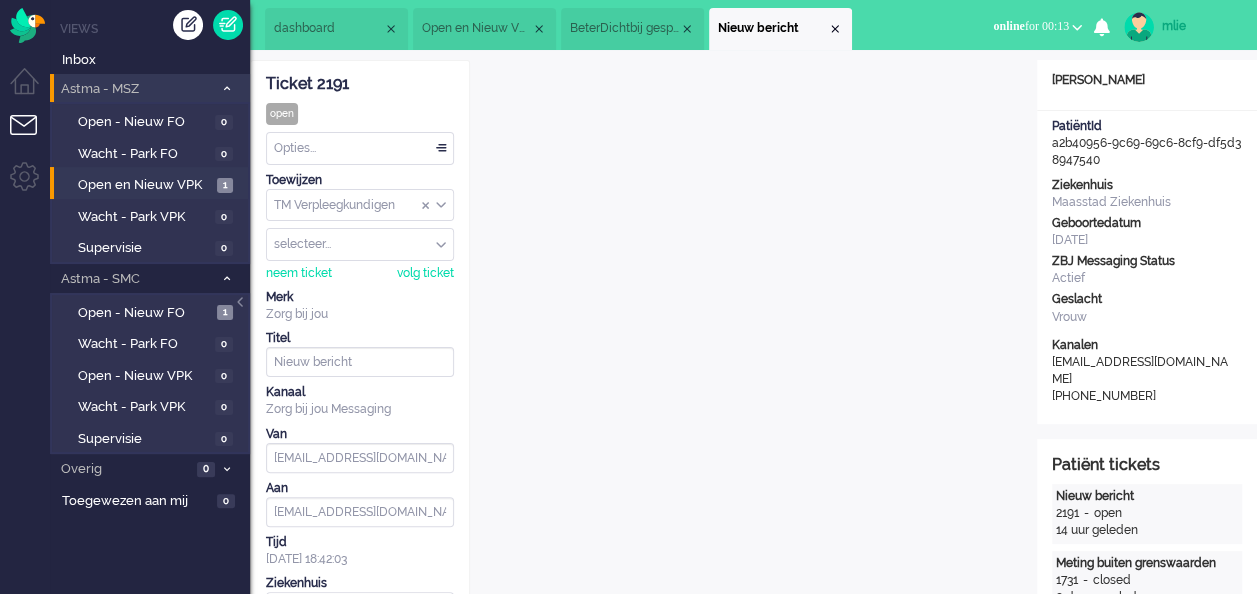 click on "Opties..." at bounding box center (360, 148) 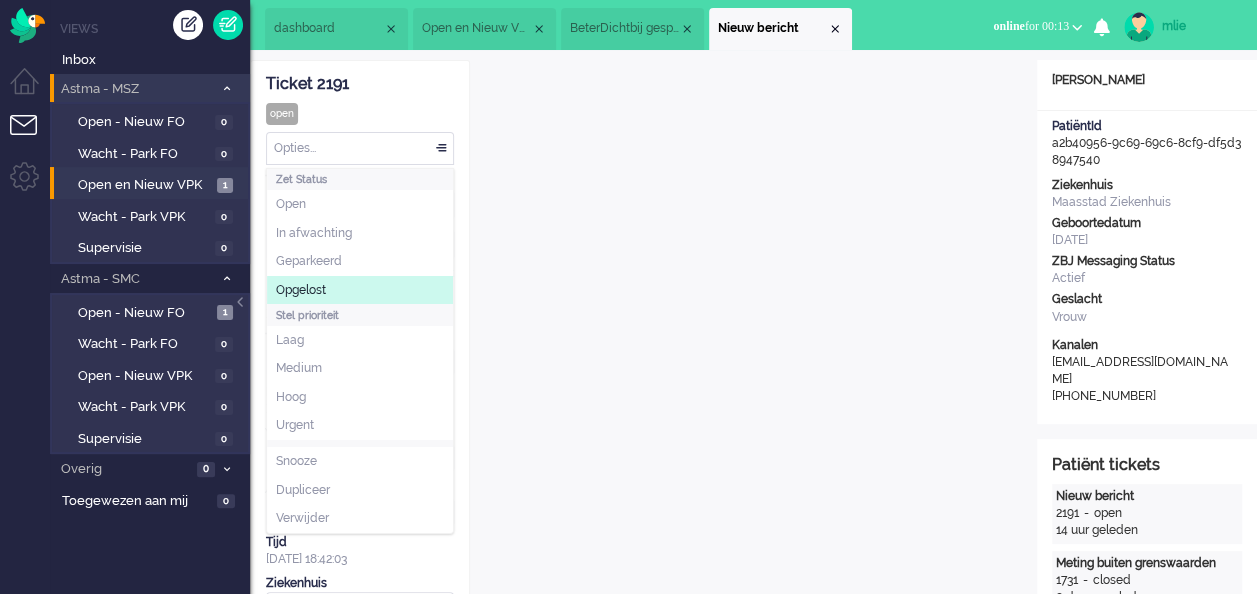 click on "Opgelost" 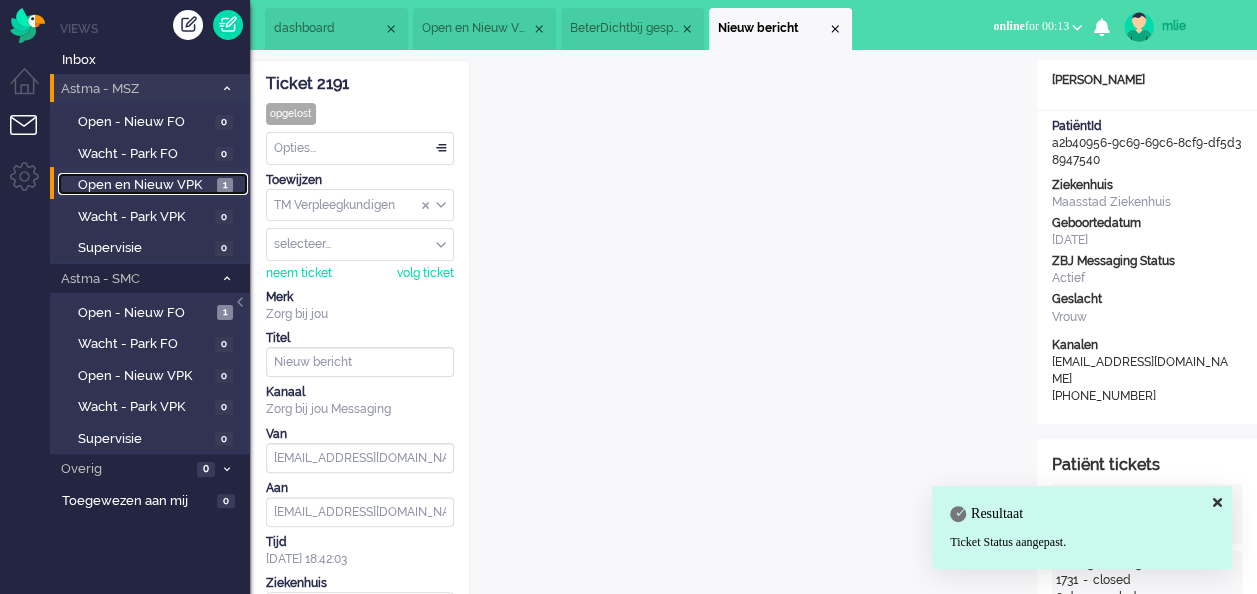 click on "Open en Nieuw VPK" at bounding box center (145, 185) 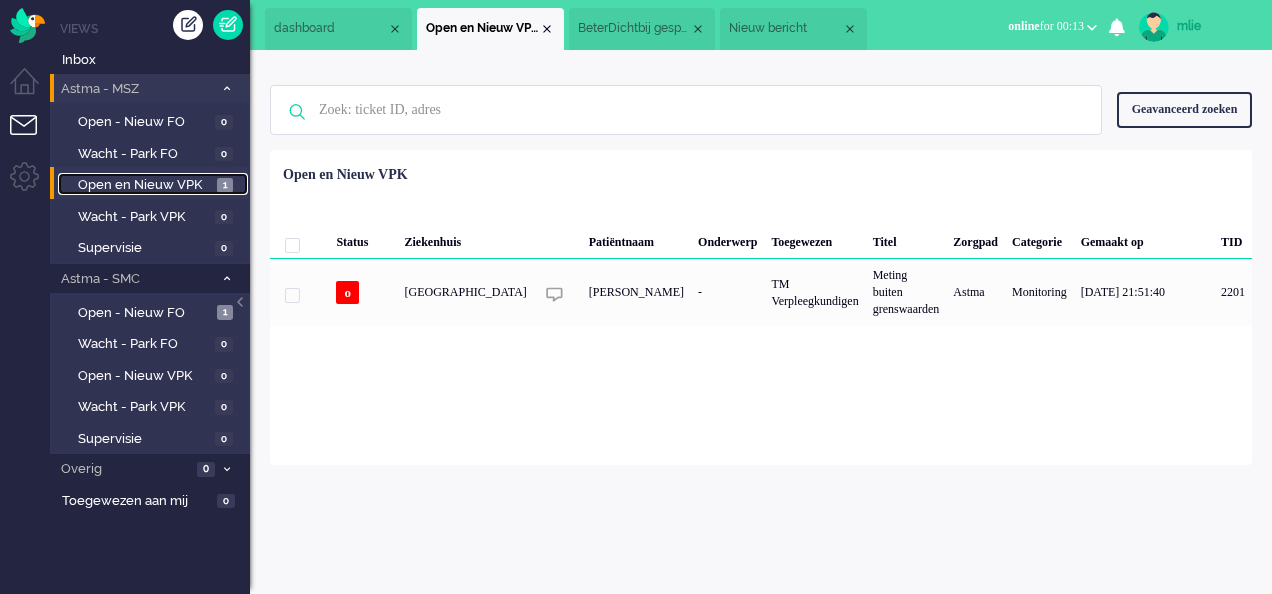 click on "Nieuw bericht" at bounding box center (785, 28) 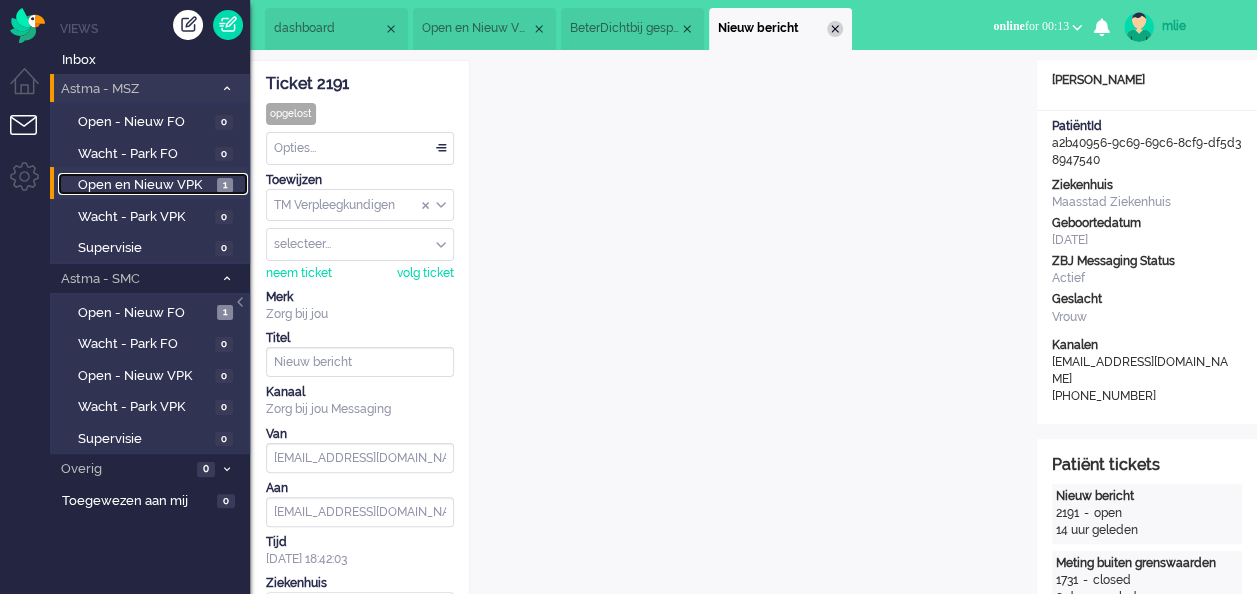 click at bounding box center [835, 29] 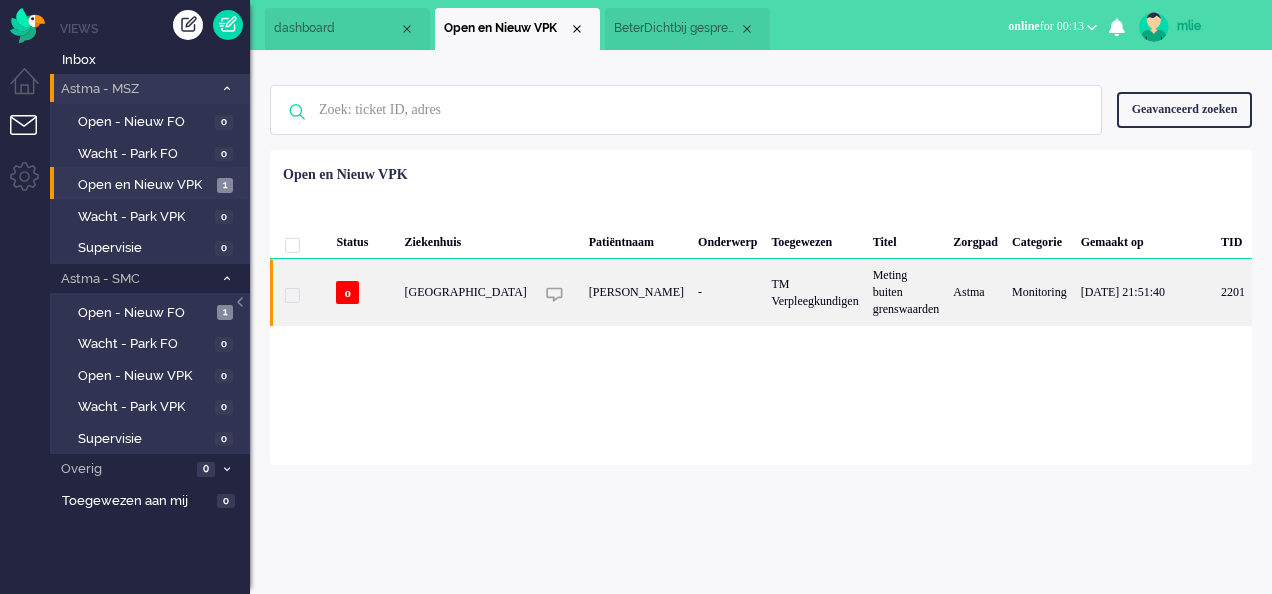 click on "TM Verpleegkundigen" 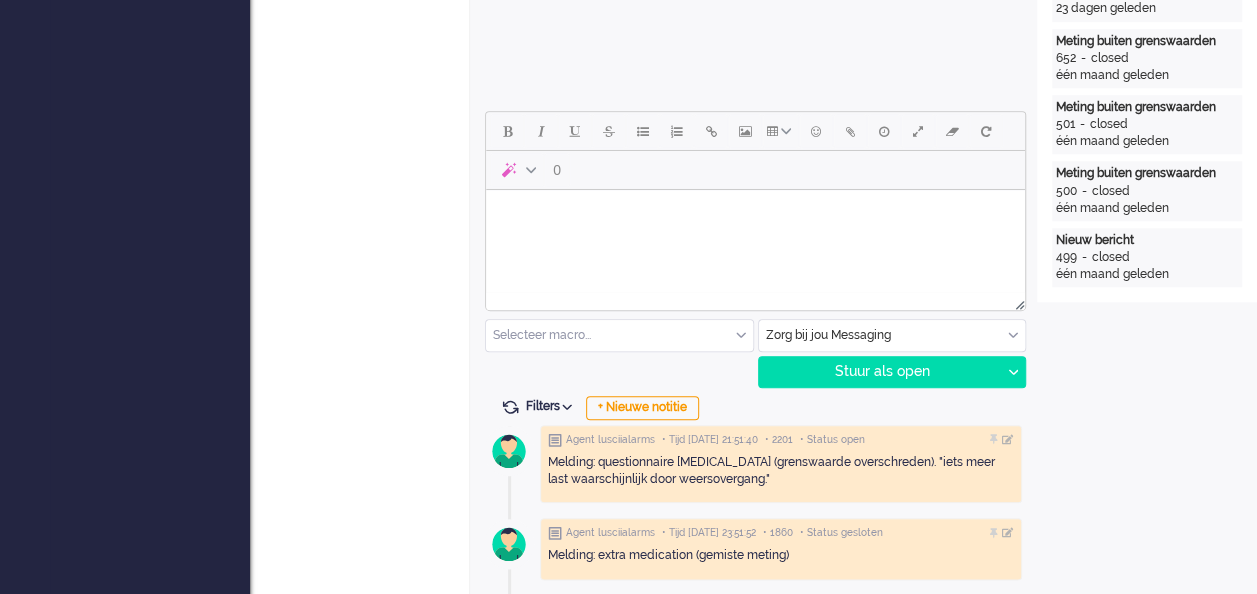 scroll, scrollTop: 900, scrollLeft: 0, axis: vertical 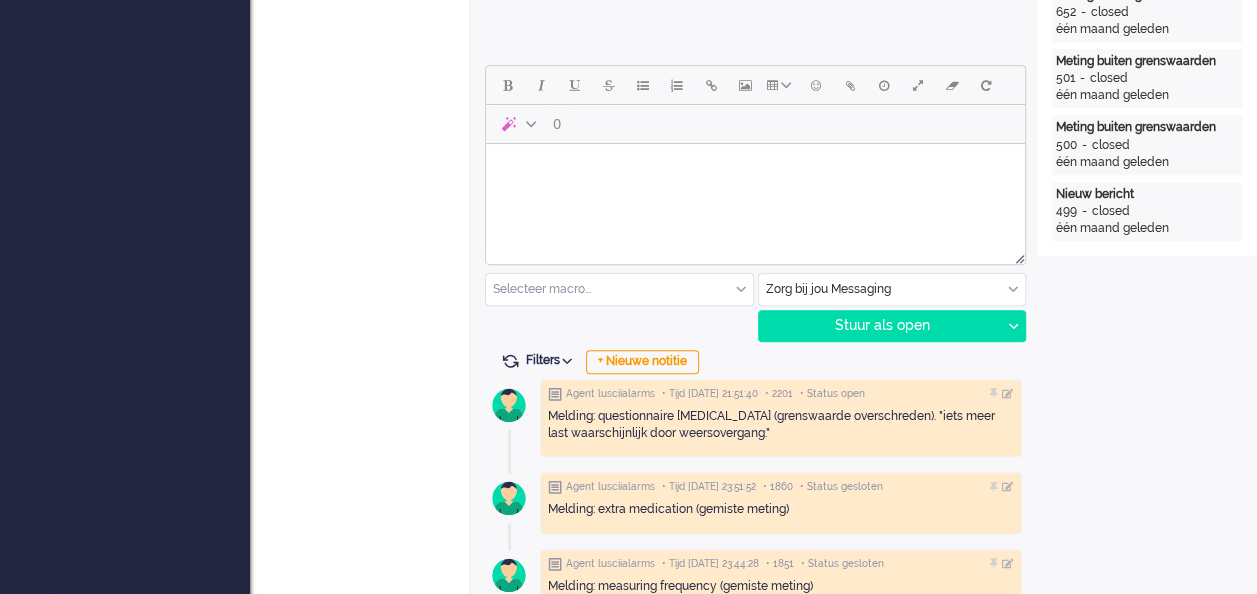 click on "Selecteer macro..." at bounding box center (619, 289) 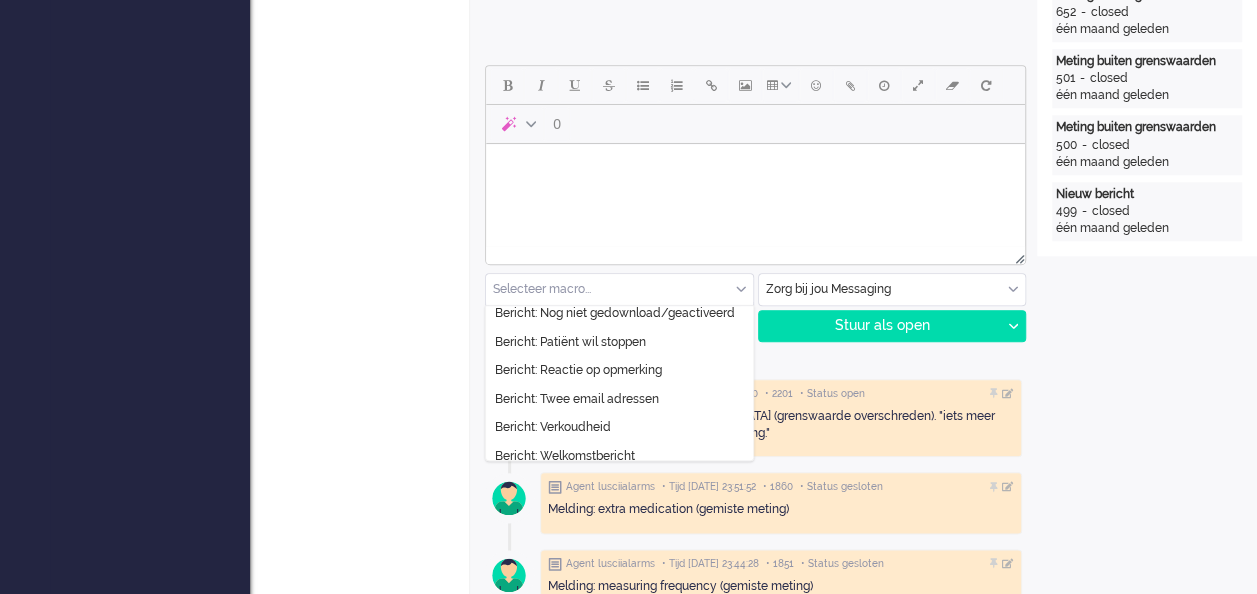 scroll, scrollTop: 0, scrollLeft: 0, axis: both 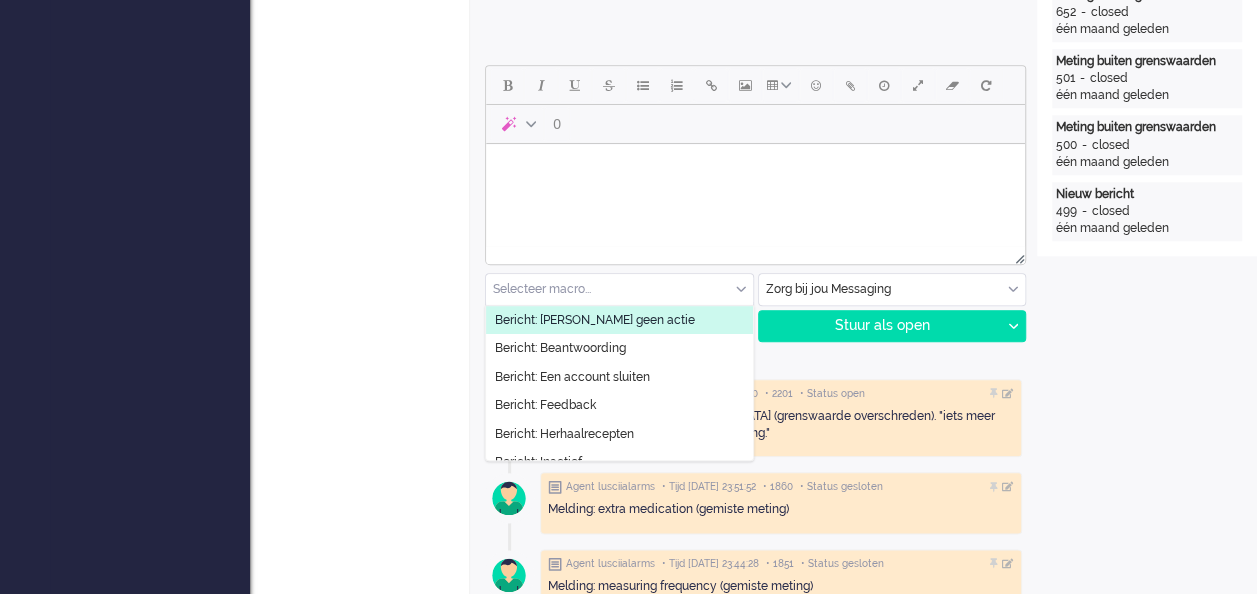 click at bounding box center (755, 169) 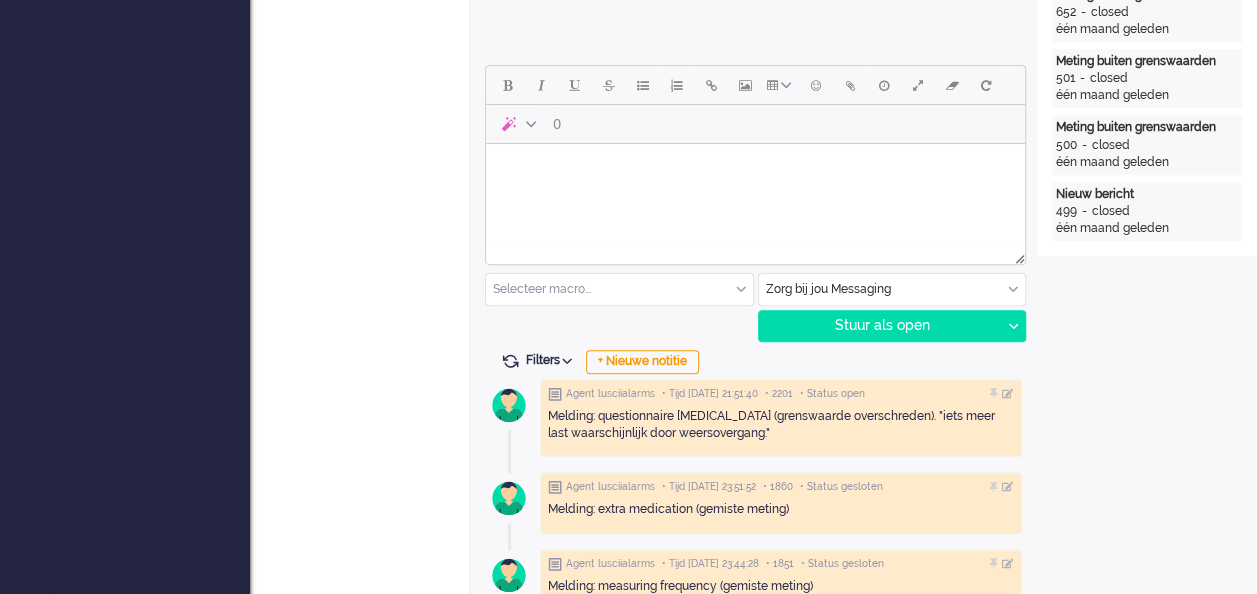 type 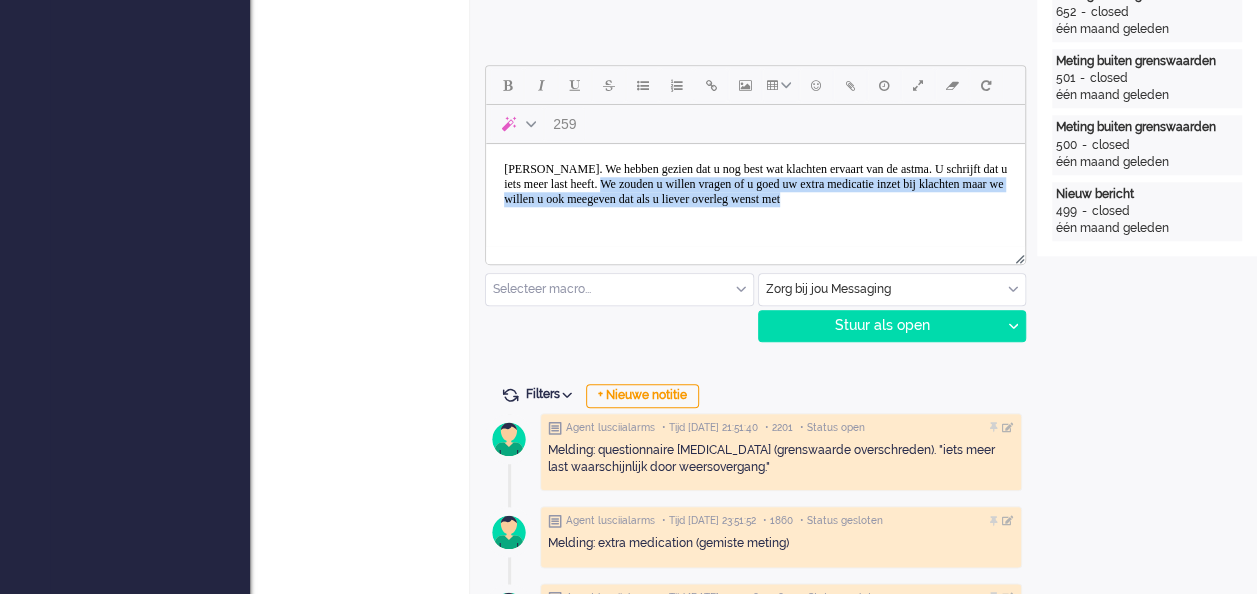 drag, startPoint x: 771, startPoint y: 180, endPoint x: 773, endPoint y: 211, distance: 31.06445 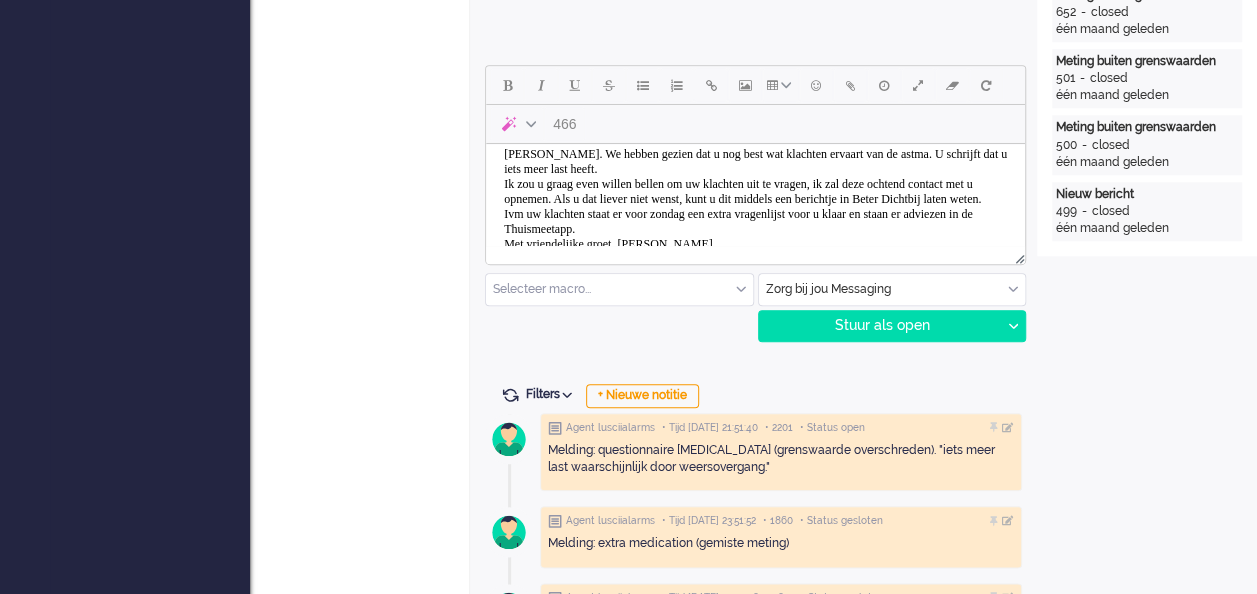 scroll, scrollTop: 0, scrollLeft: 0, axis: both 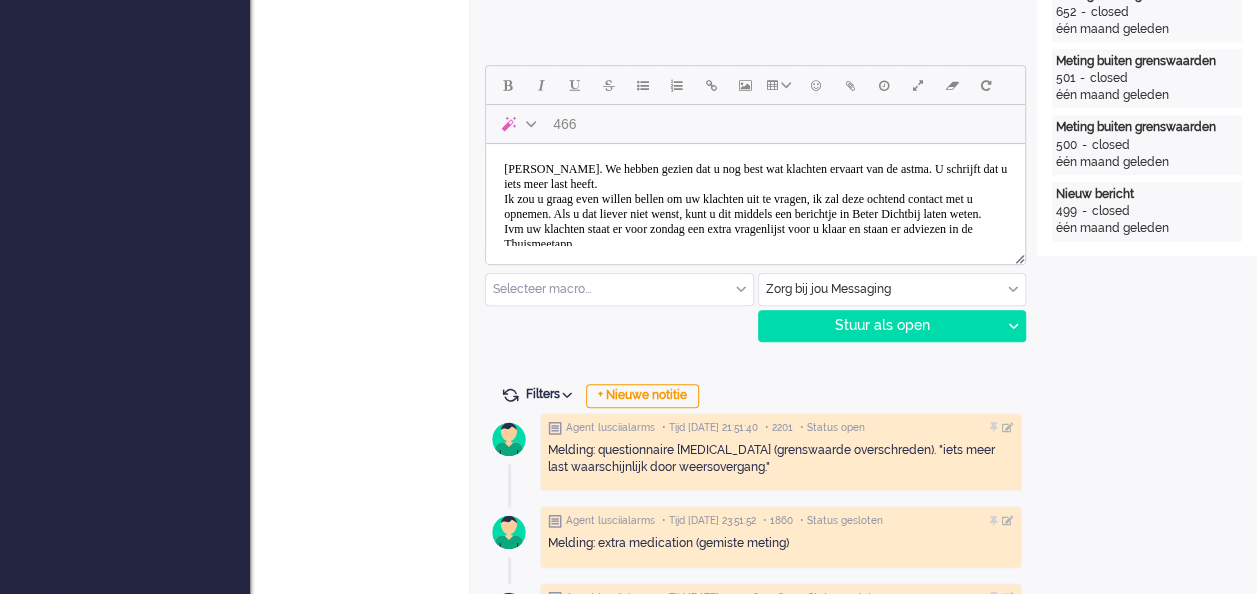 click on "[PERSON_NAME]. We hebben gezien dat u nog best wat klachten ervaart van de astma. U schrijft dat u iets meer last heeft.  Ik zou u graag even willen bellen om uw klachten uit te vragen, ik zal deze ochtend contact met u opnemen. Als u dat liever niet wenst, kunt u dit middels een berichtje in Beter Dichtbij laten weten. Ivm uw klachten staat er voor zondag een extra vragenlijst voor u klaar en staan er adviezen in de Thuismeetapp. Met vriendelijke groet, [PERSON_NAME]" at bounding box center [755, 214] 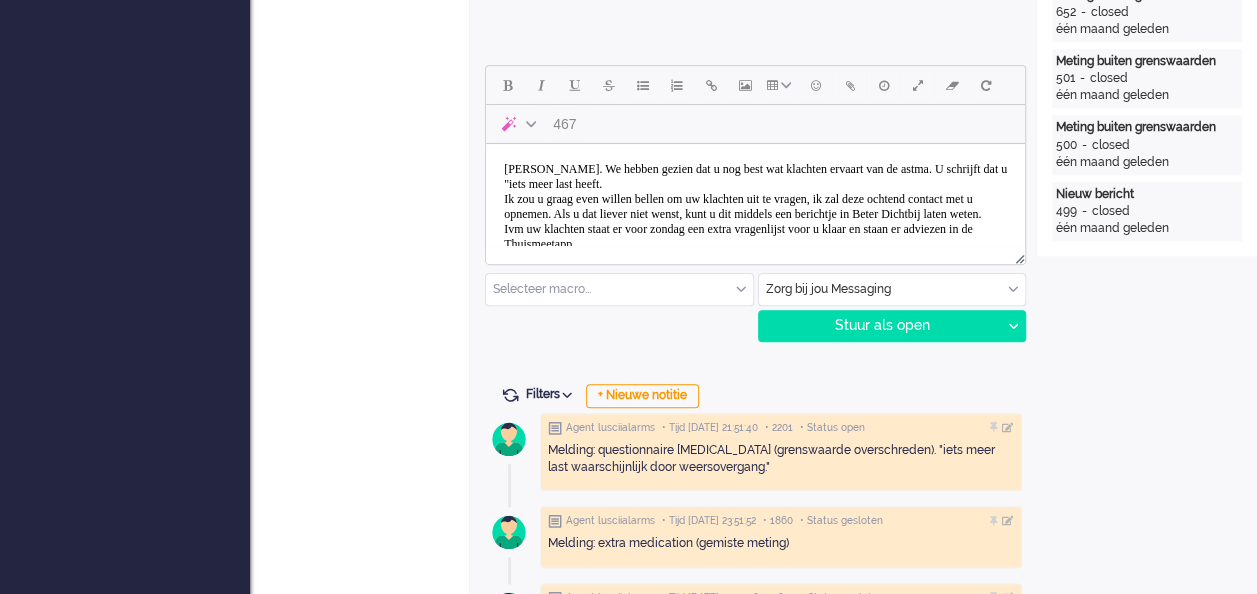 click on "[PERSON_NAME]. We hebben gezien dat u nog best wat klachten ervaart van de astma. U schrijft dat u "iets meer last heeft.  Ik zou u graag even willen bellen om uw klachten uit te vragen, ik zal deze ochtend contact met u opnemen. Als u dat liever niet wenst, kunt u dit middels een berichtje in Beter Dichtbij laten weten. Ivm uw klachten staat er voor zondag een extra vragenlijst voor u klaar en staan er adviezen in de Thuismeetapp. Met vriendelijke groet, [PERSON_NAME]" at bounding box center [755, 214] 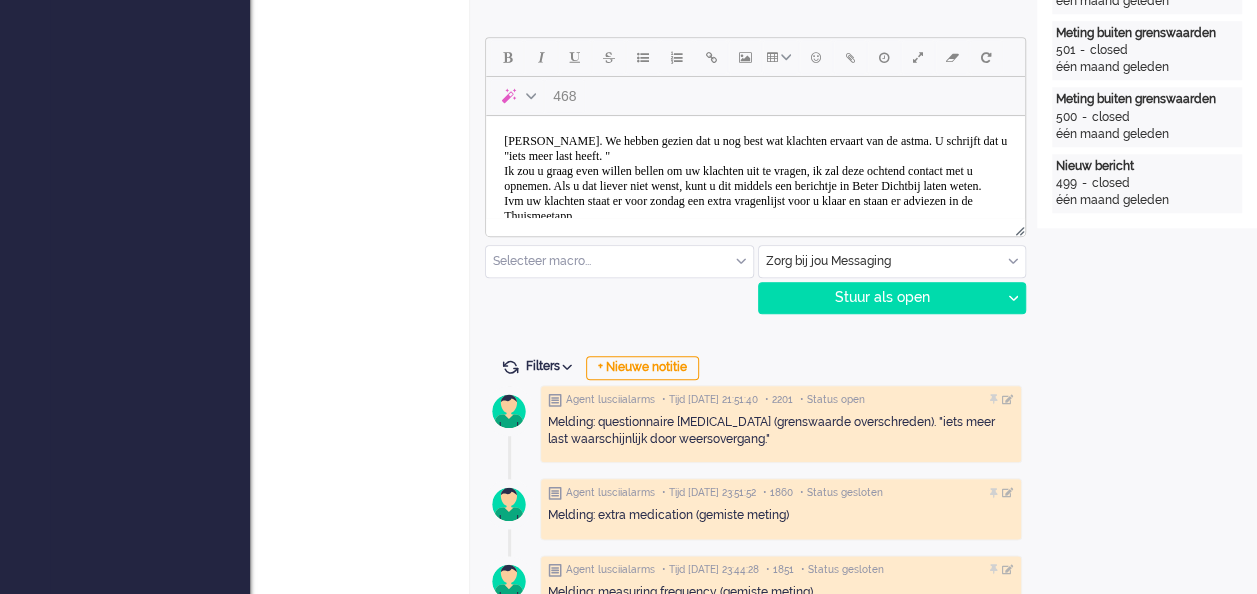 scroll, scrollTop: 900, scrollLeft: 0, axis: vertical 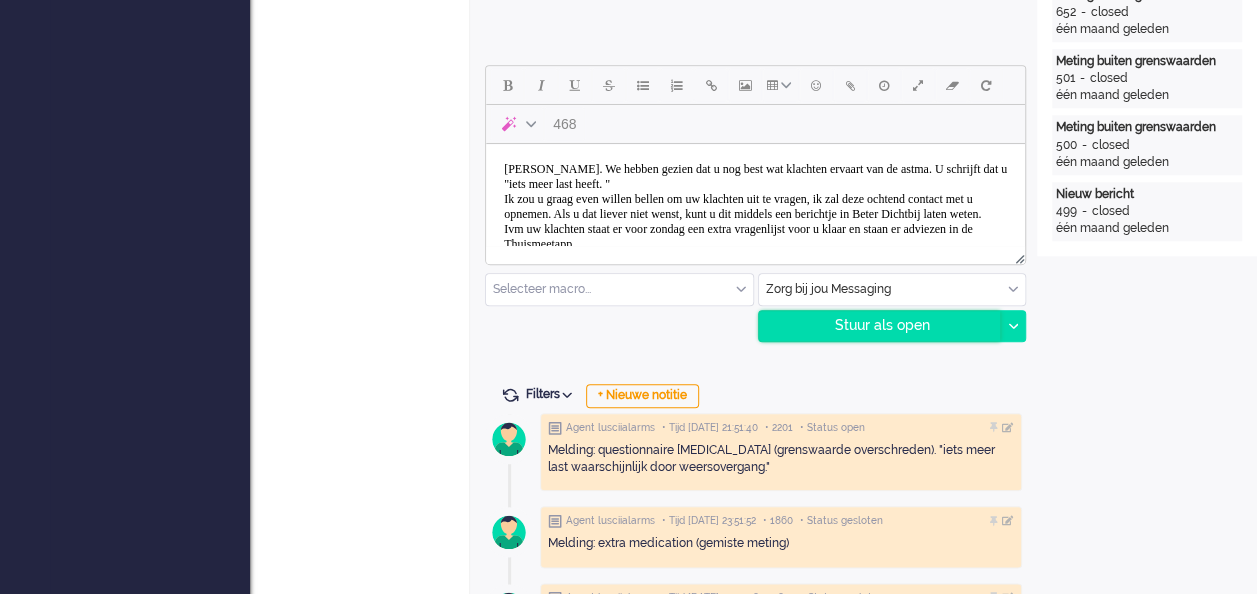click on "Stuur als open" at bounding box center (880, 326) 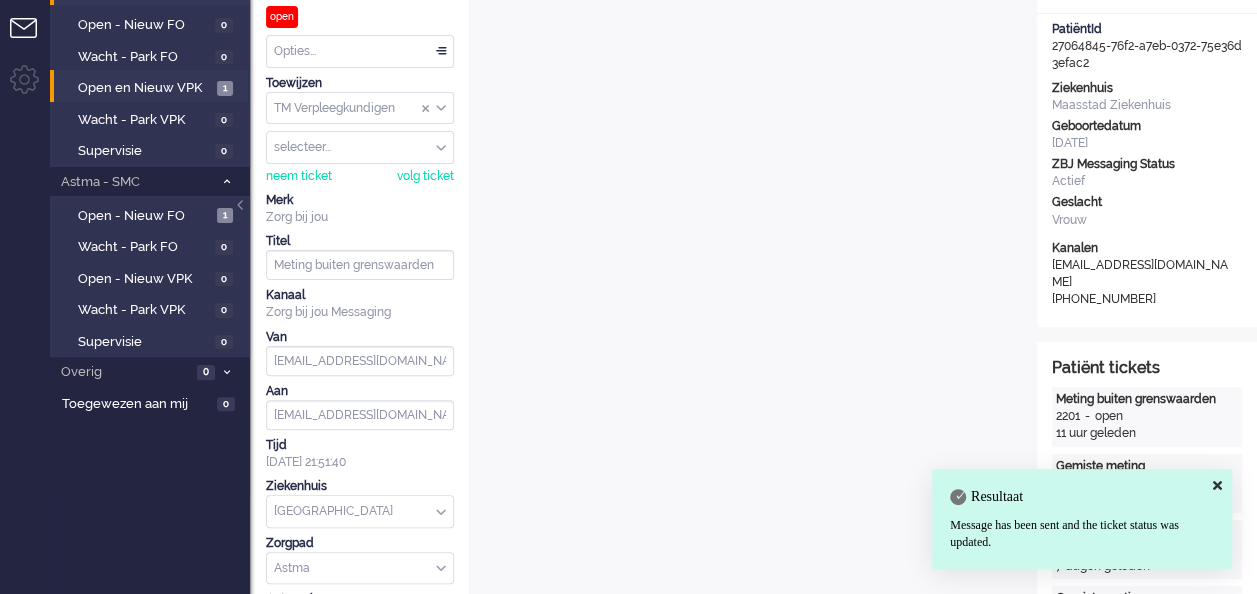 scroll, scrollTop: 0, scrollLeft: 0, axis: both 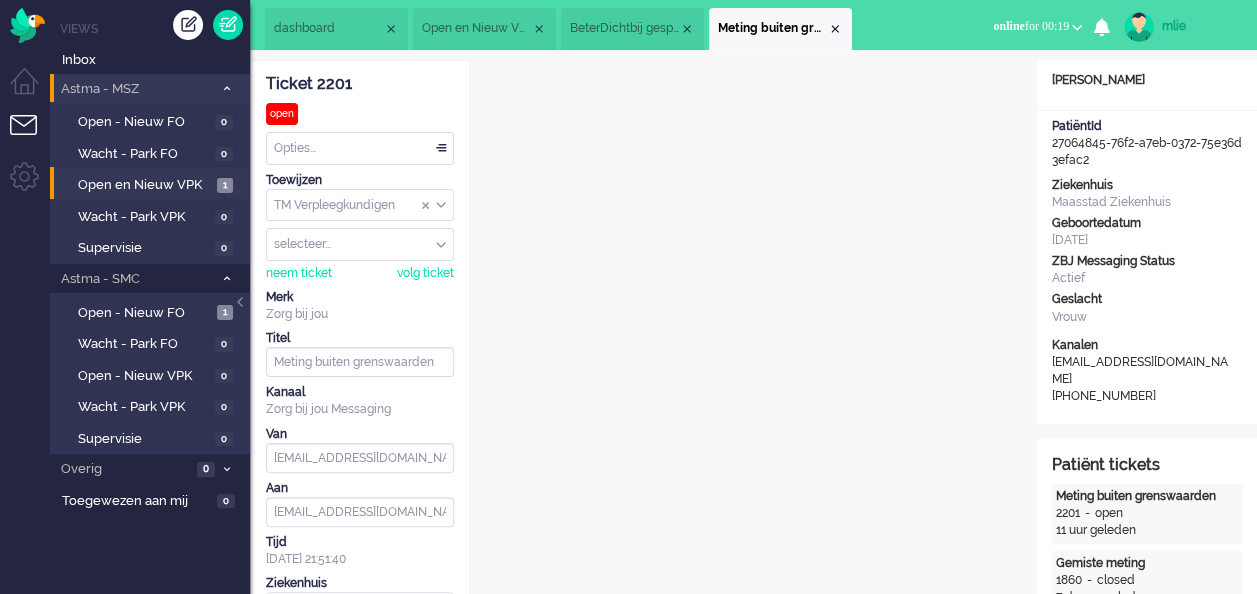 click on "selecteer..." at bounding box center (360, 244) 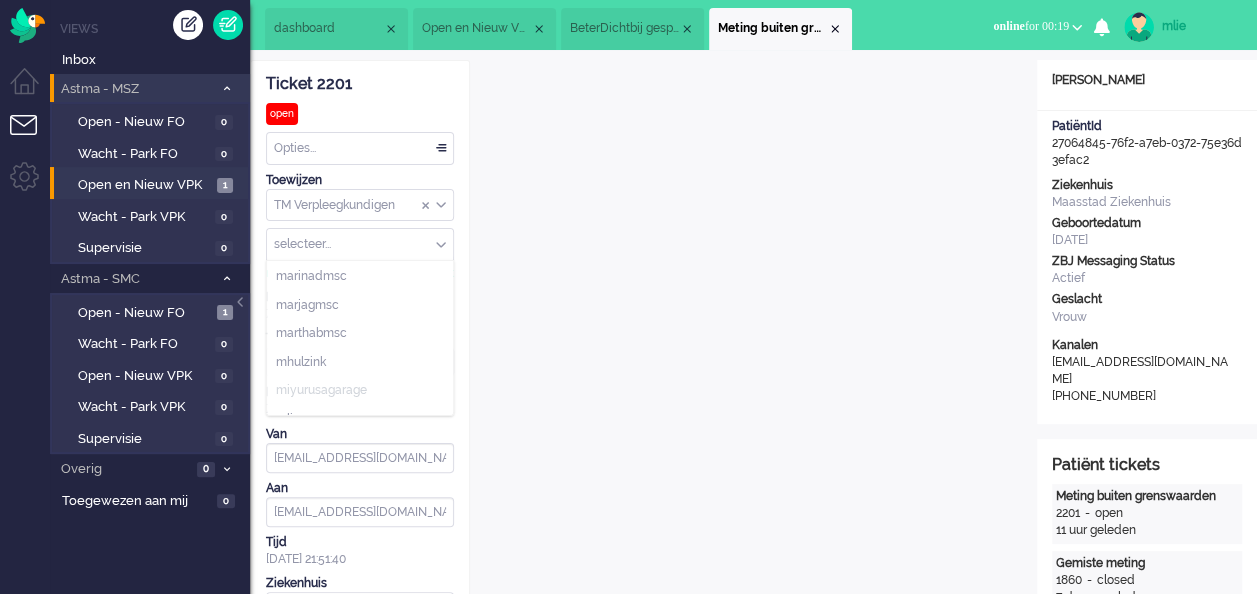 scroll, scrollTop: 800, scrollLeft: 0, axis: vertical 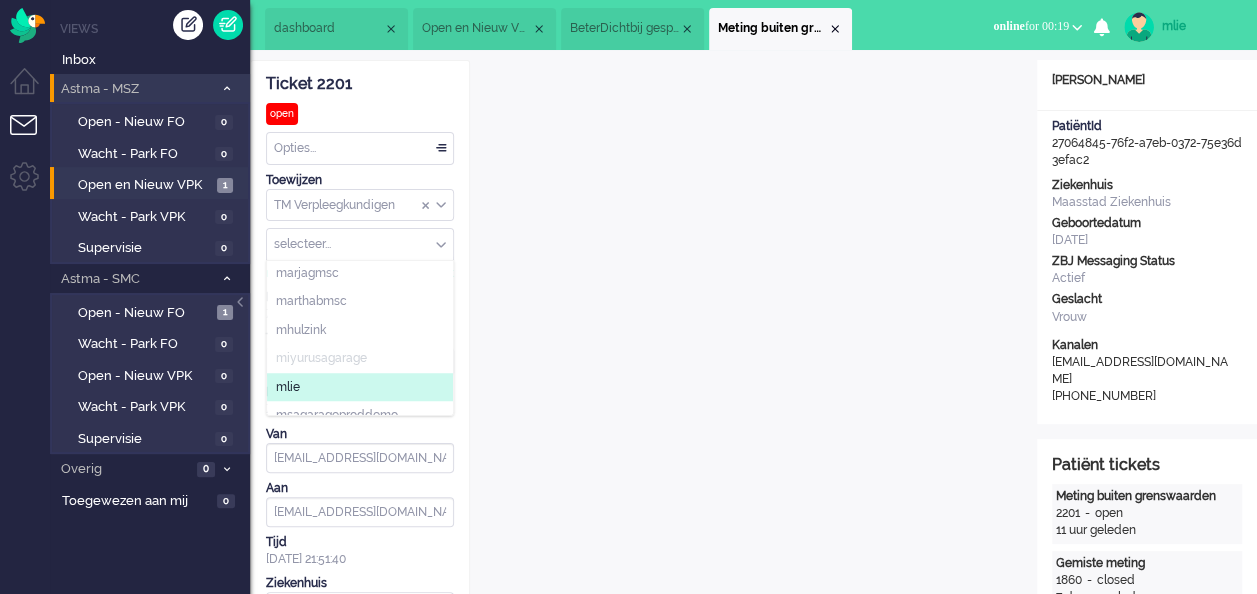 click on "mlie" 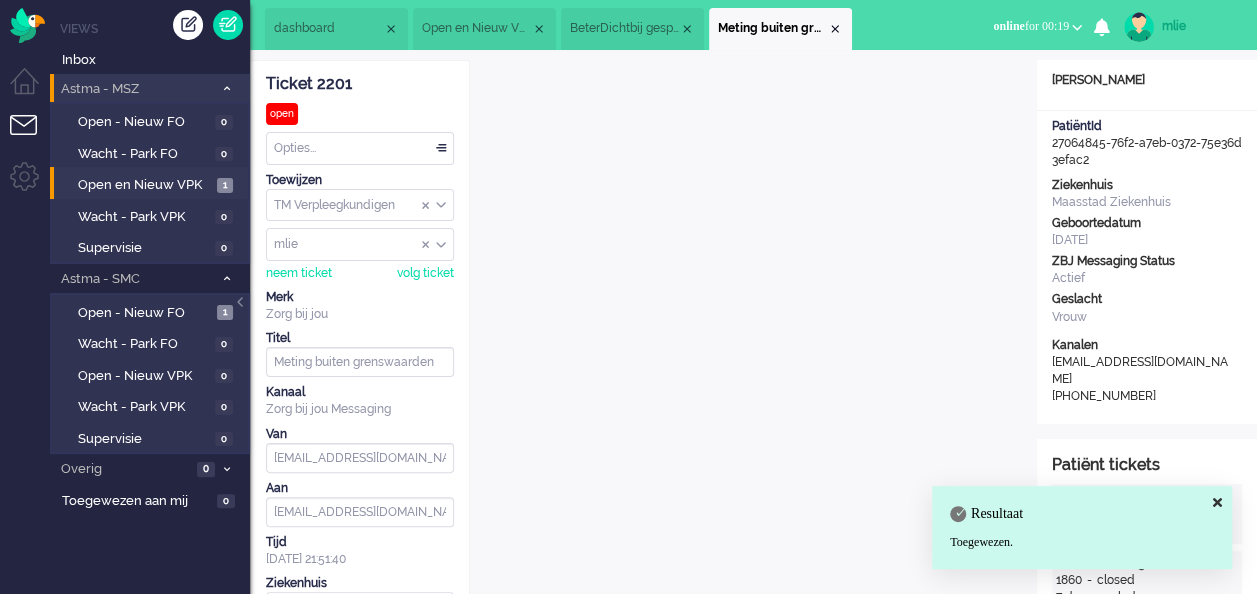 click on "Opties..." at bounding box center [360, 148] 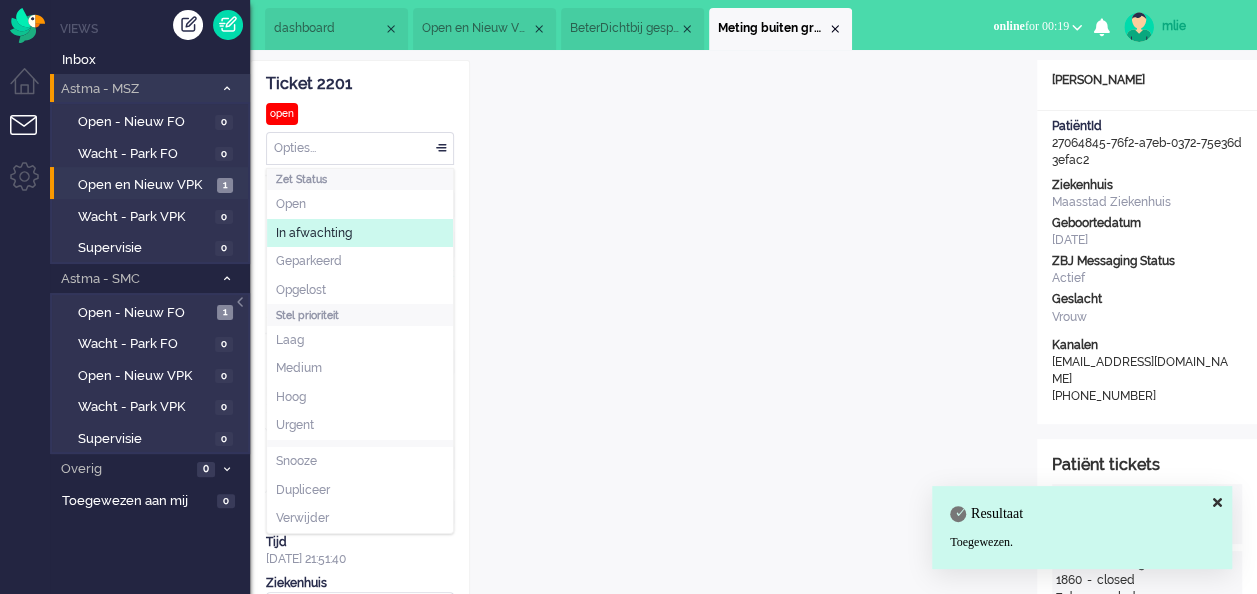 click on "In afwachting" 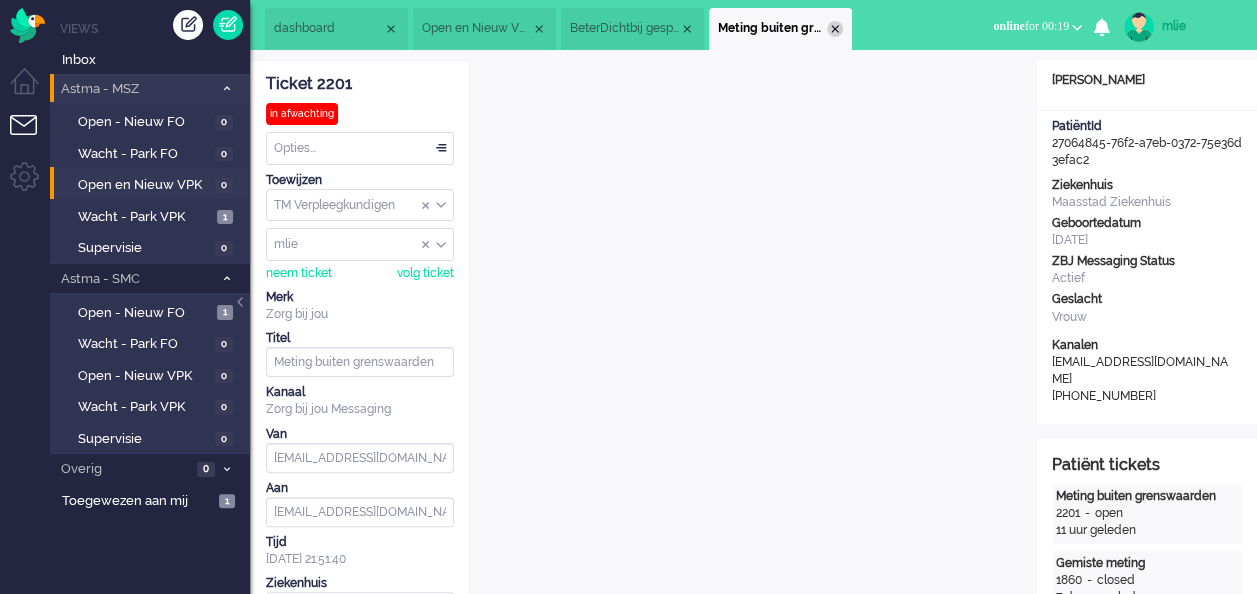 click at bounding box center (835, 29) 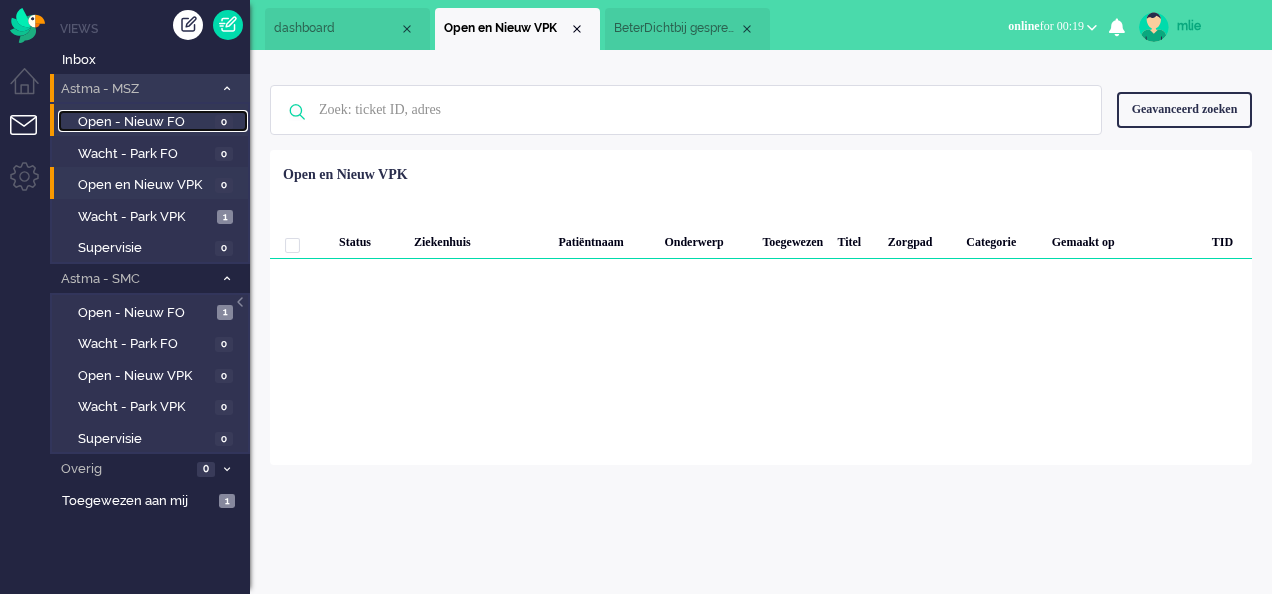 click on "Open - Nieuw FO
0" at bounding box center [153, 121] 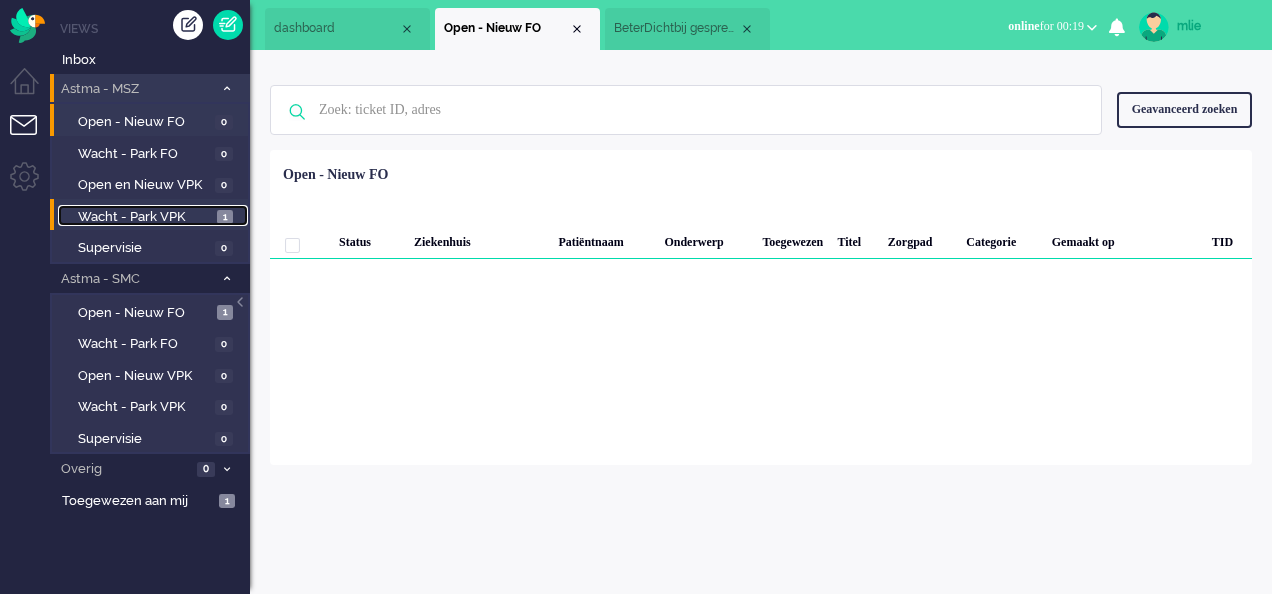 click on "Wacht - Park VPK" at bounding box center (145, 217) 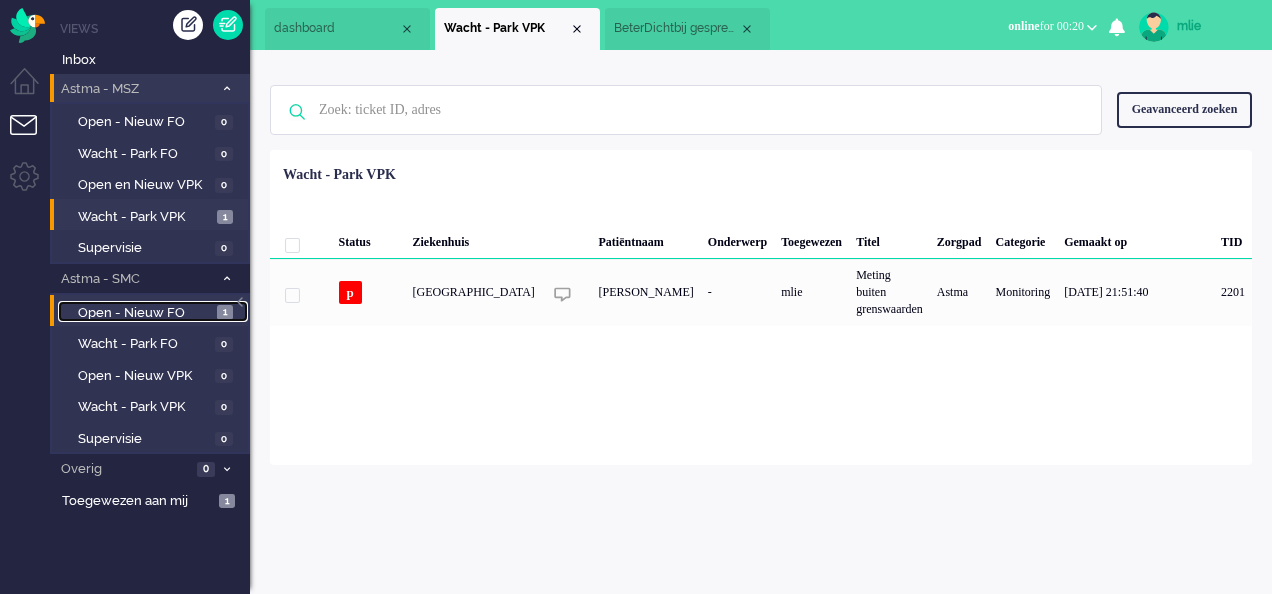 click on "Open - Nieuw FO" at bounding box center (145, 313) 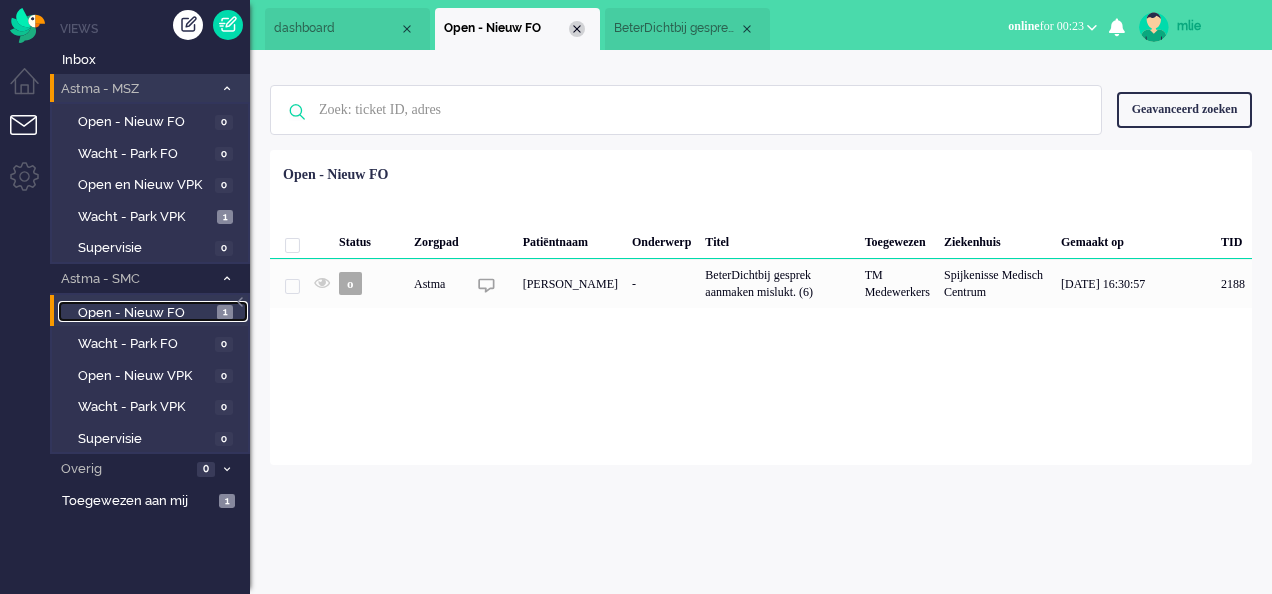 click at bounding box center (577, 29) 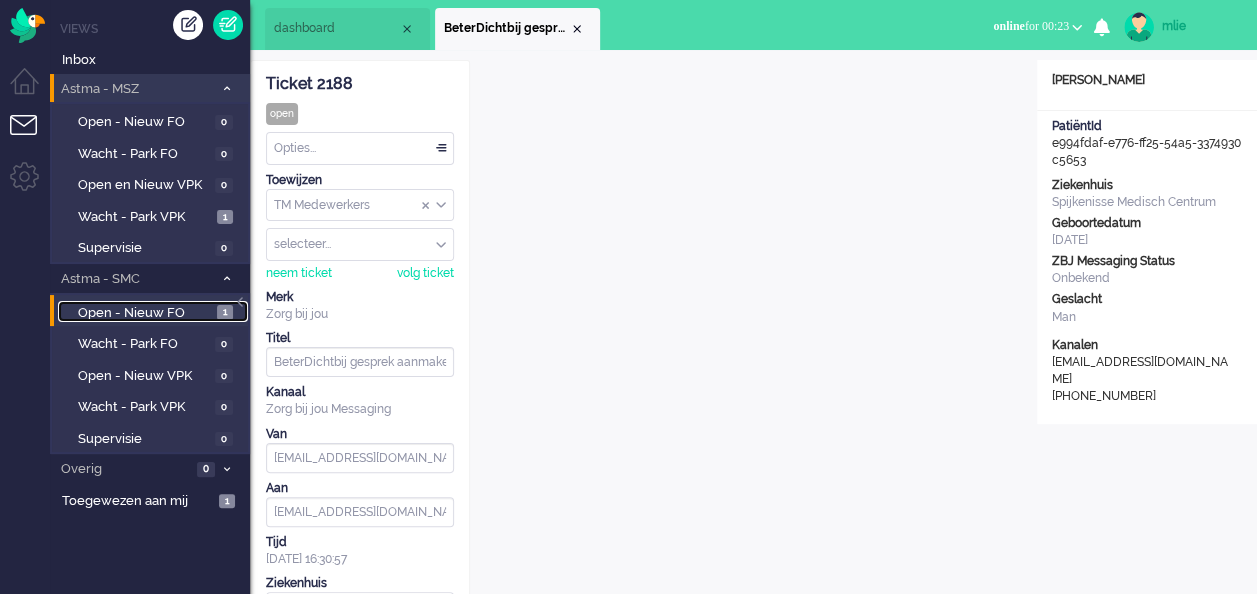 click on "dashboard" at bounding box center [336, 28] 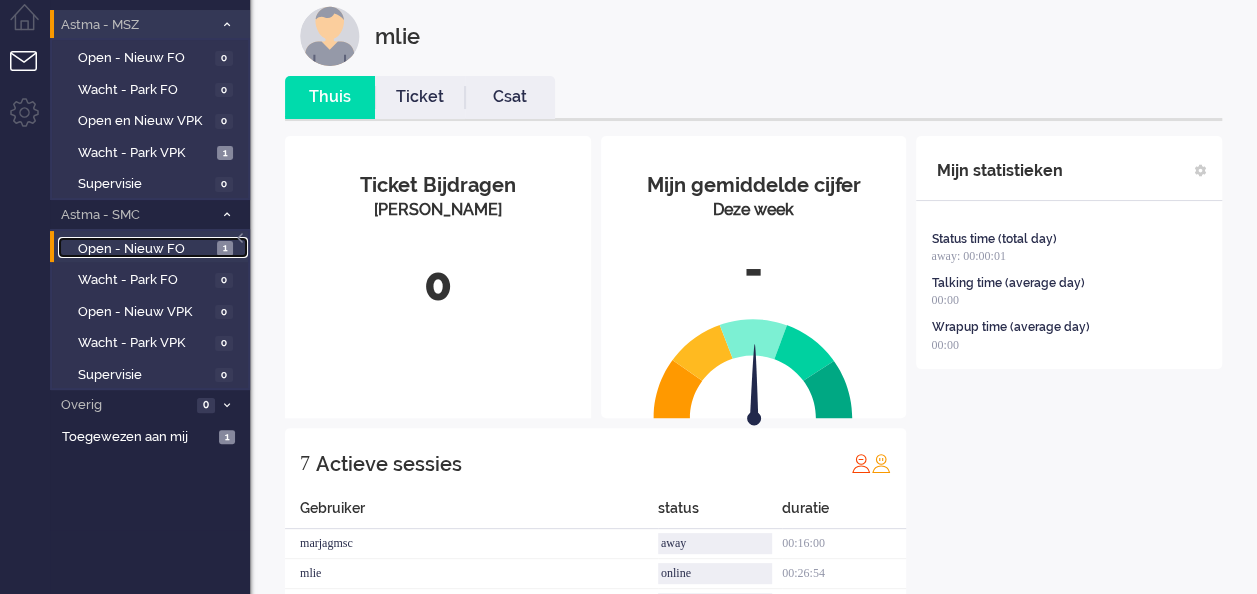 scroll, scrollTop: 63, scrollLeft: 0, axis: vertical 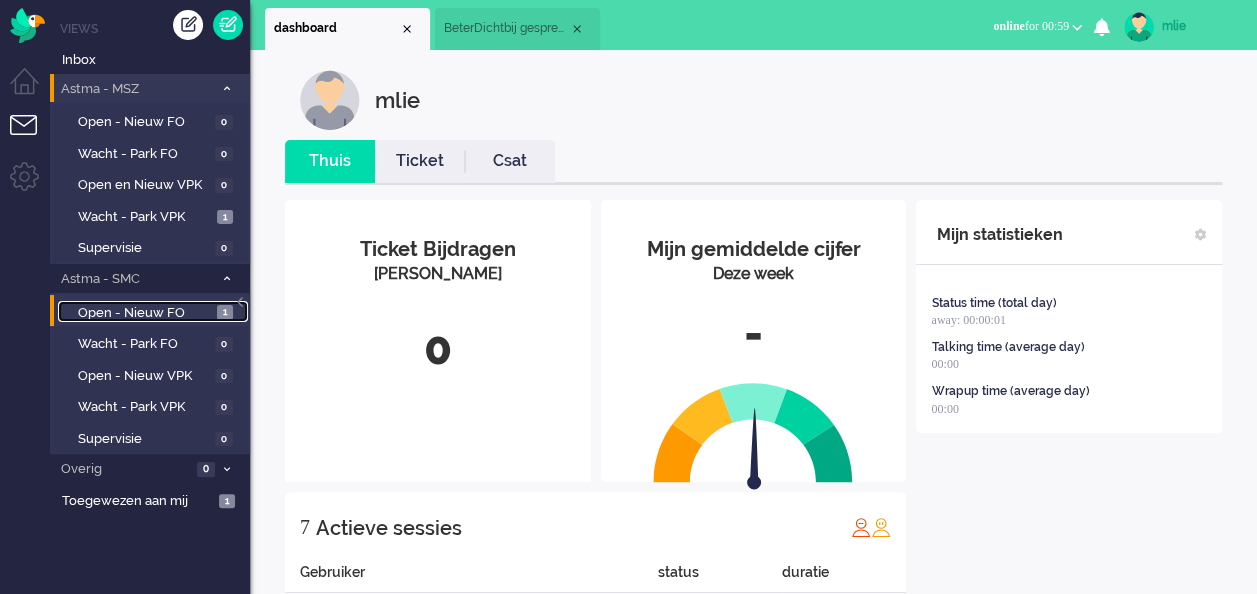 click on "BeterDichtbij gesprek aanmaken mislukt. (6)" at bounding box center (506, 28) 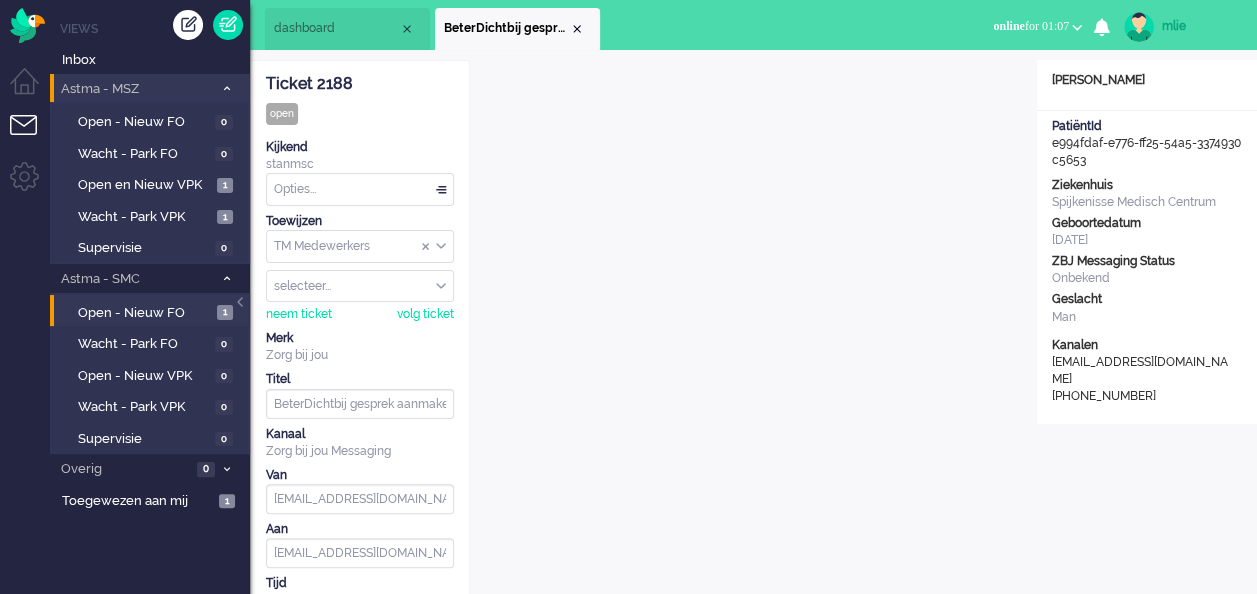 click at bounding box center [226, 88] 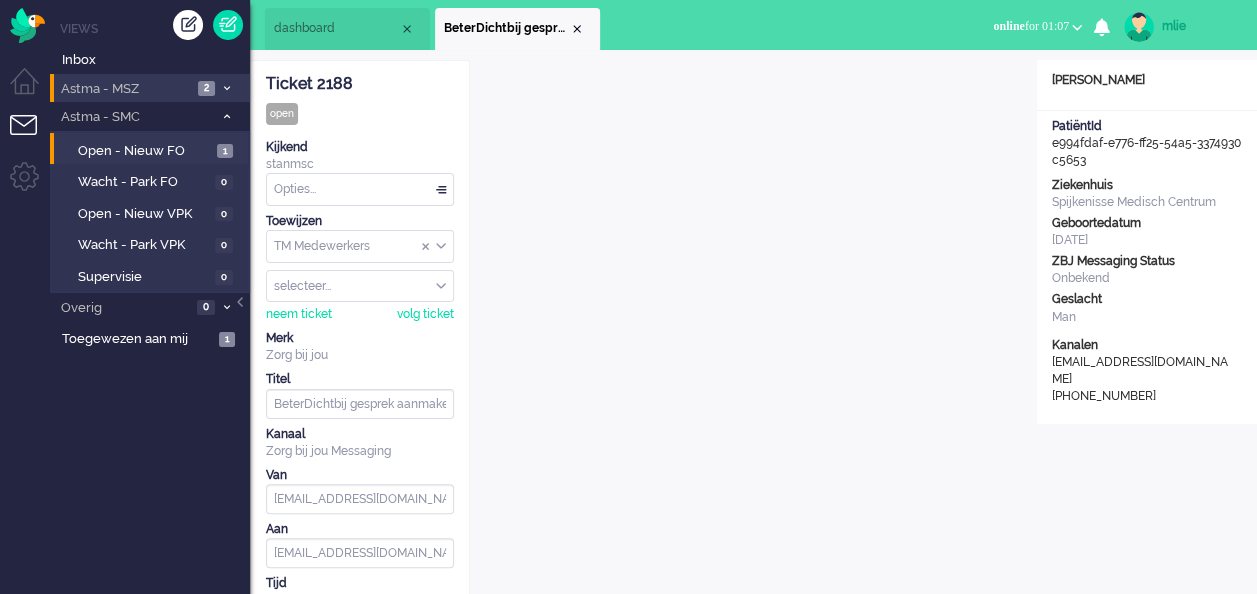click at bounding box center (227, 88) 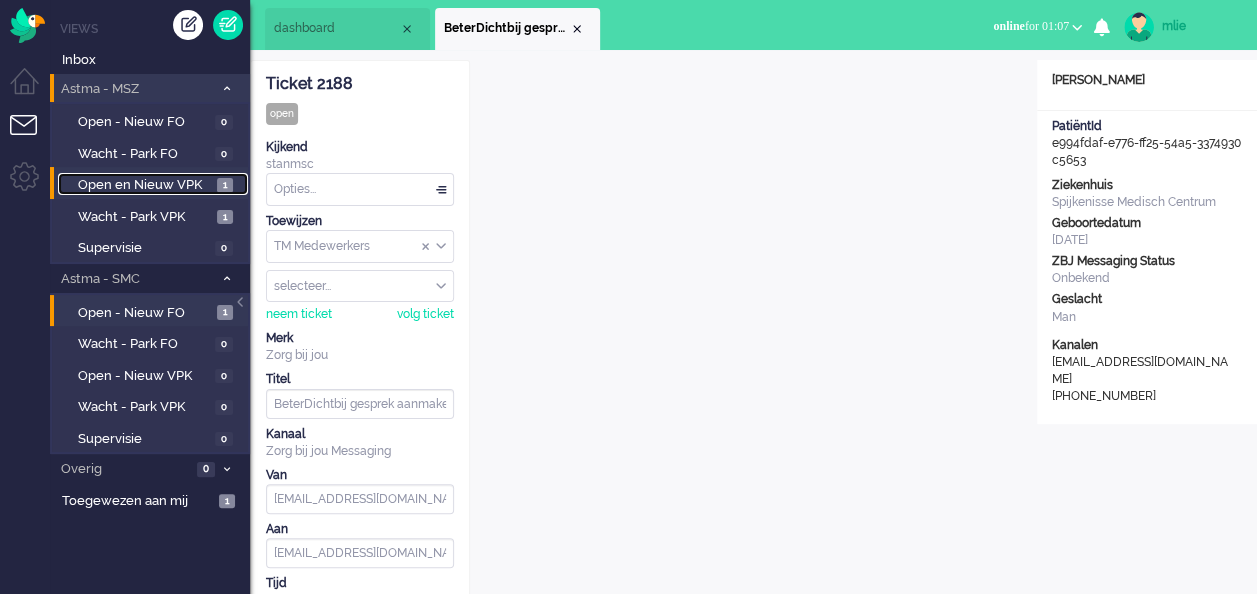 click on "Open en Nieuw VPK" at bounding box center [145, 185] 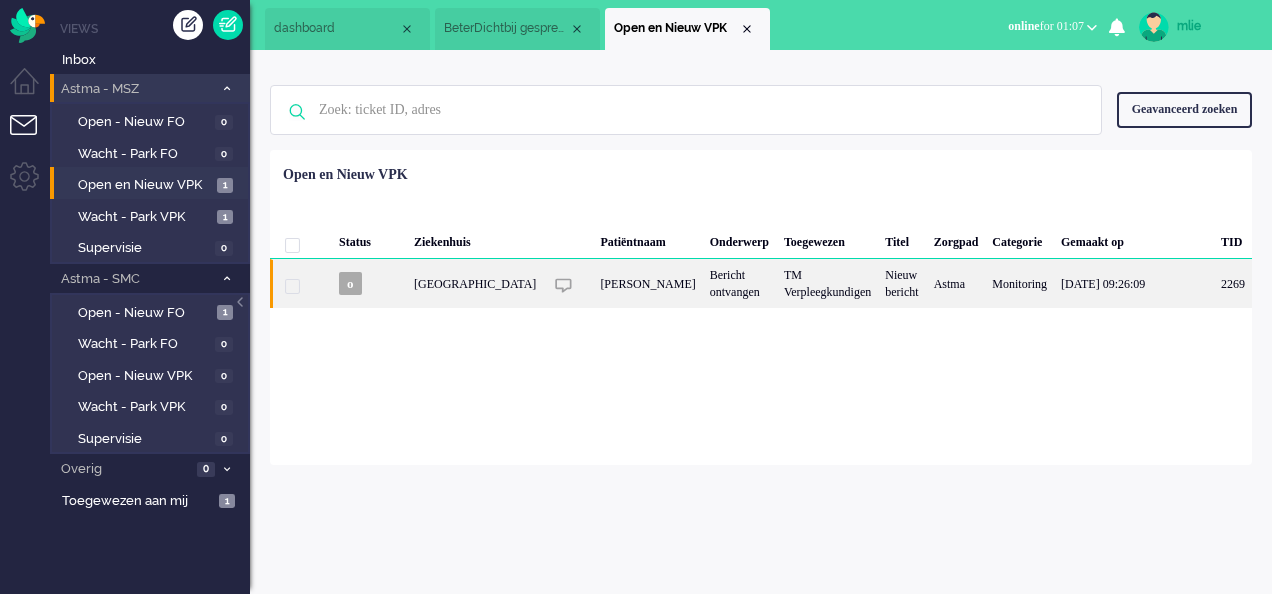 click on "TM Verpleegkundigen" 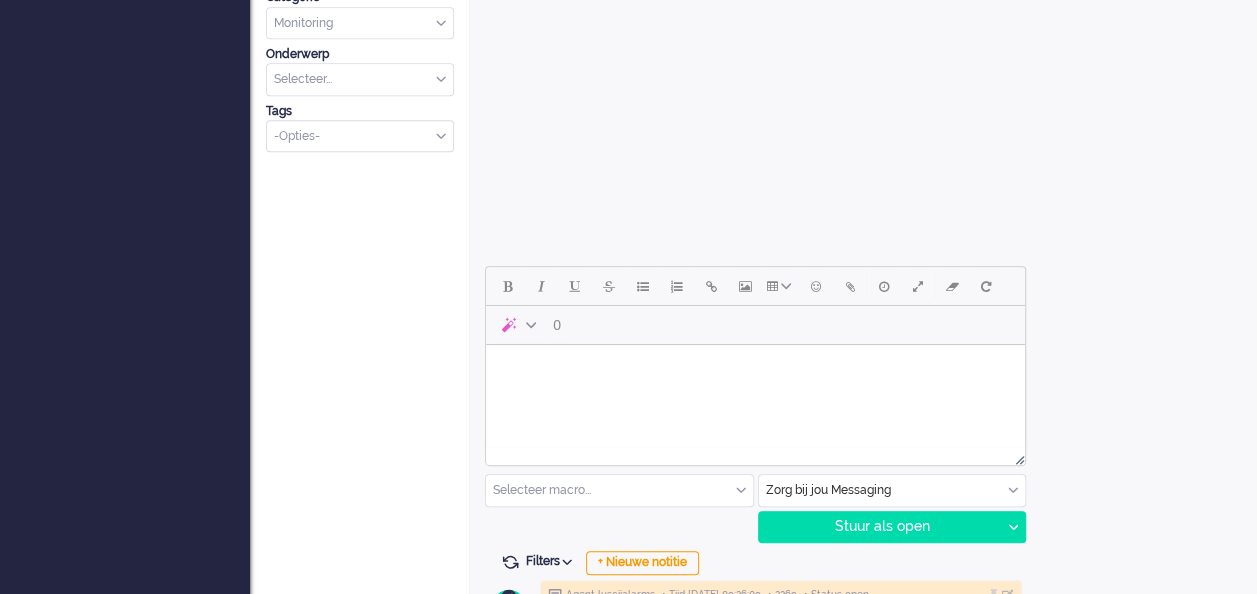 scroll, scrollTop: 700, scrollLeft: 0, axis: vertical 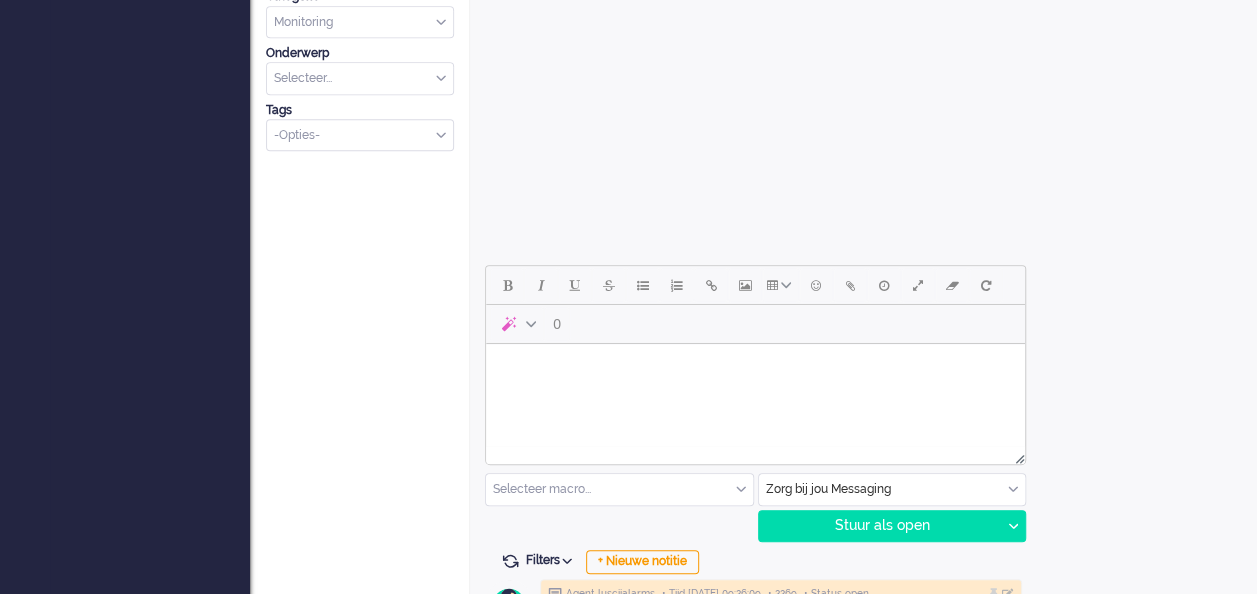 click at bounding box center (755, 369) 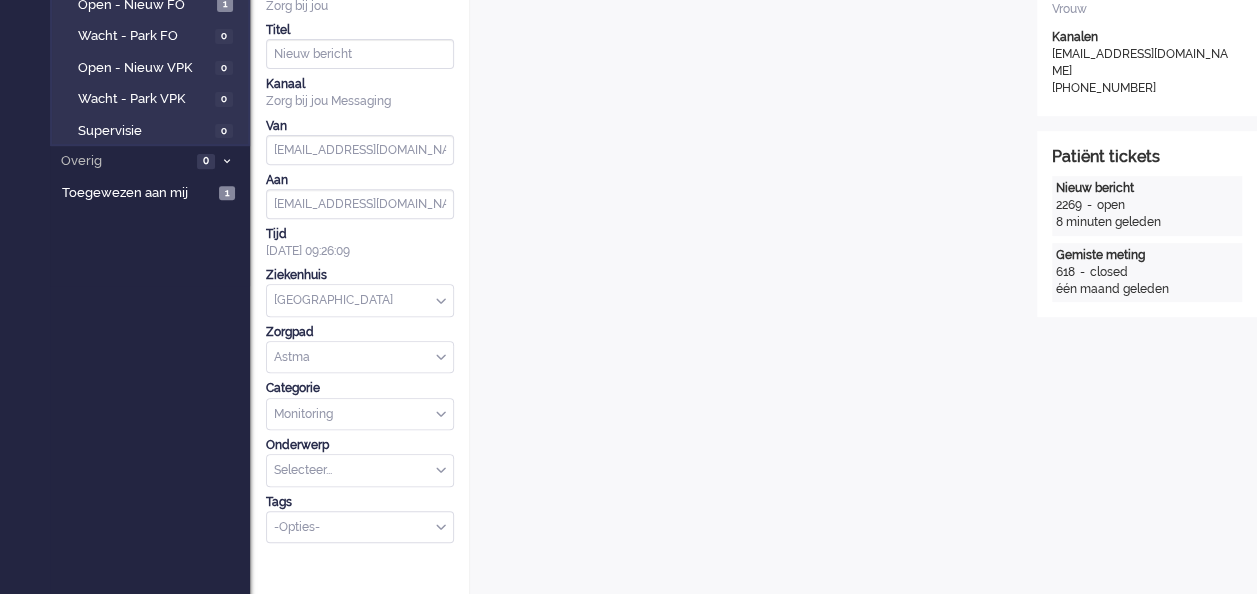 scroll, scrollTop: 100, scrollLeft: 0, axis: vertical 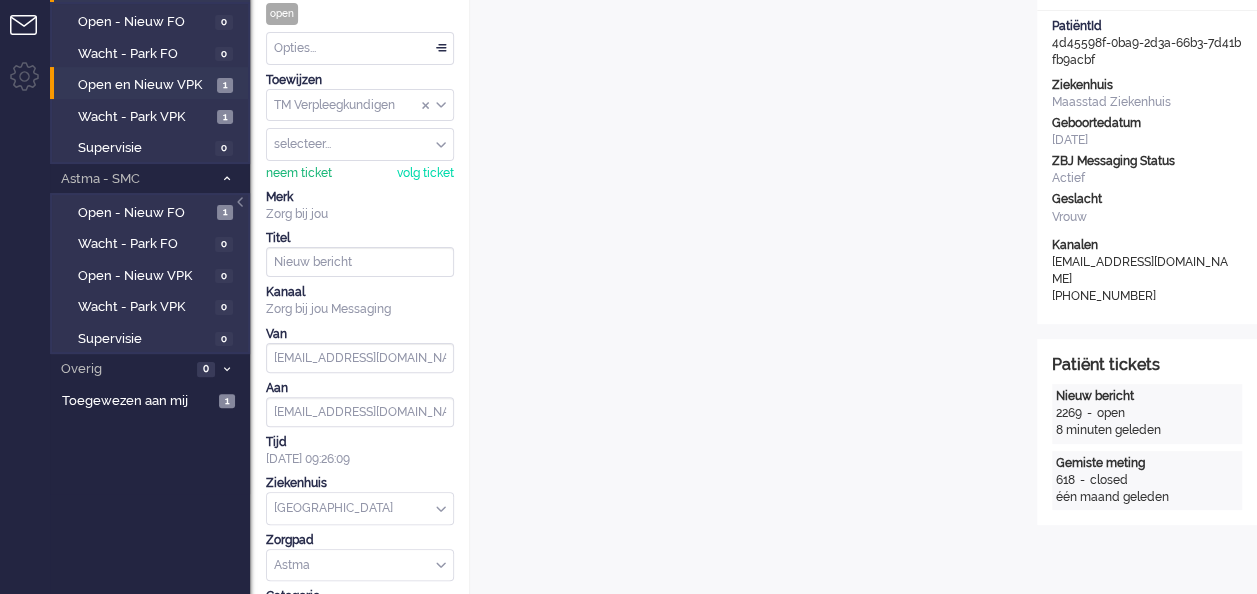 click on "neem ticket" at bounding box center [299, 173] 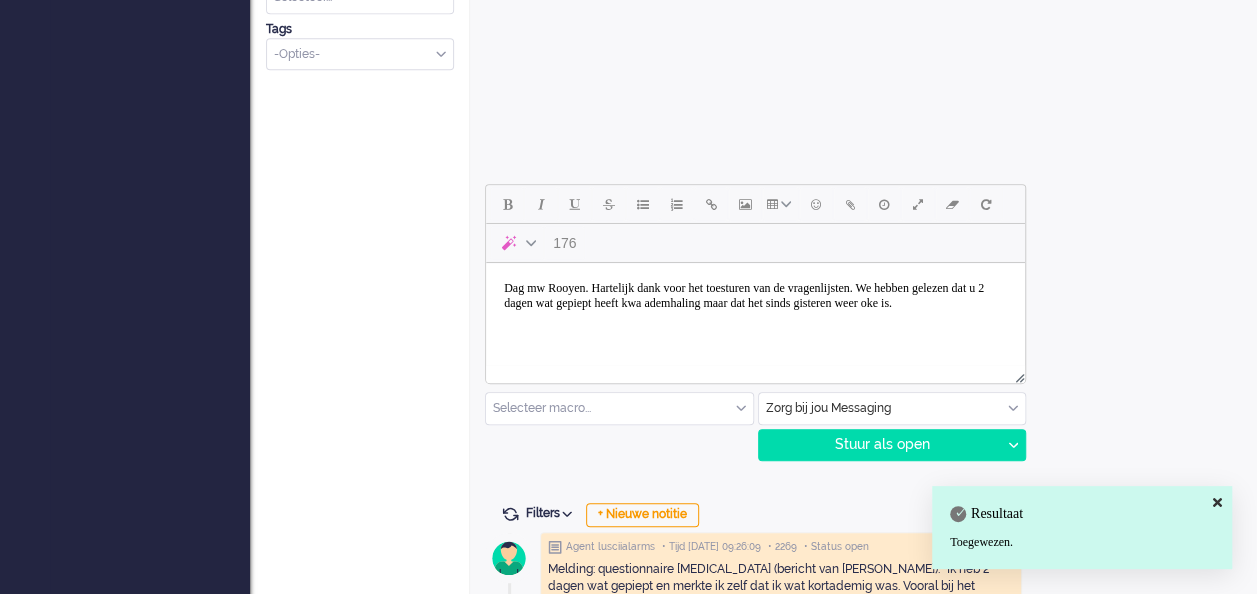 scroll, scrollTop: 800, scrollLeft: 0, axis: vertical 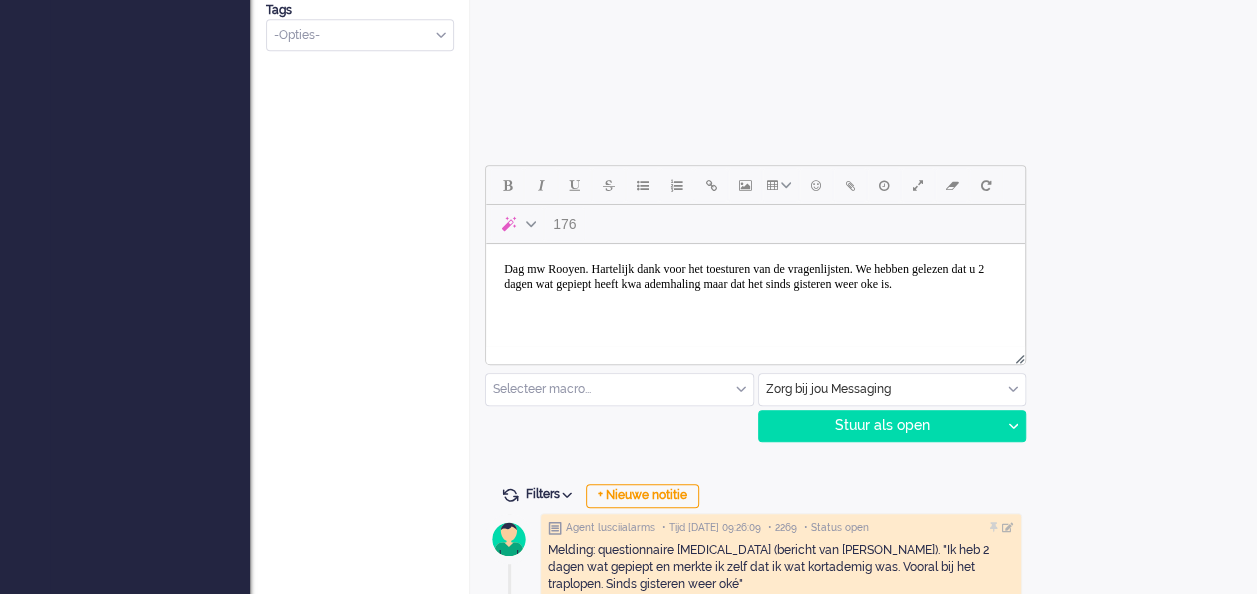 click on "Dag mw Rooyen. Hartelijk dank voor het toesturen van de vragenlijsten. We hebben gelezen dat u 2 dagen wat gepiept heeft kwa ademhaling maar dat het sinds gisteren weer oke is." at bounding box center [755, 277] 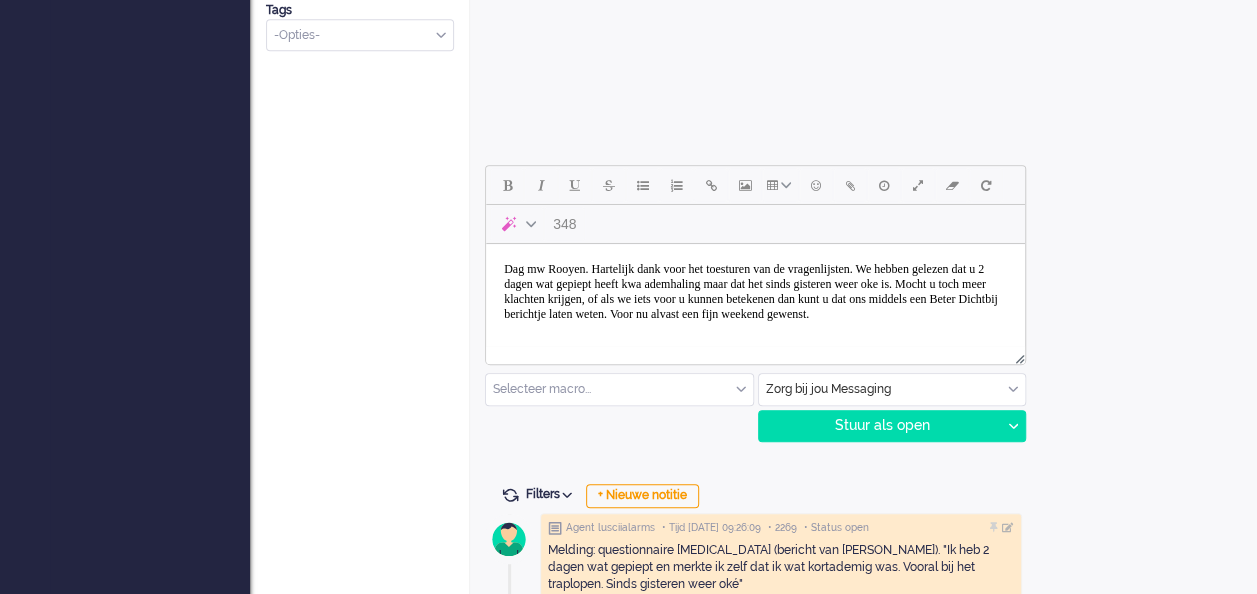scroll, scrollTop: 3, scrollLeft: 0, axis: vertical 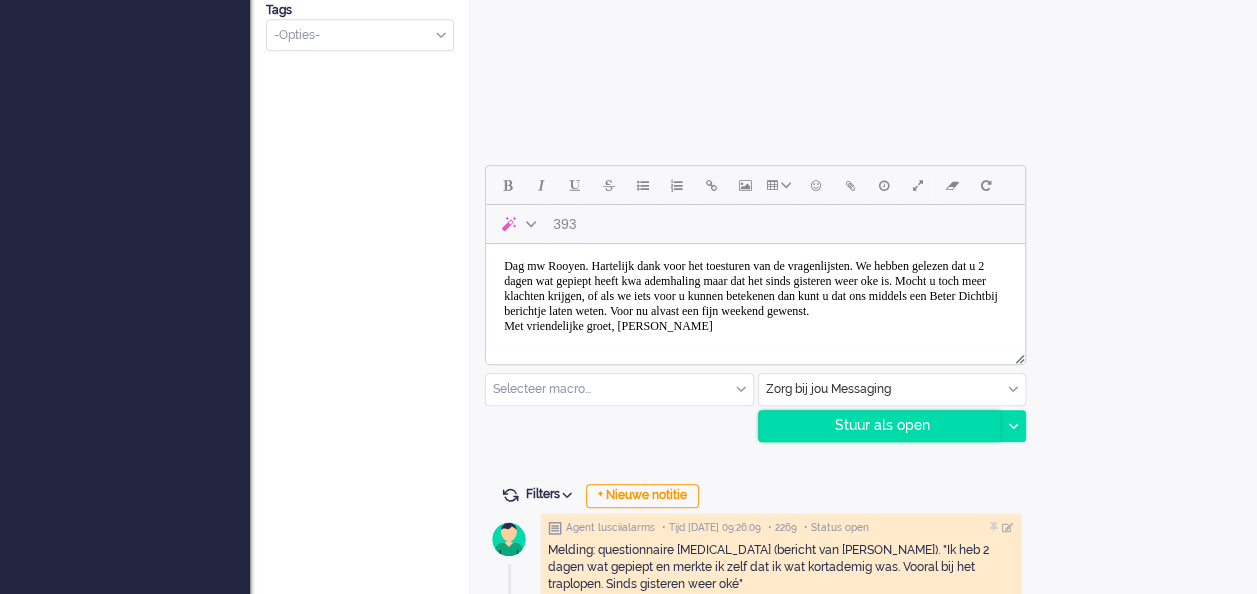 click on "Stuur als open" at bounding box center [880, 426] 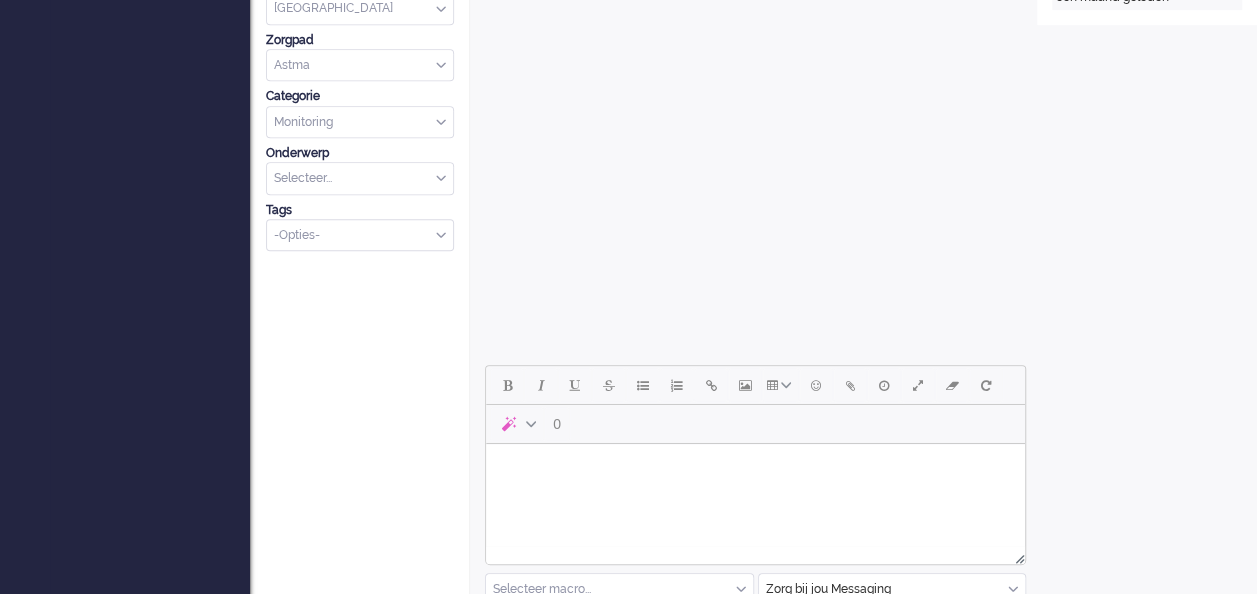 scroll, scrollTop: 0, scrollLeft: 0, axis: both 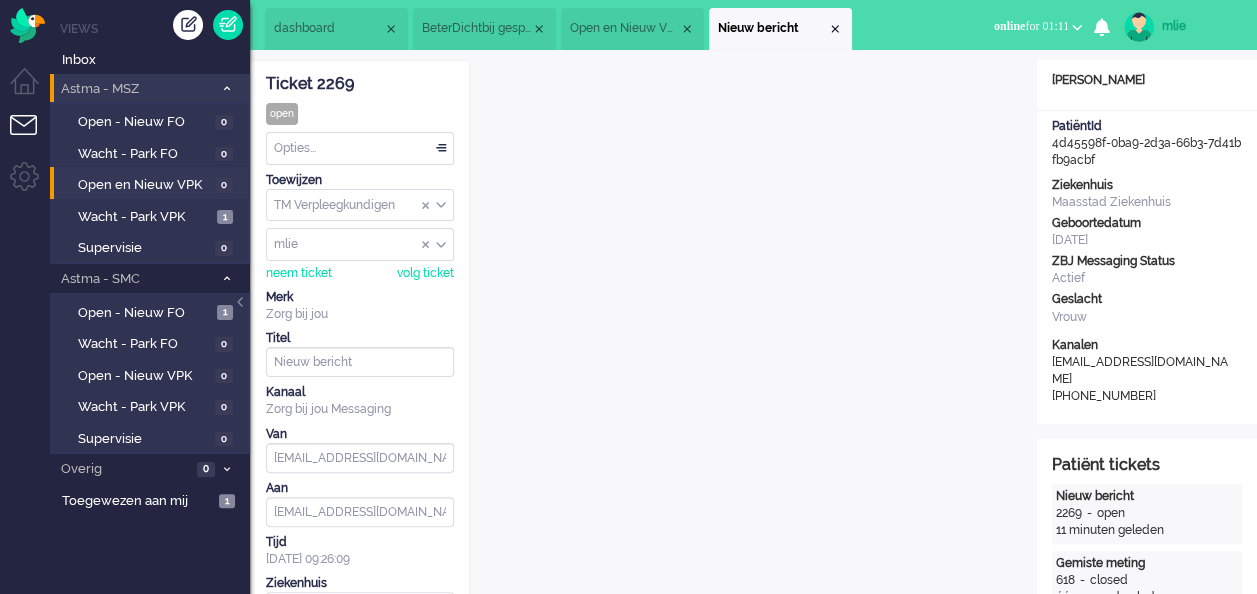 click on "Astma - MSZ
1" at bounding box center [150, 88] 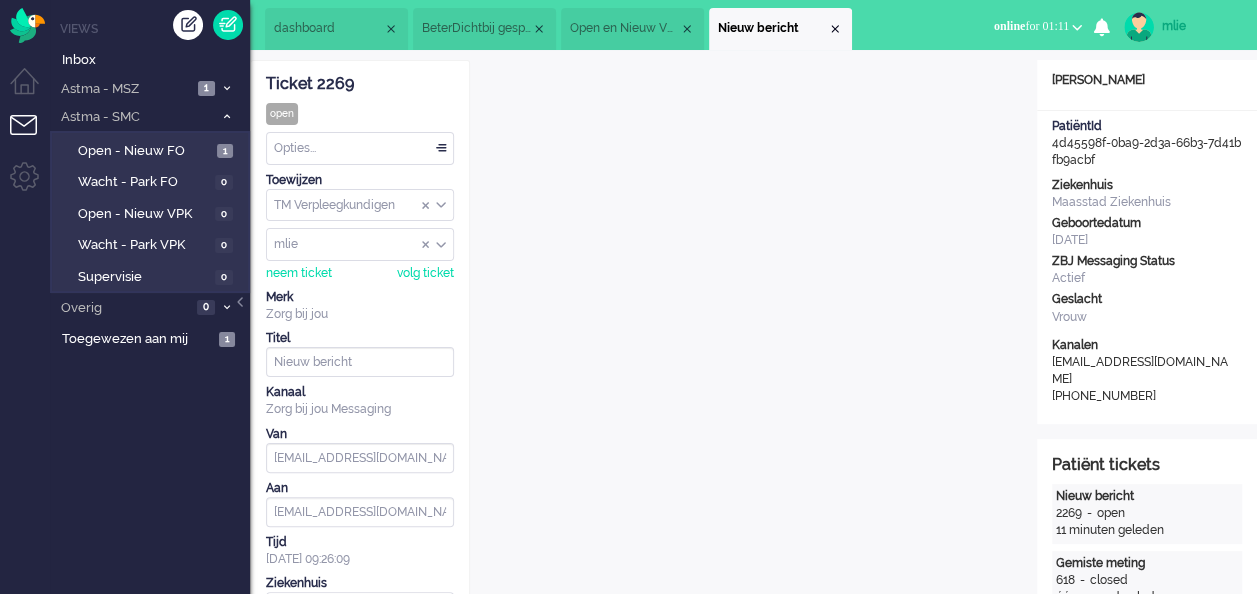 click at bounding box center (226, 88) 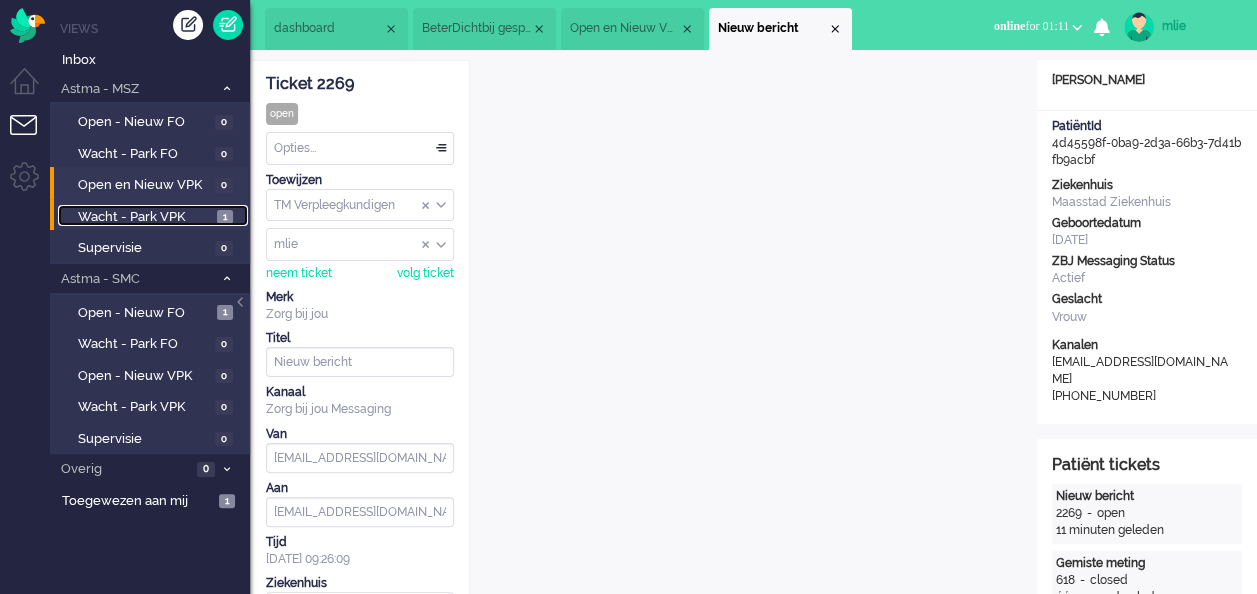 click on "Wacht - Park VPK" at bounding box center [145, 217] 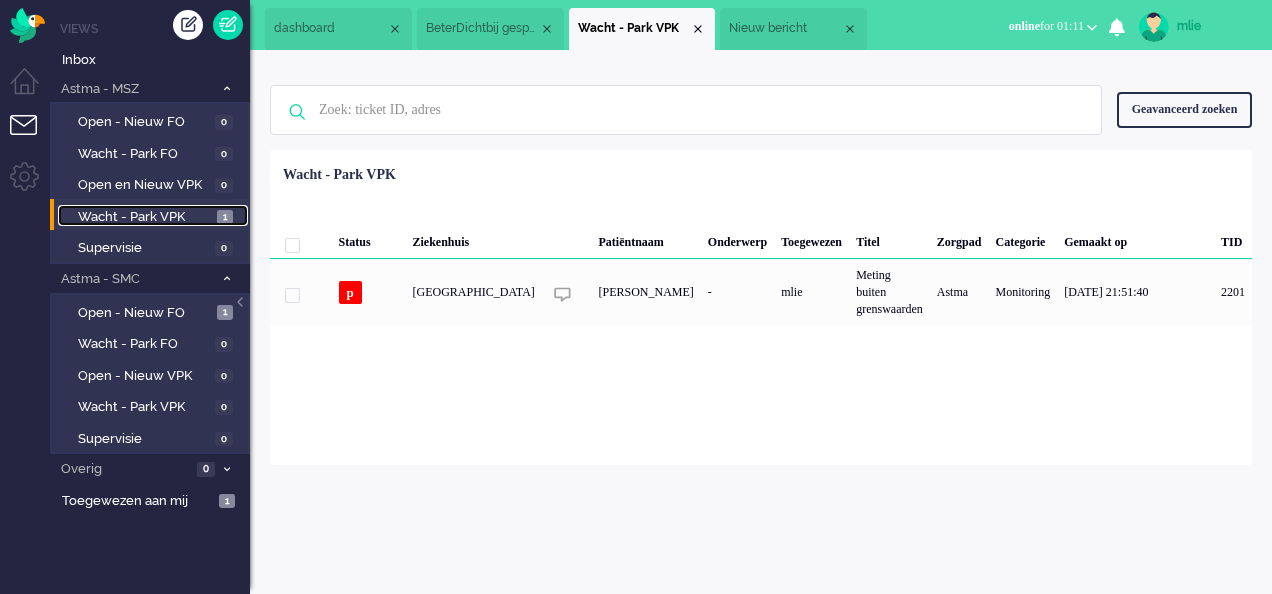 click on "Nieuw bericht" at bounding box center (785, 28) 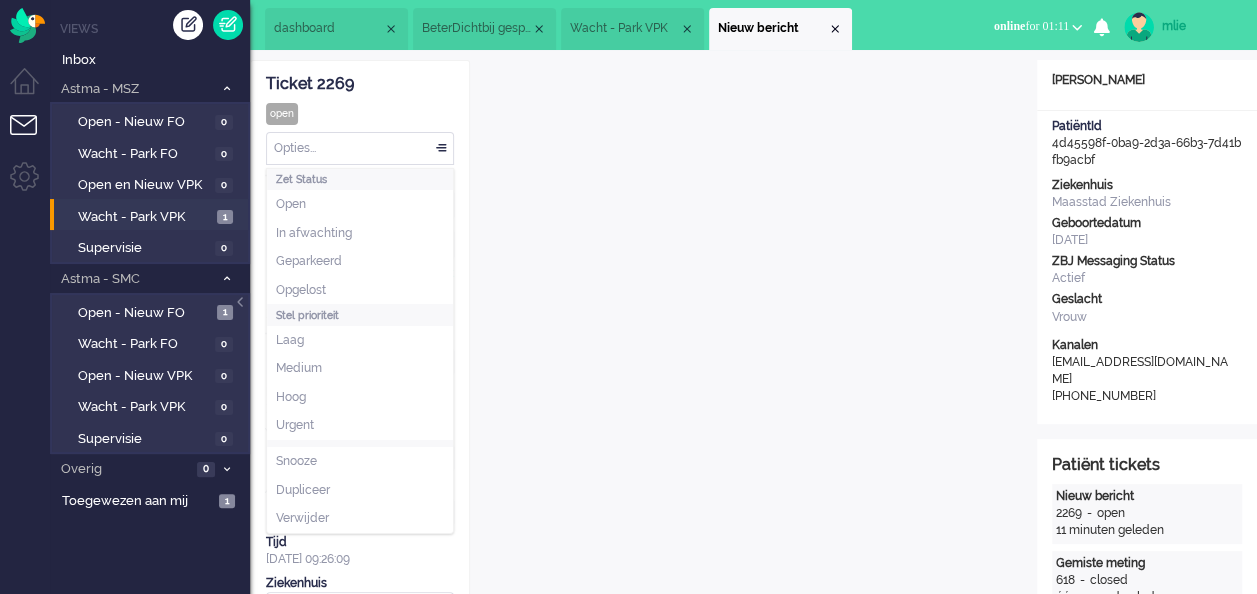 click on "Opties..." at bounding box center (360, 148) 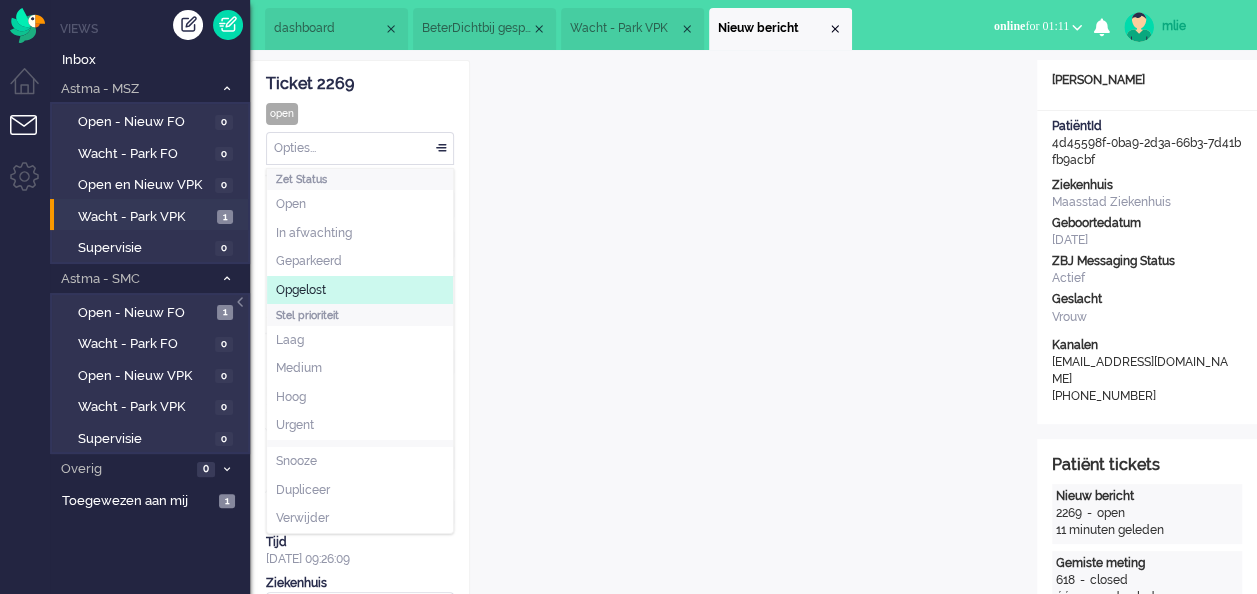 click on "Opgelost" 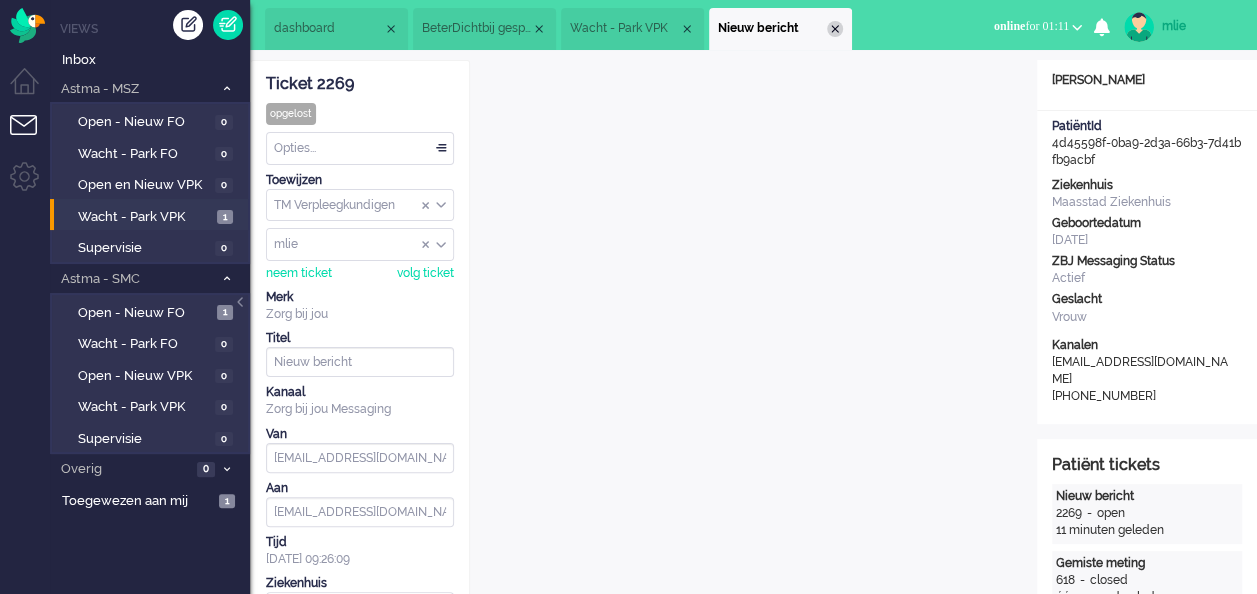 click at bounding box center (835, 29) 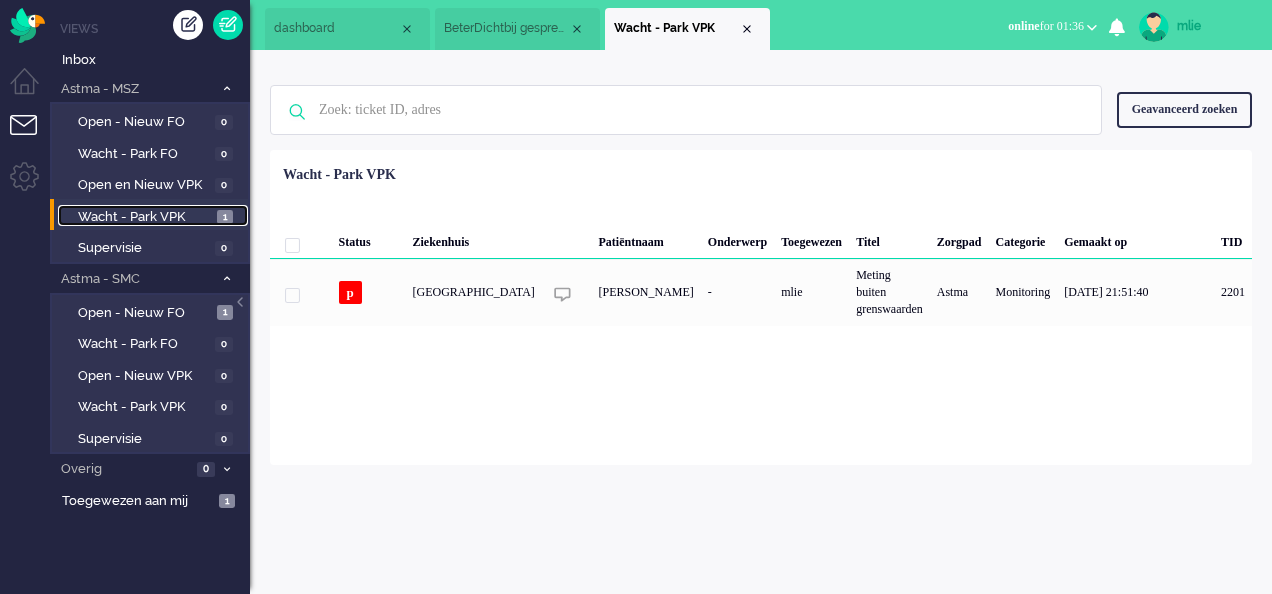click on "Wacht - Park VPK" at bounding box center (145, 217) 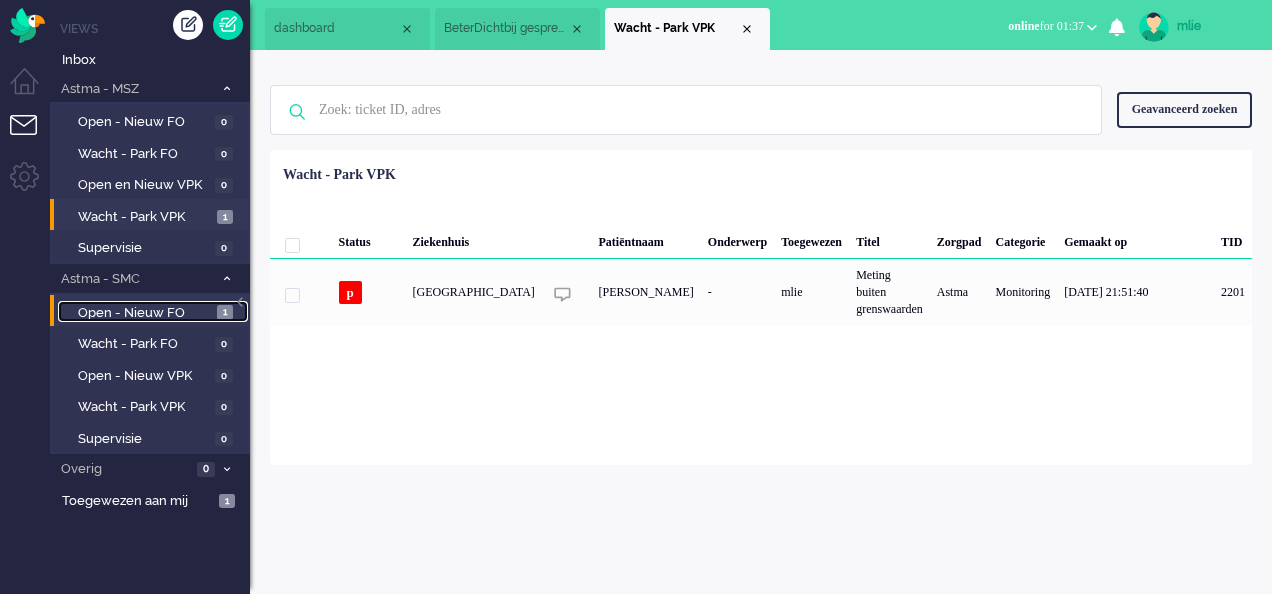 click on "Open - Nieuw FO" at bounding box center [145, 313] 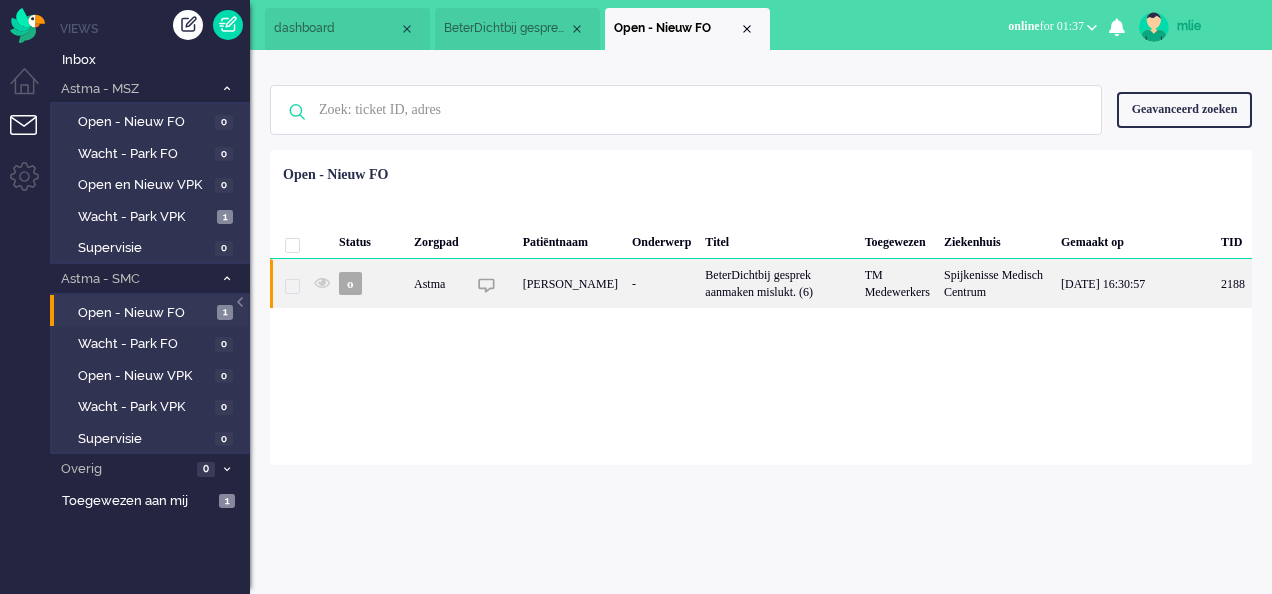 click on "BeterDichtbij gesprek aanmaken mislukt. (6)" 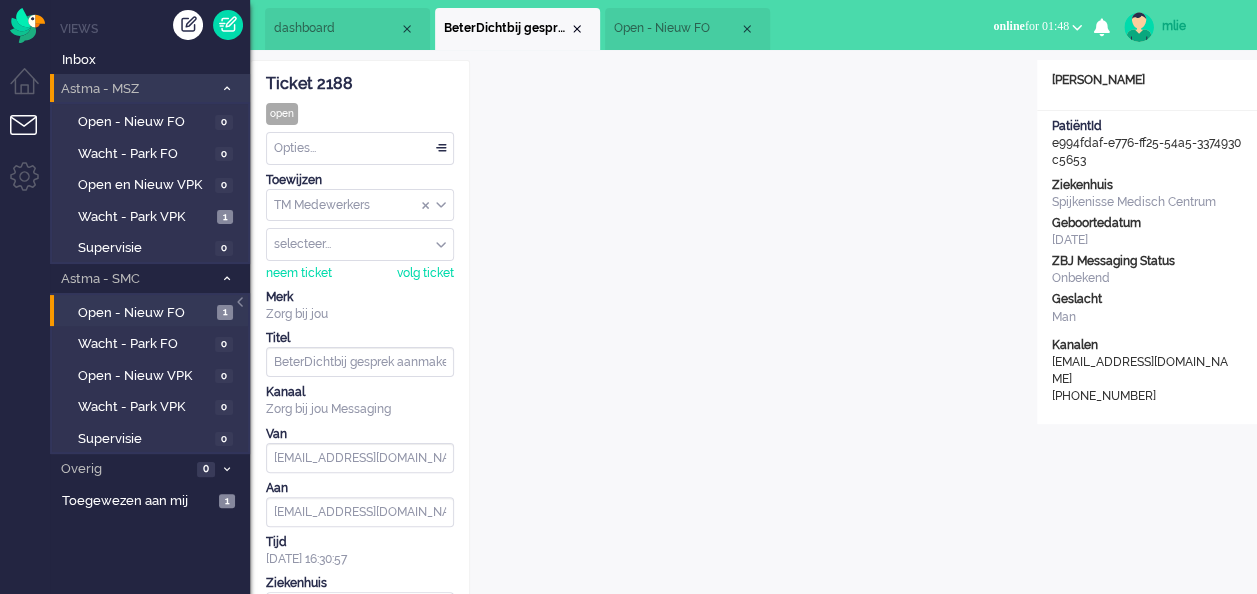 click at bounding box center (227, 88) 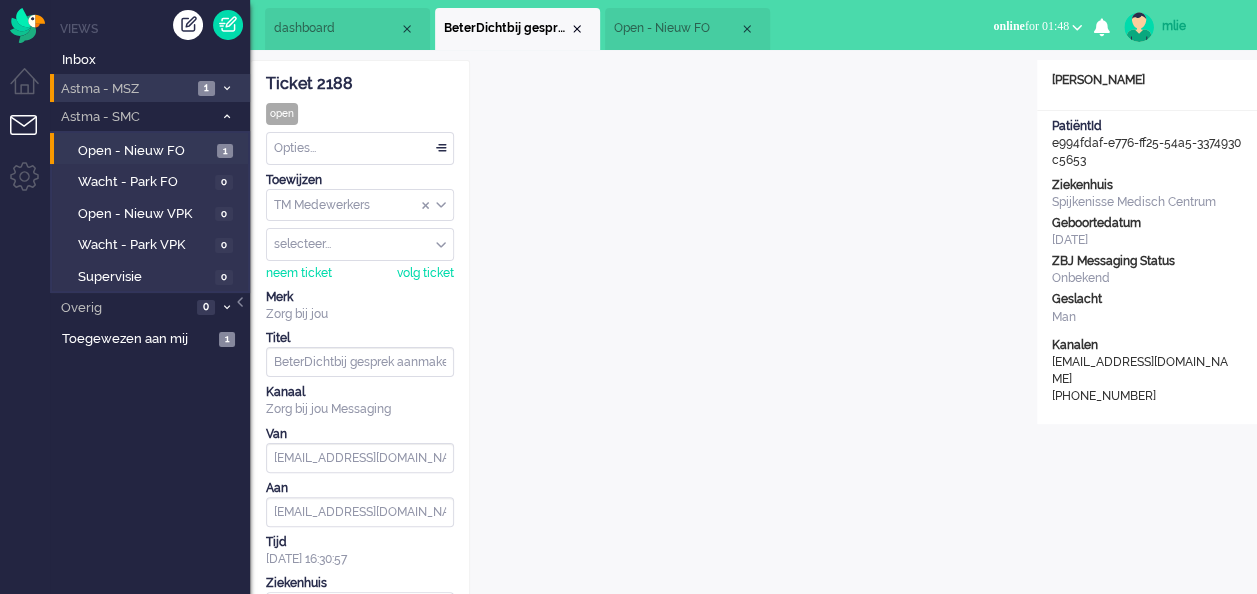 click at bounding box center [227, 88] 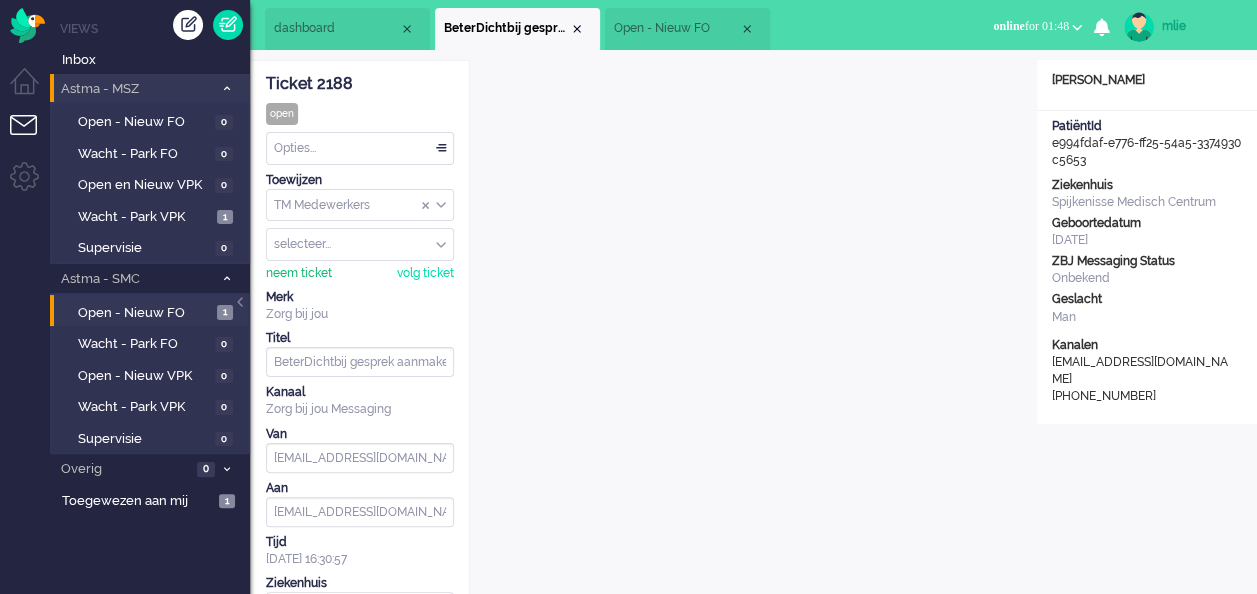 click on "neem ticket" at bounding box center (299, 273) 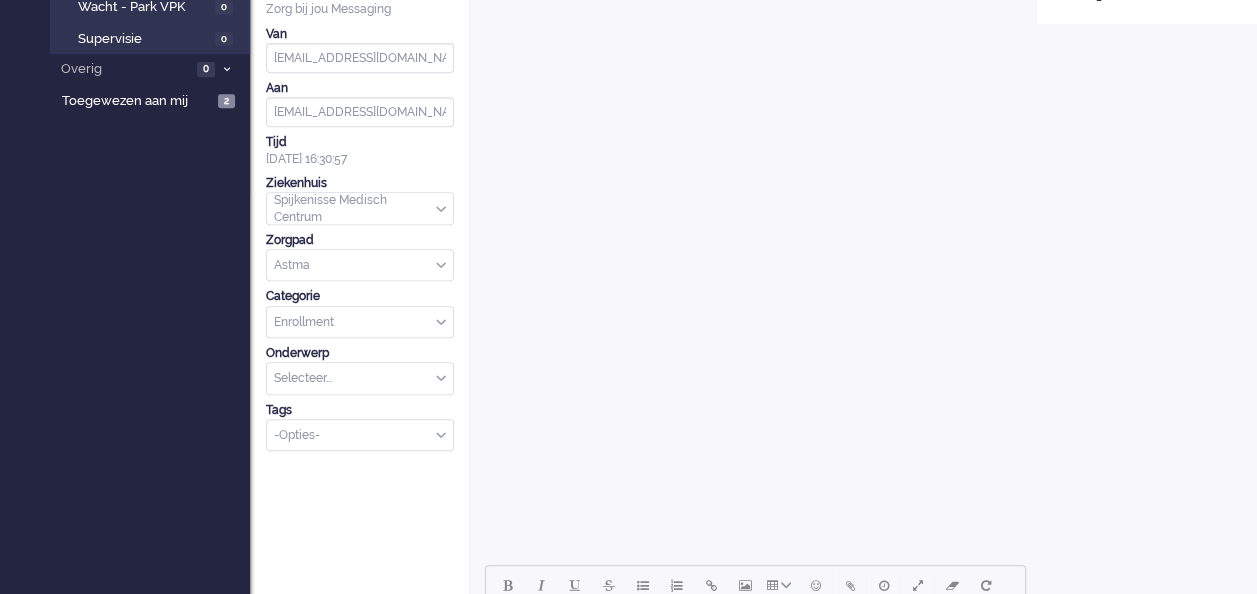 scroll, scrollTop: 0, scrollLeft: 0, axis: both 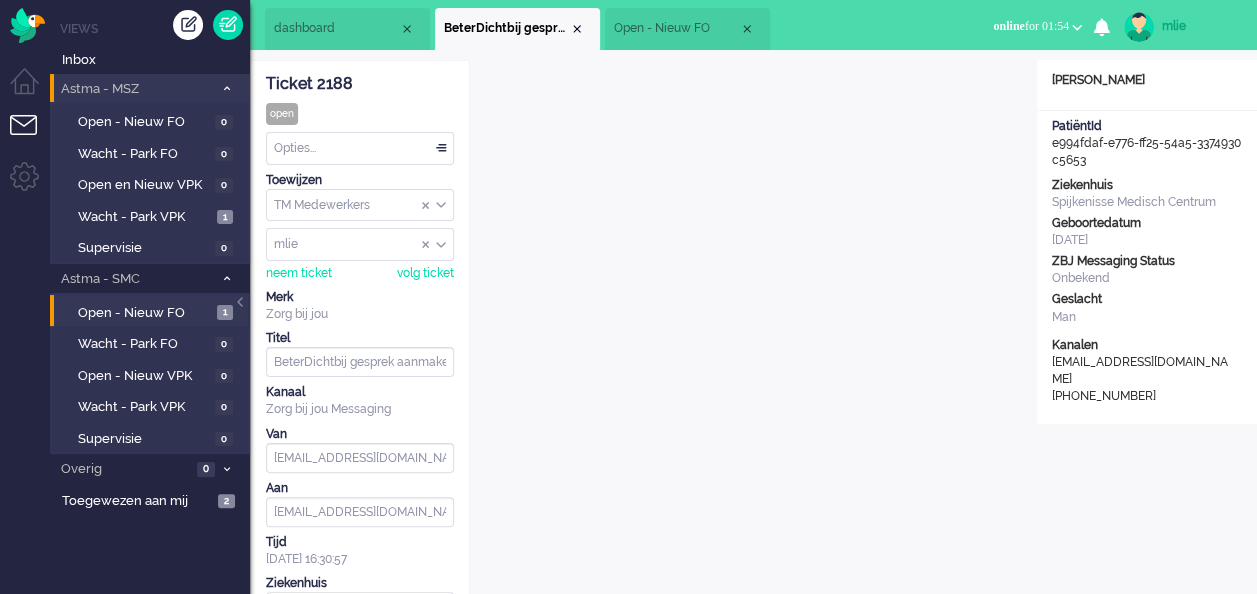 click on "dashboard" at bounding box center [336, 28] 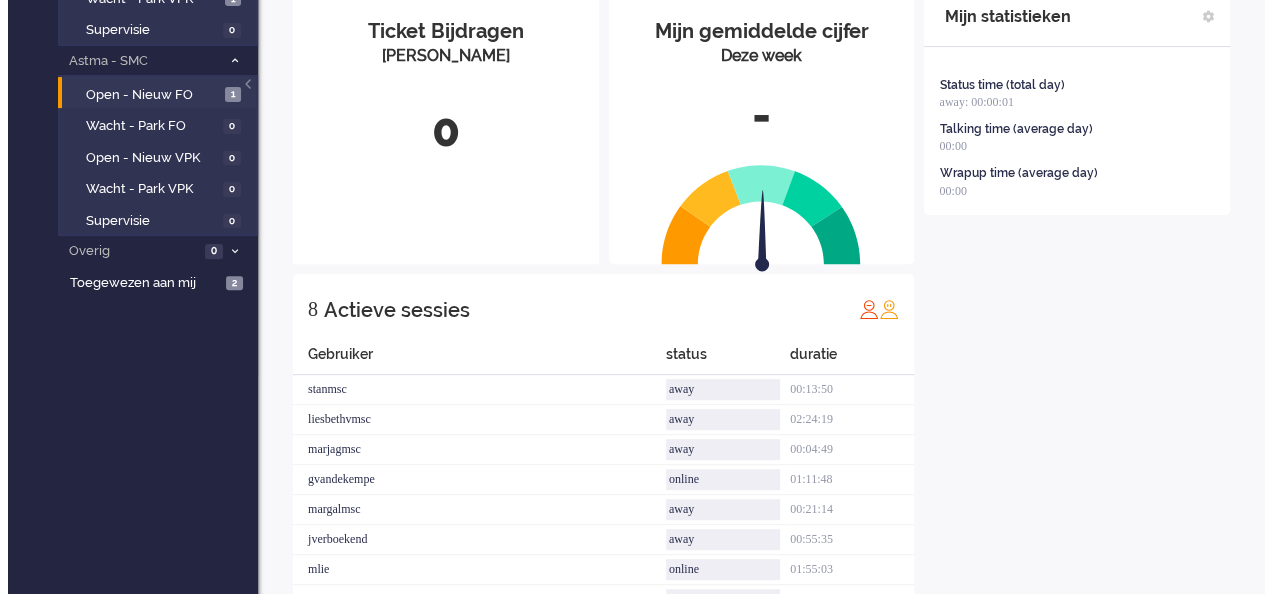 scroll, scrollTop: 0, scrollLeft: 0, axis: both 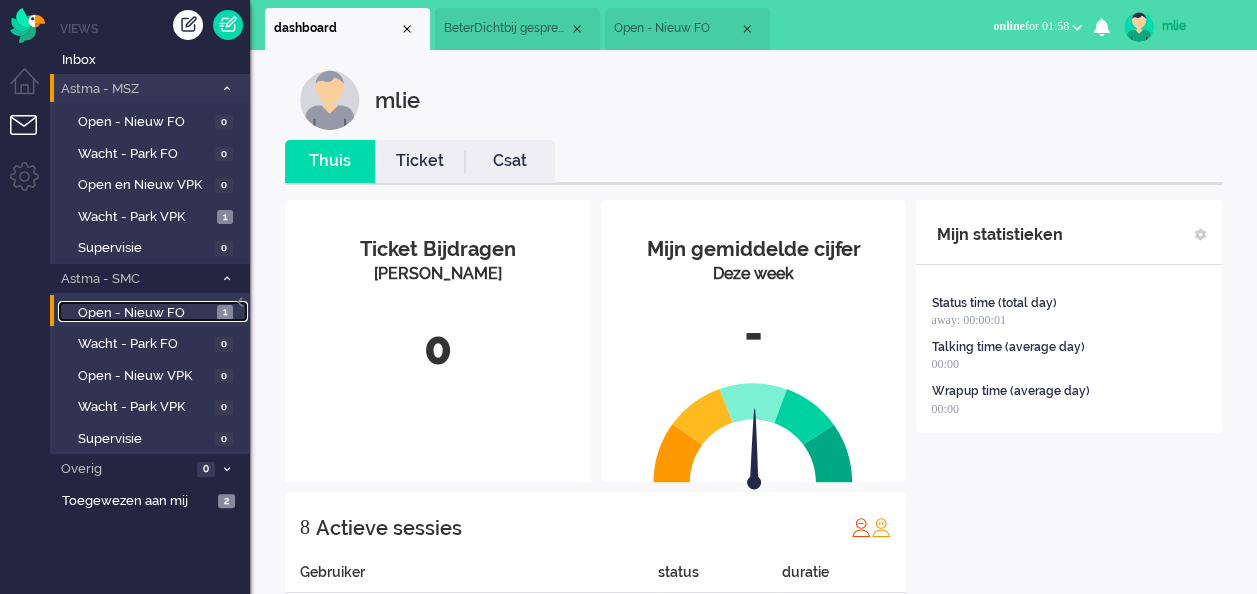 click on "Open - Nieuw FO" at bounding box center (145, 313) 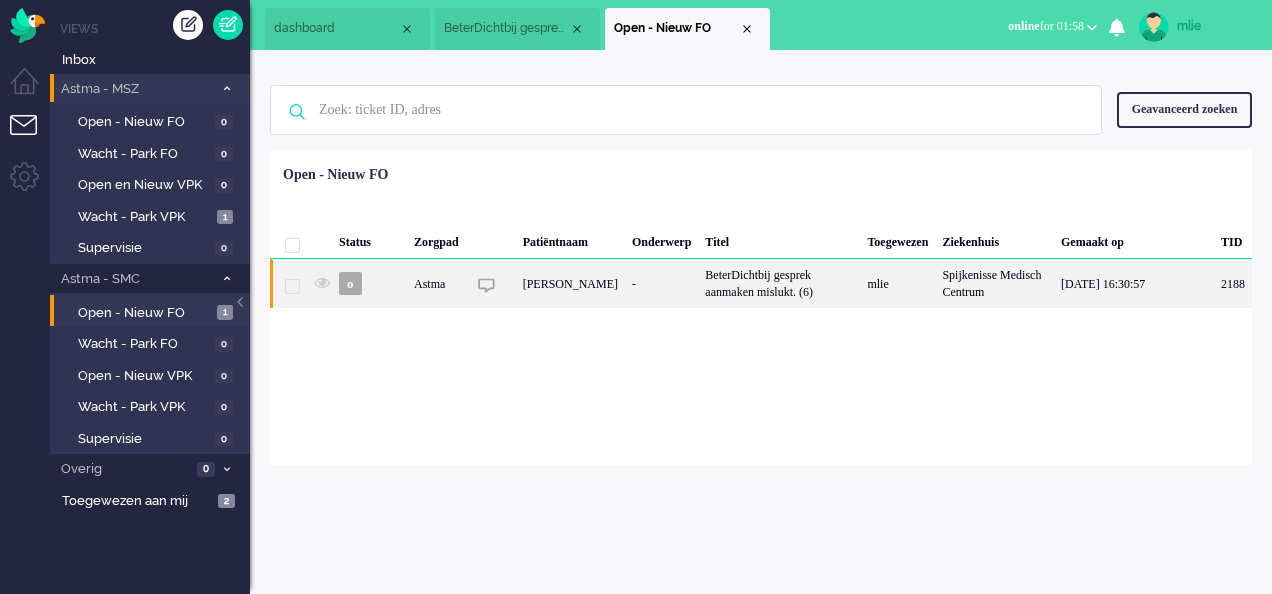 click on "BeterDichtbij gesprek aanmaken mislukt. (6)" 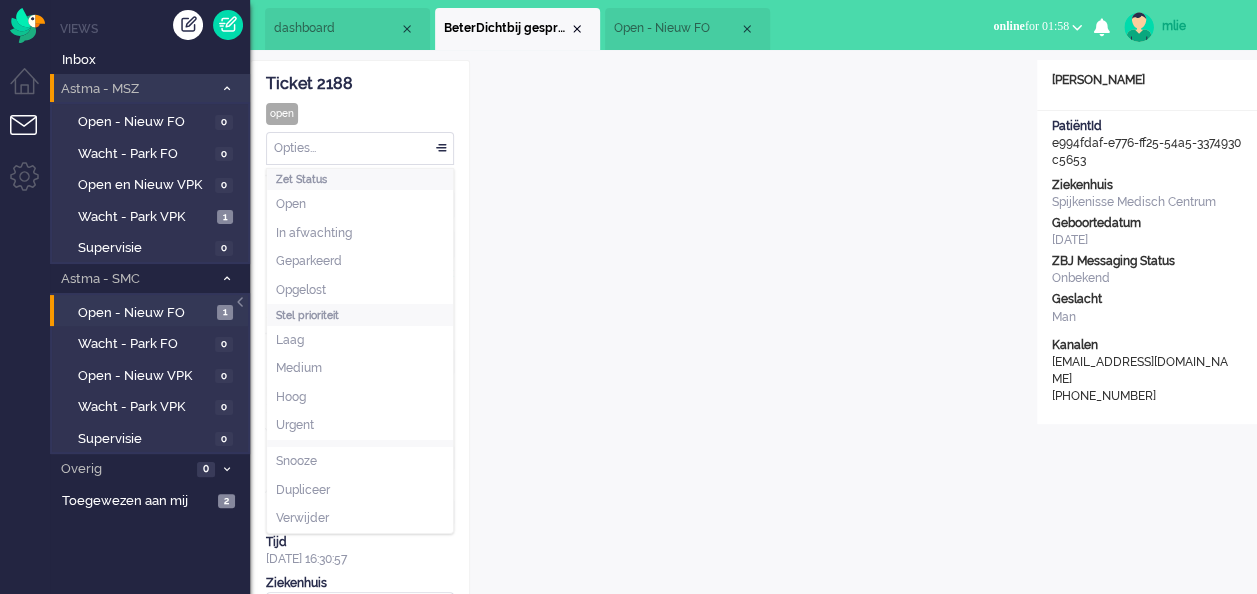 click on "Opties..." at bounding box center [360, 148] 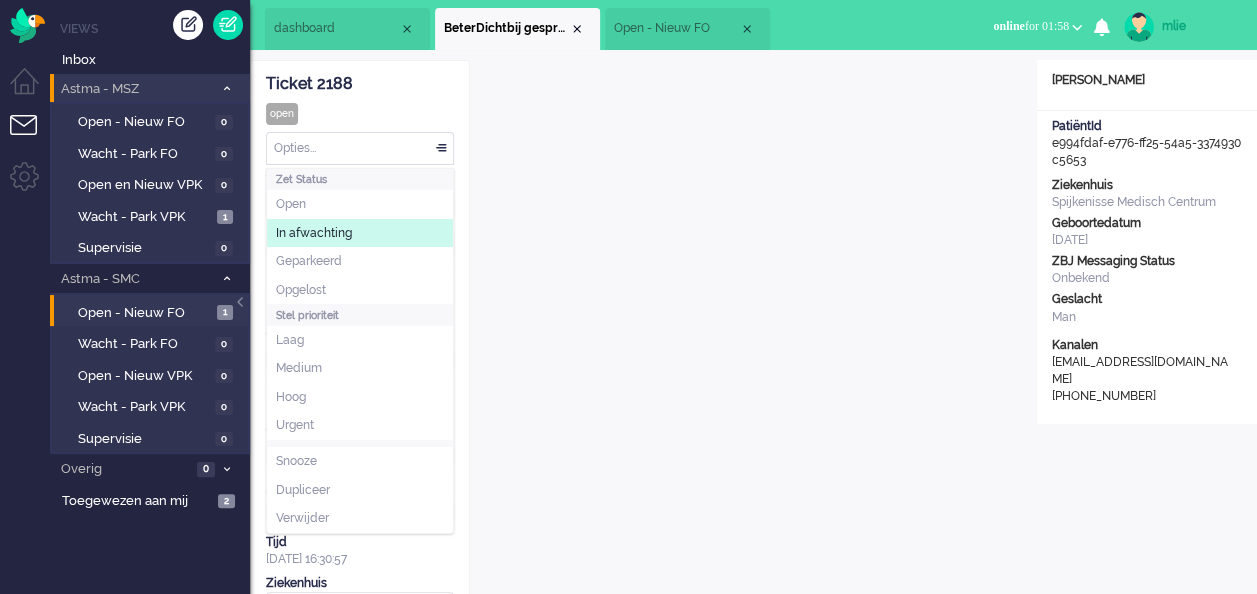 click on "In afwachting" 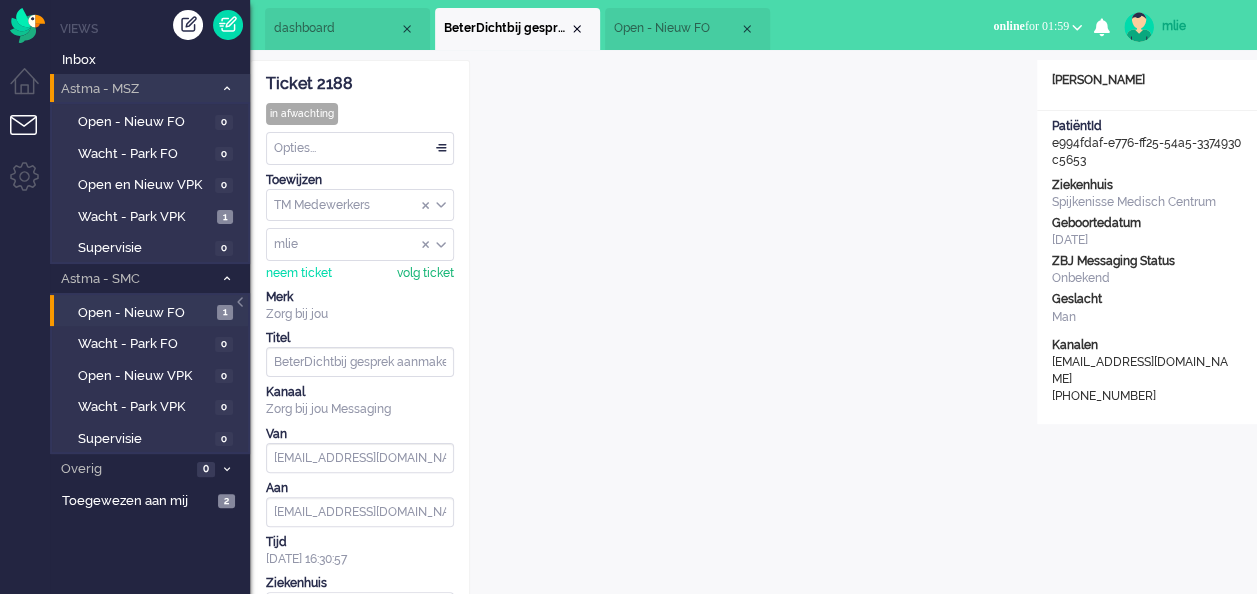 click on "volg ticket" at bounding box center [425, 273] 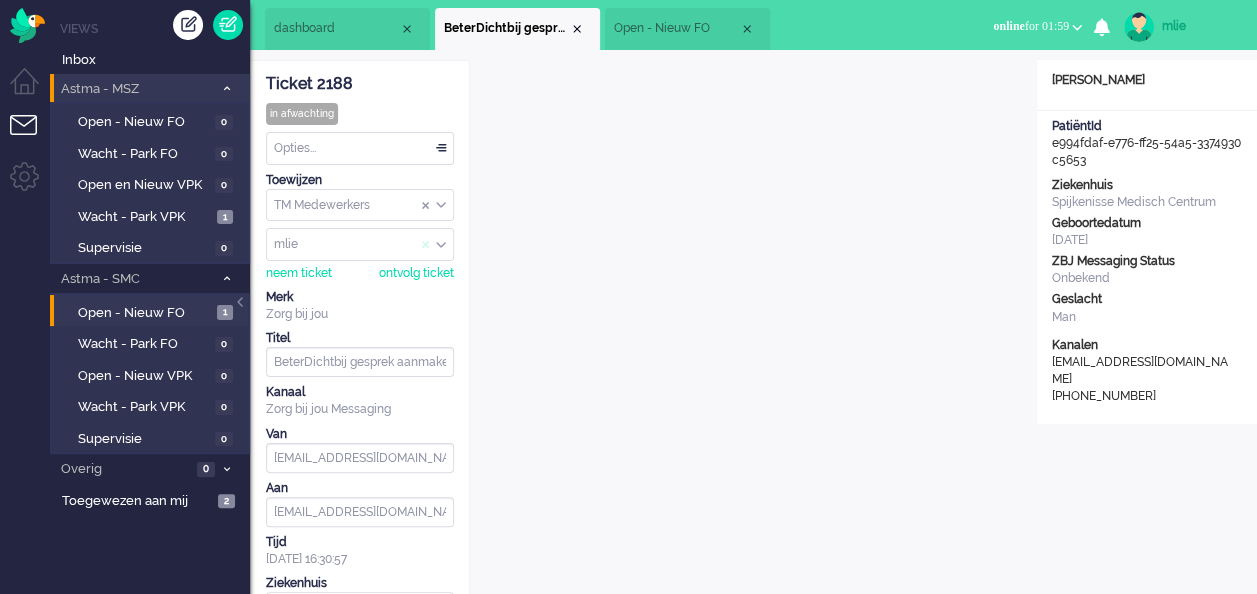 click at bounding box center [426, 245] 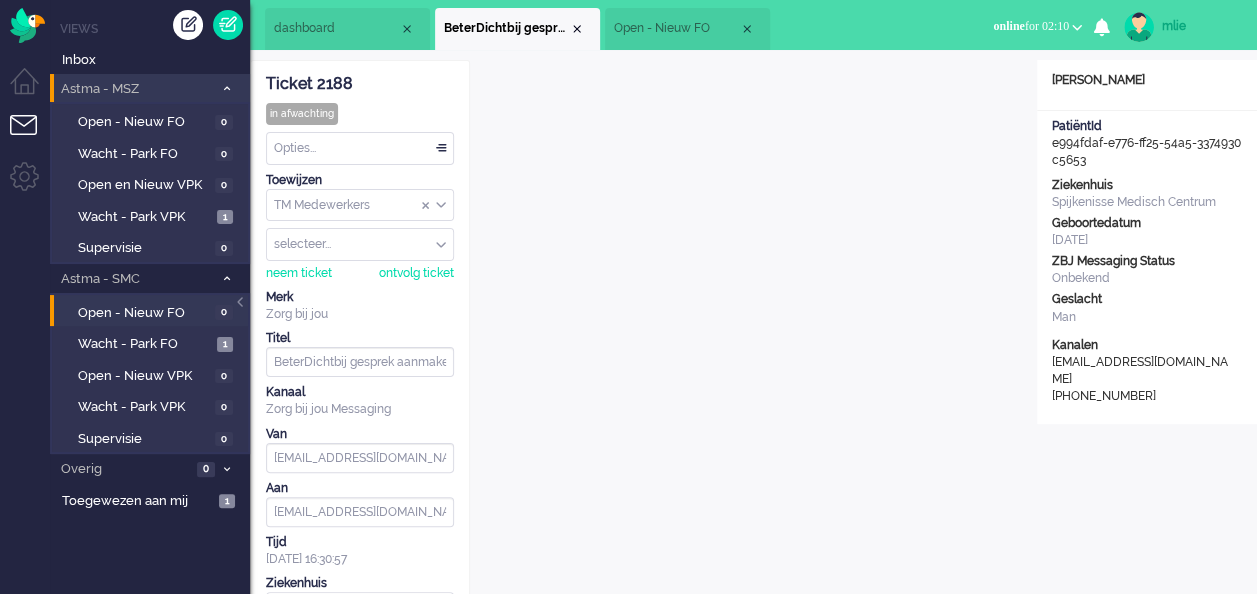 click at bounding box center (226, 88) 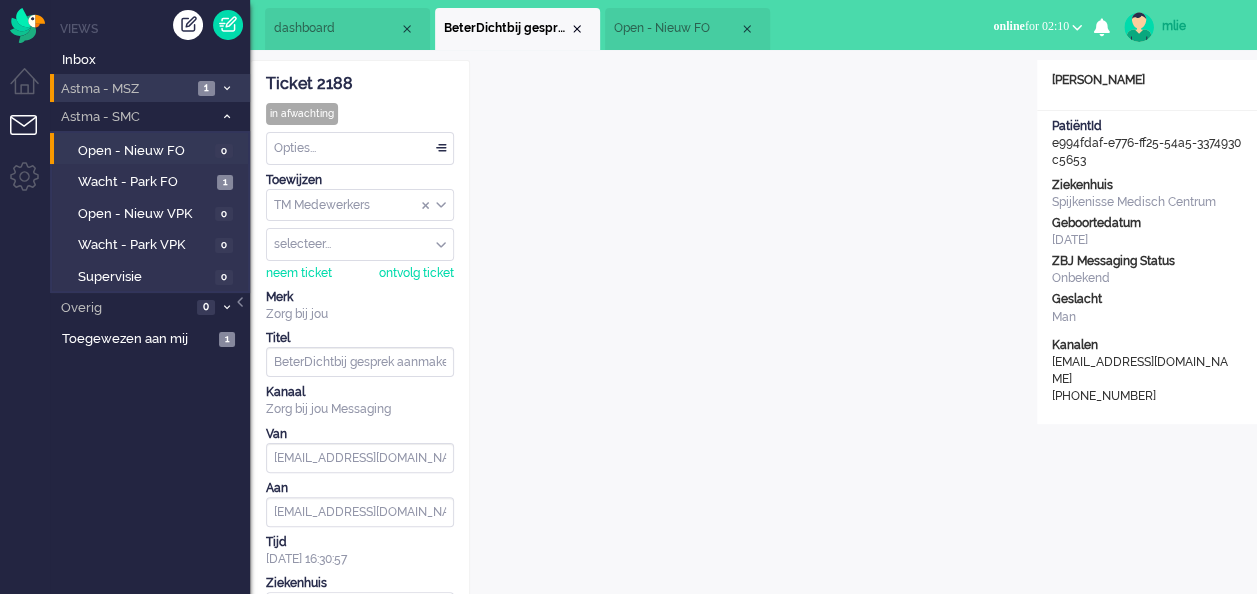 click at bounding box center (226, 88) 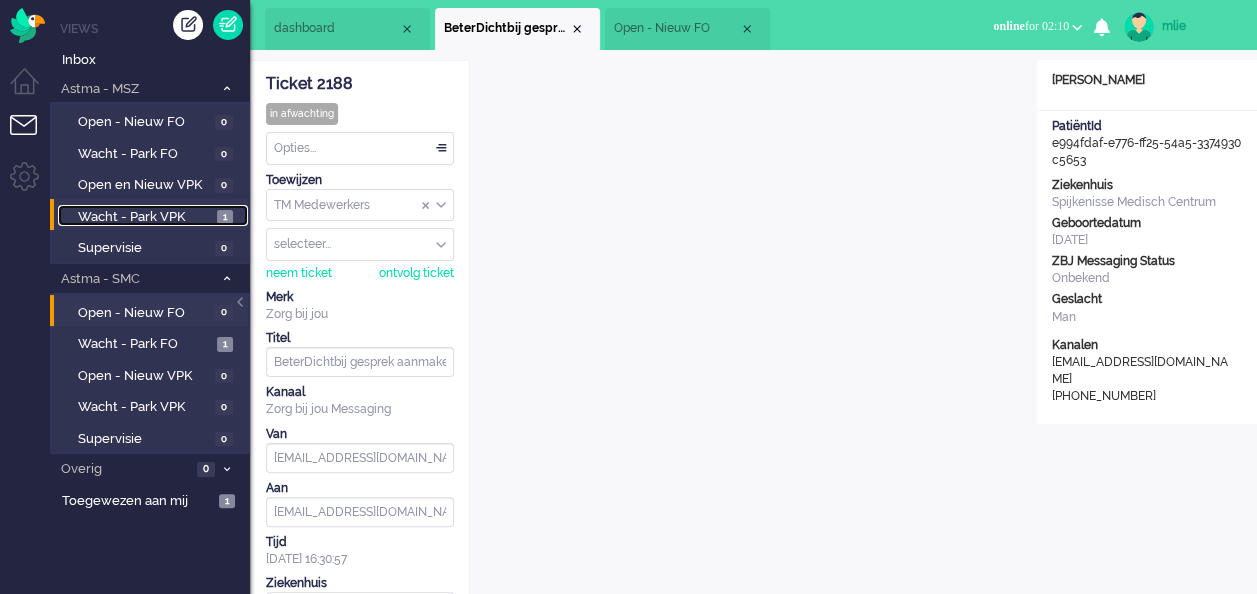 click on "Wacht - Park VPK" at bounding box center [145, 217] 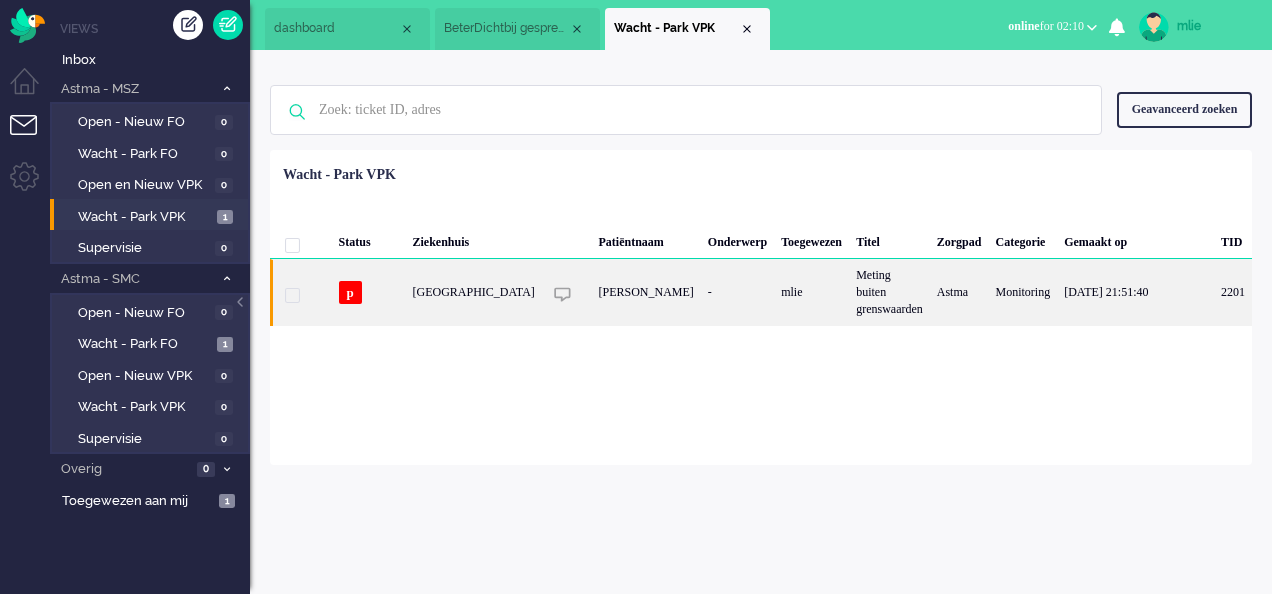 click on "Meting buiten grenswaarden" 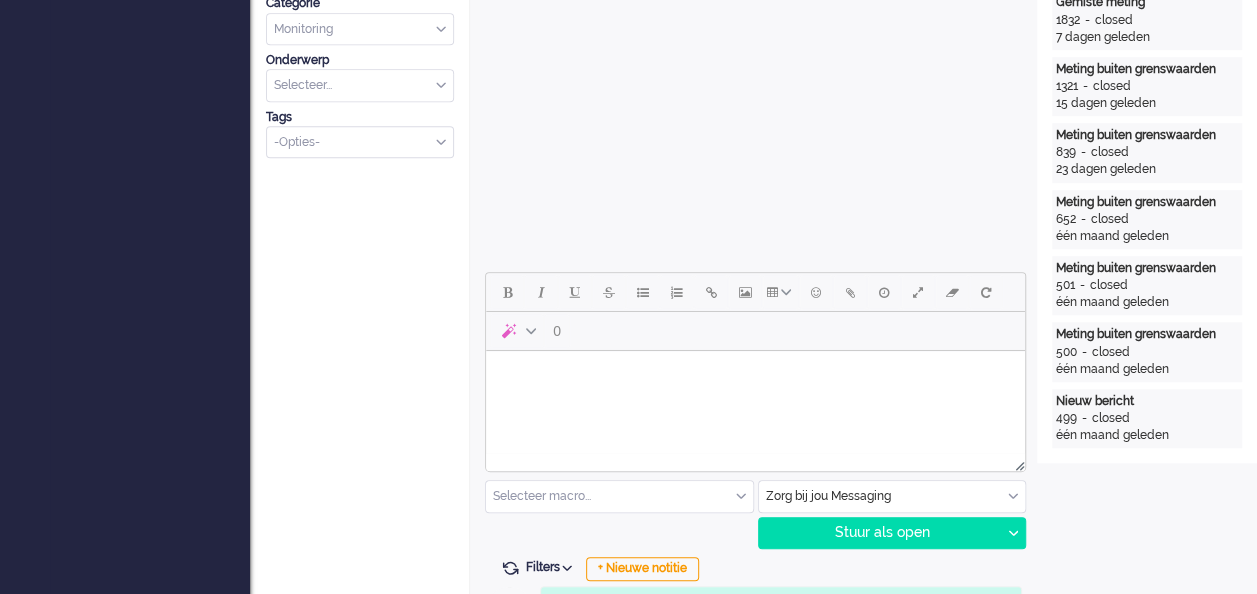 scroll, scrollTop: 0, scrollLeft: 0, axis: both 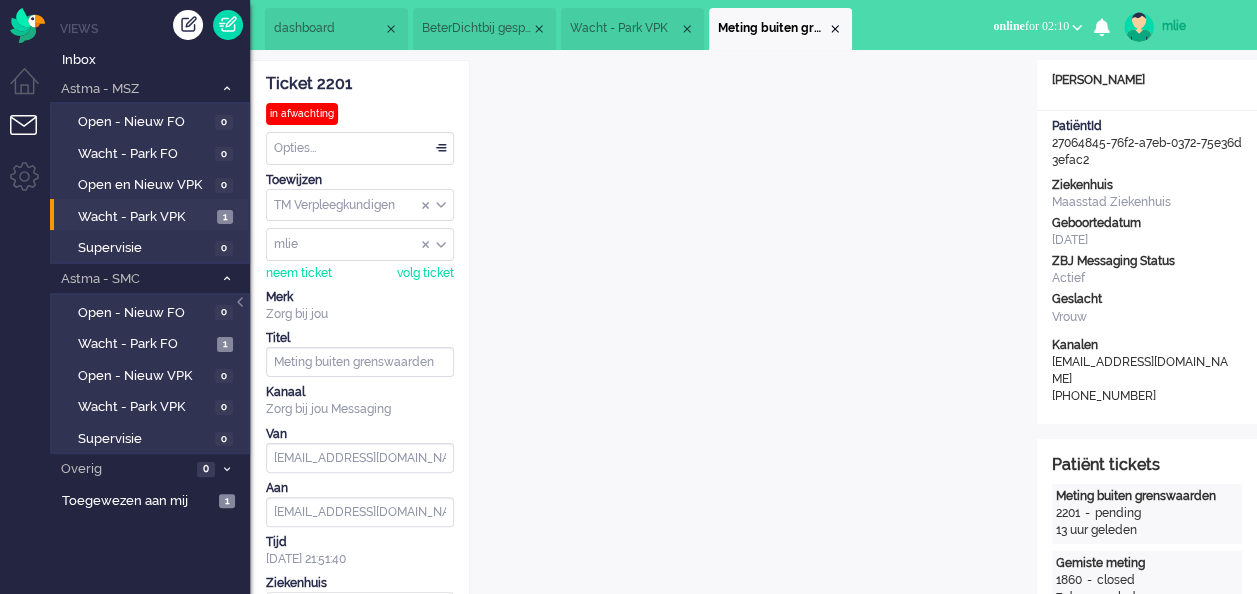 click on "Wacht - Park VPK" at bounding box center (632, 29) 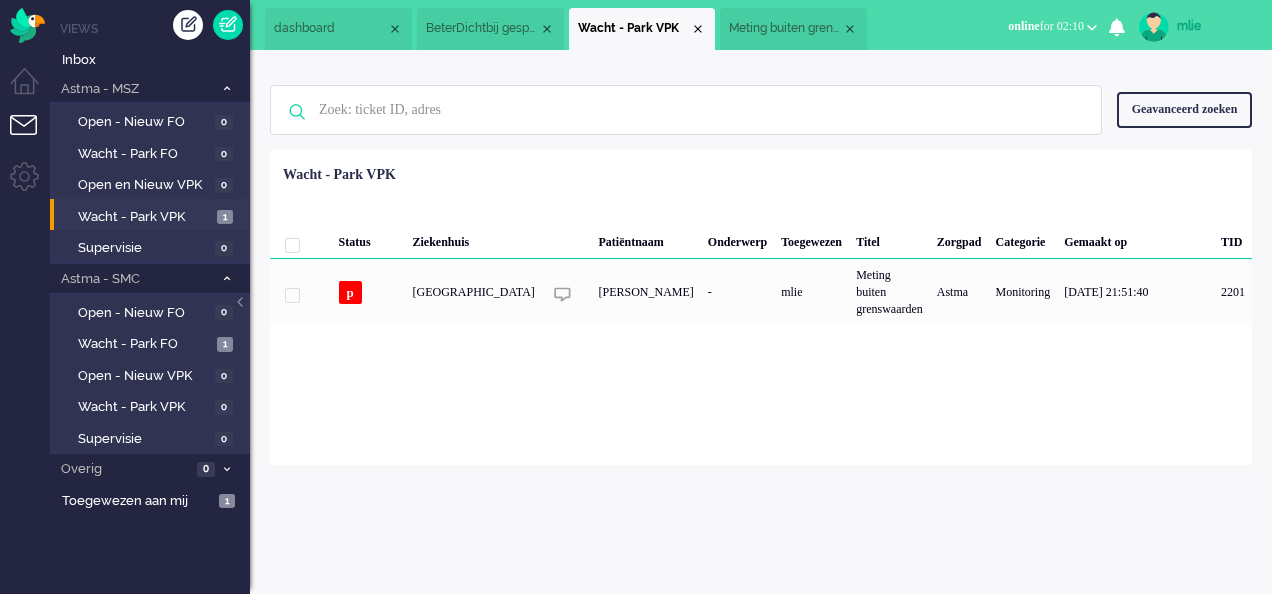click on "BeterDichtbij gesprek aanmaken mislukt. (6)" at bounding box center [482, 28] 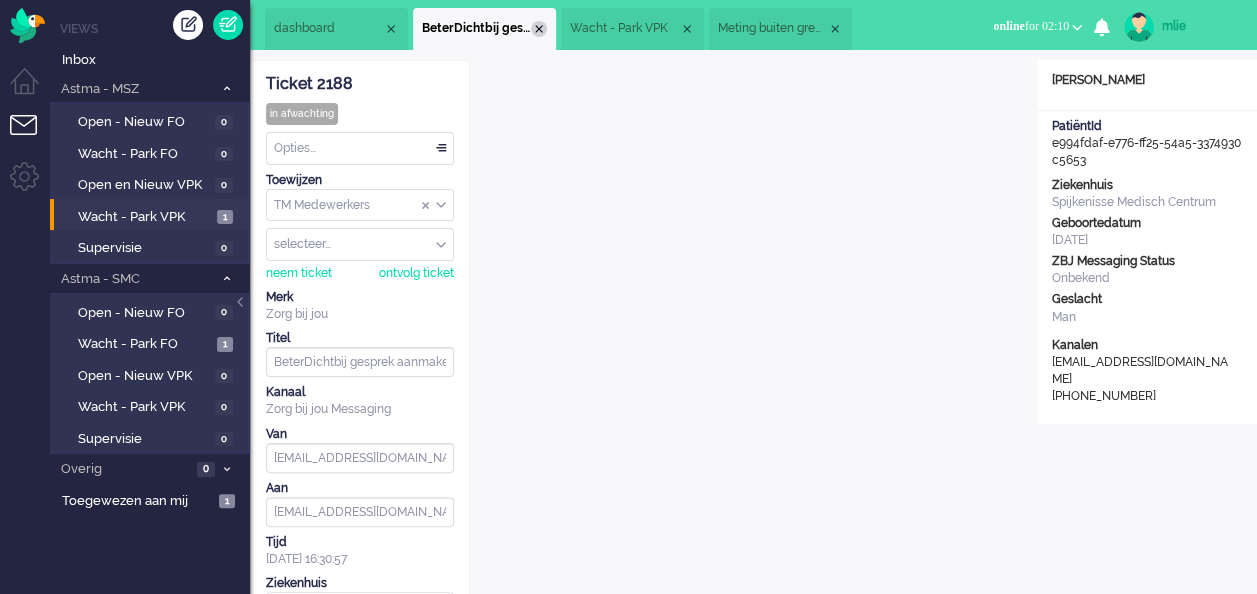 click at bounding box center [539, 29] 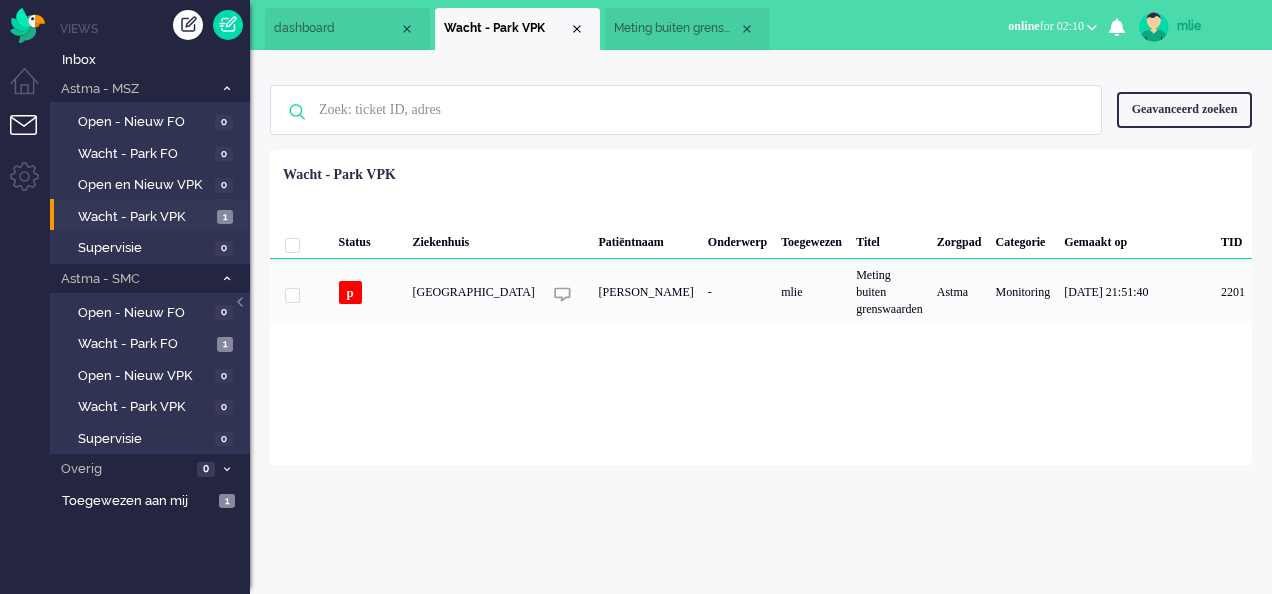 click on "Meting buiten grenswaarden" at bounding box center [676, 28] 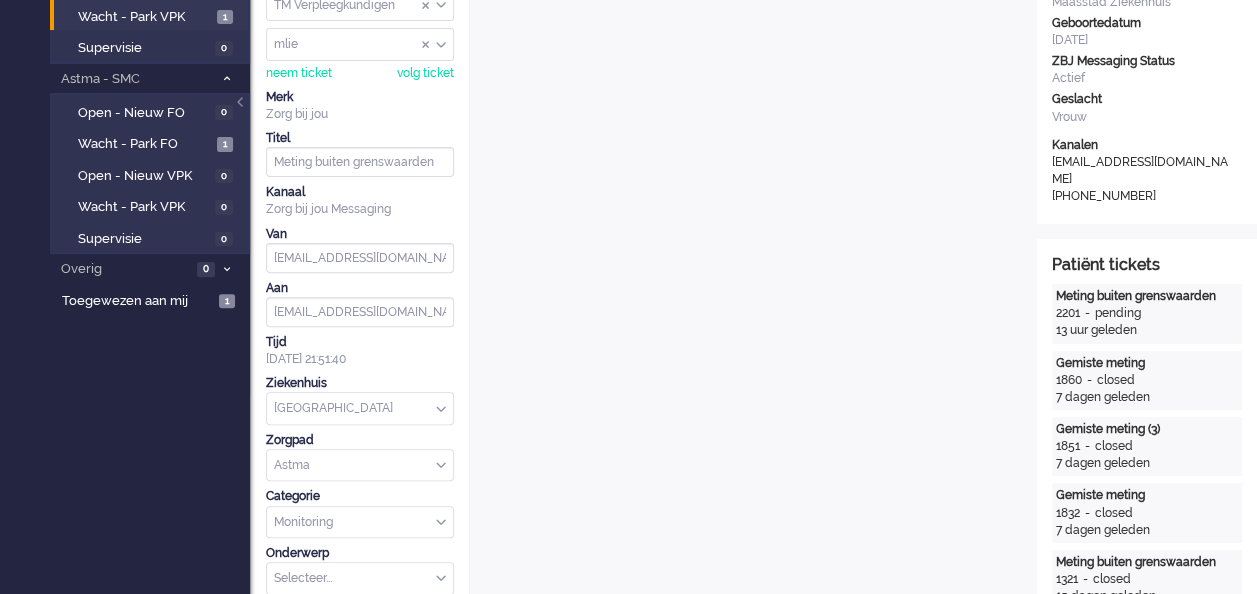 scroll, scrollTop: 100, scrollLeft: 0, axis: vertical 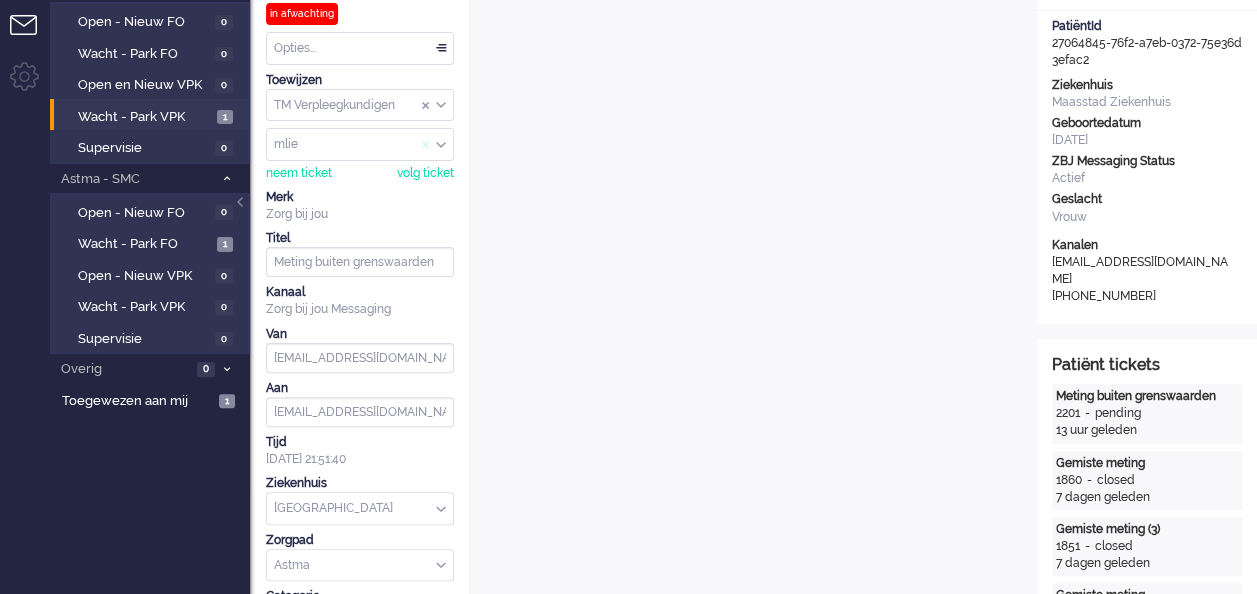 click at bounding box center (426, 145) 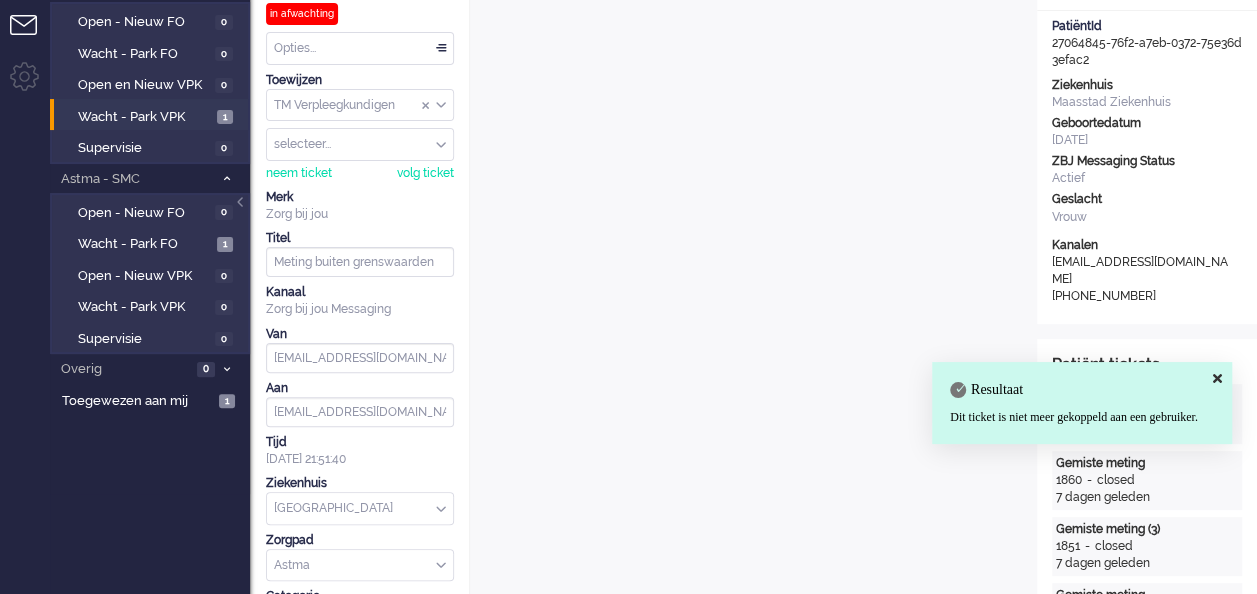 click on "Opties..." at bounding box center (360, 48) 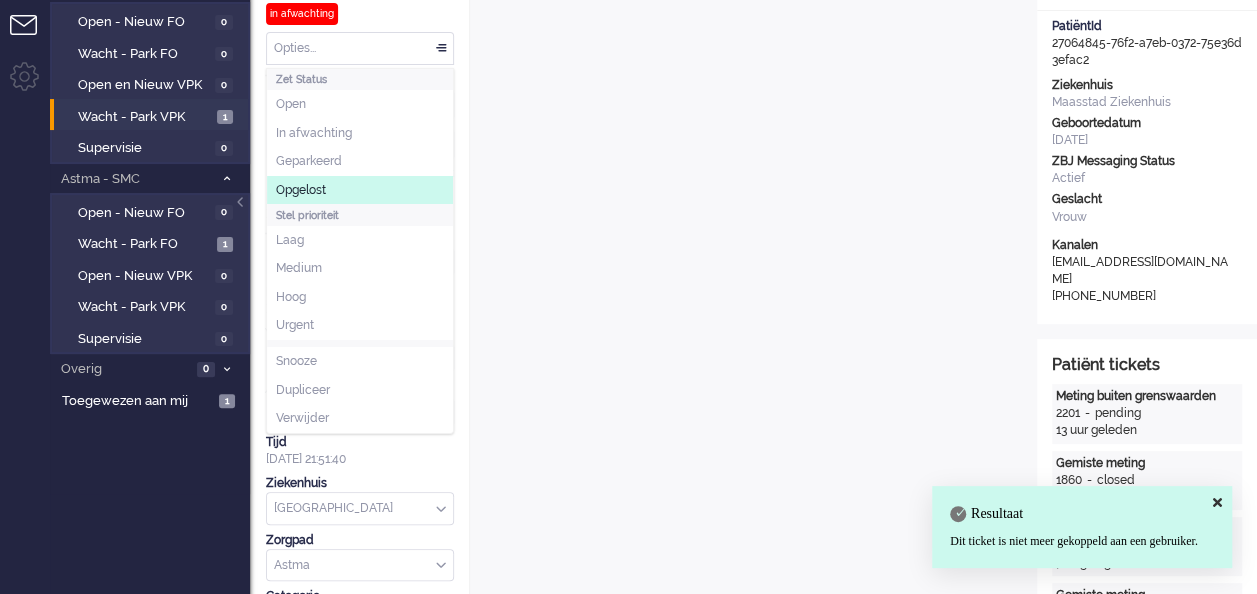 click on "Opgelost" 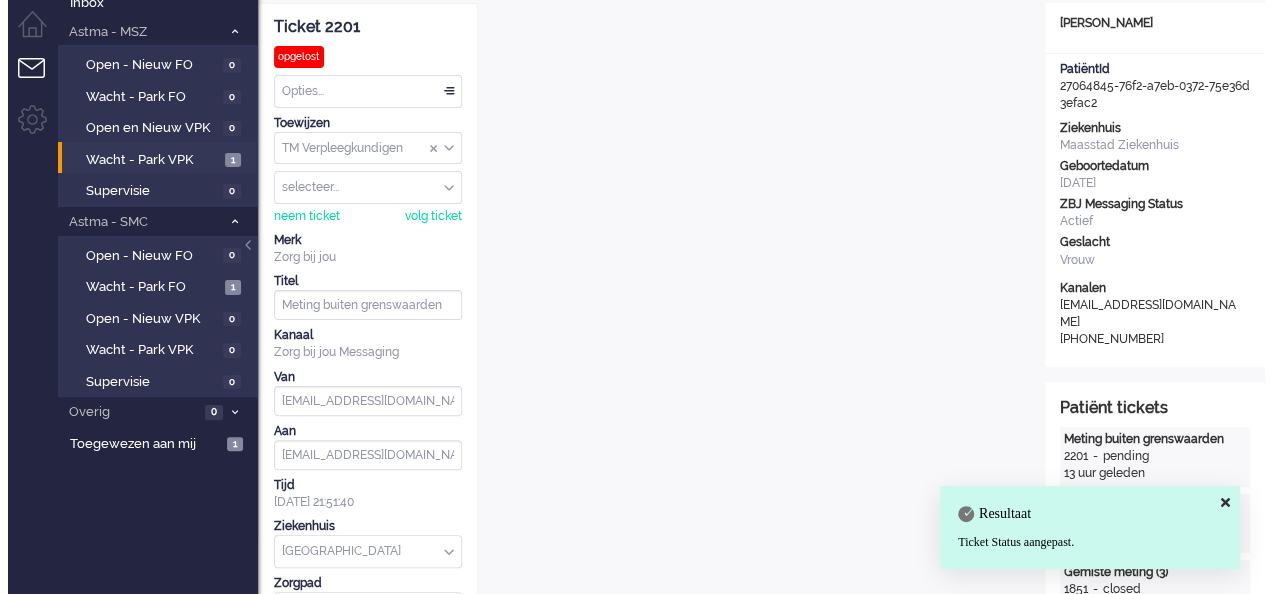 scroll, scrollTop: 0, scrollLeft: 0, axis: both 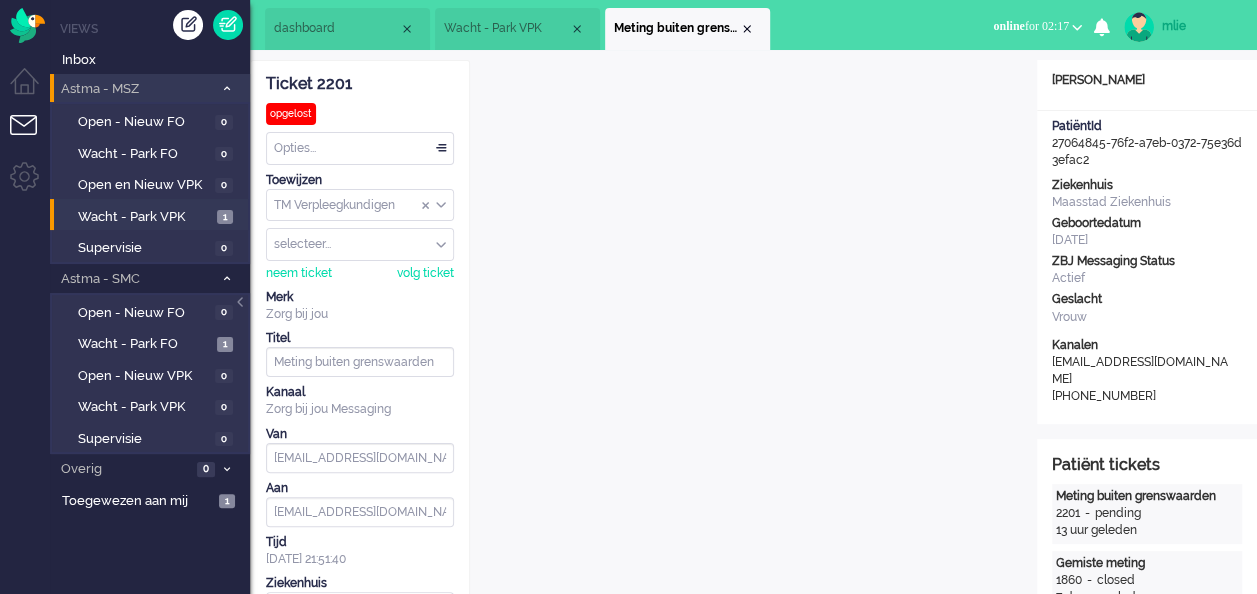 click at bounding box center (226, 88) 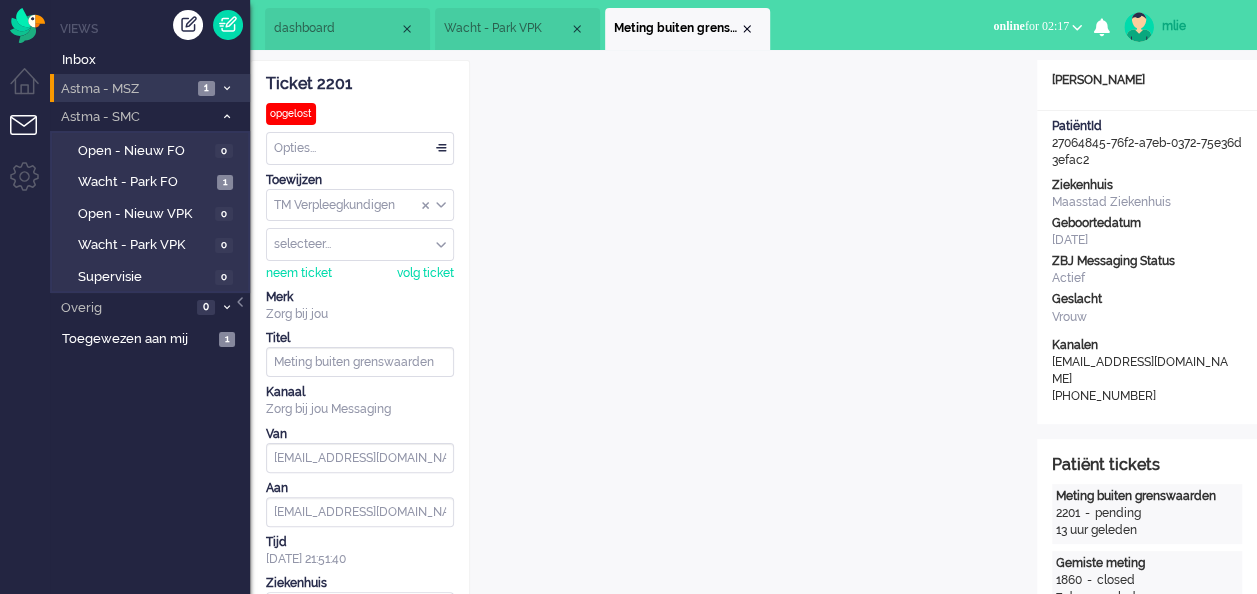 click at bounding box center [226, 88] 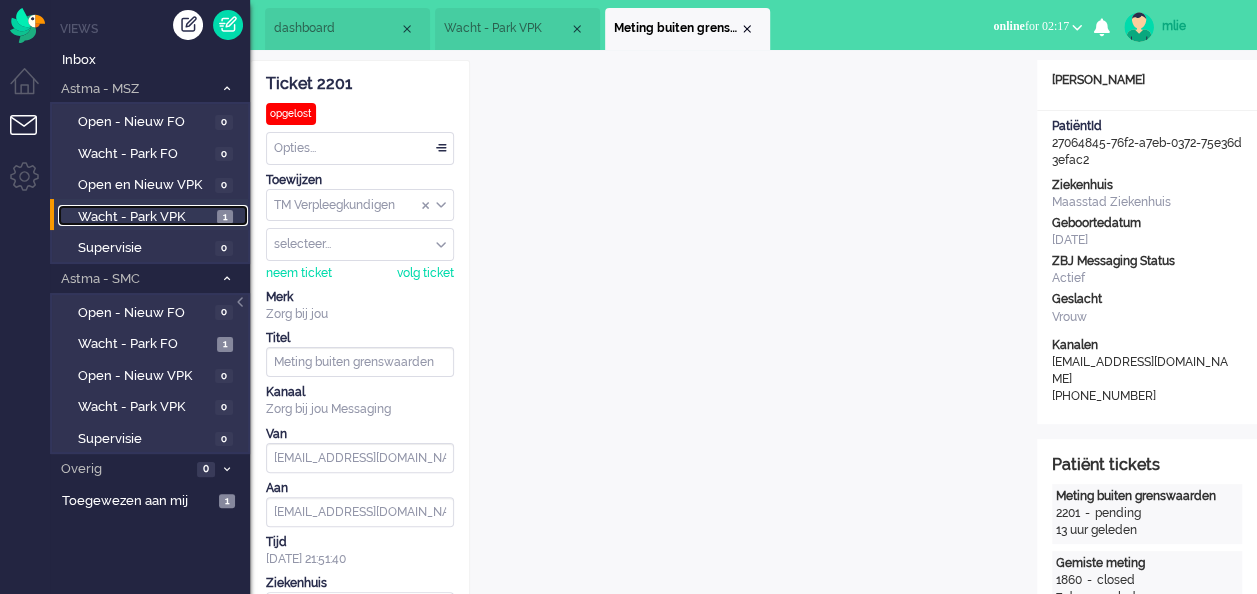 click on "Wacht - Park VPK" at bounding box center [145, 217] 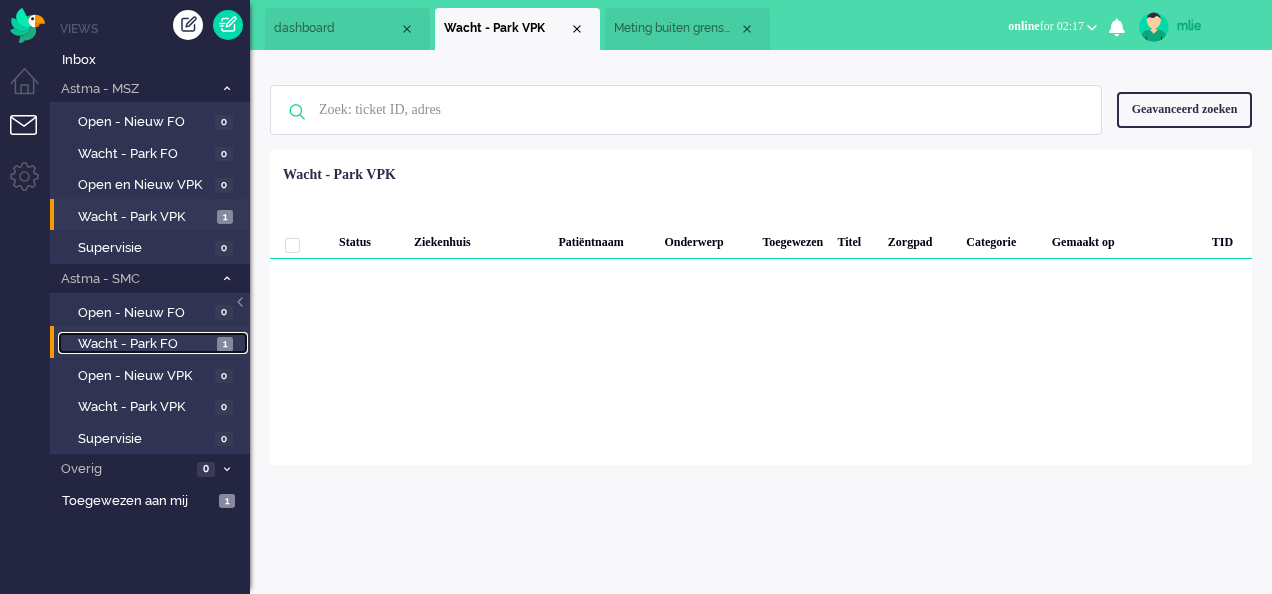 click on "Wacht - Park FO" at bounding box center (145, 344) 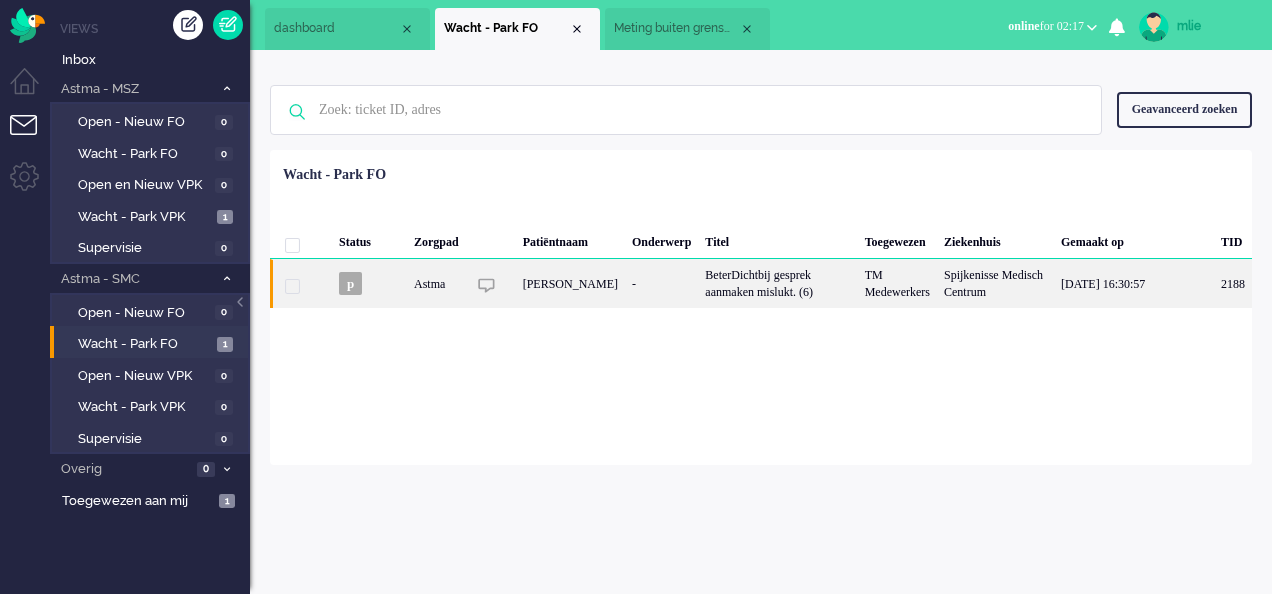 click on "BeterDichtbij gesprek aanmaken mislukt. (6)" 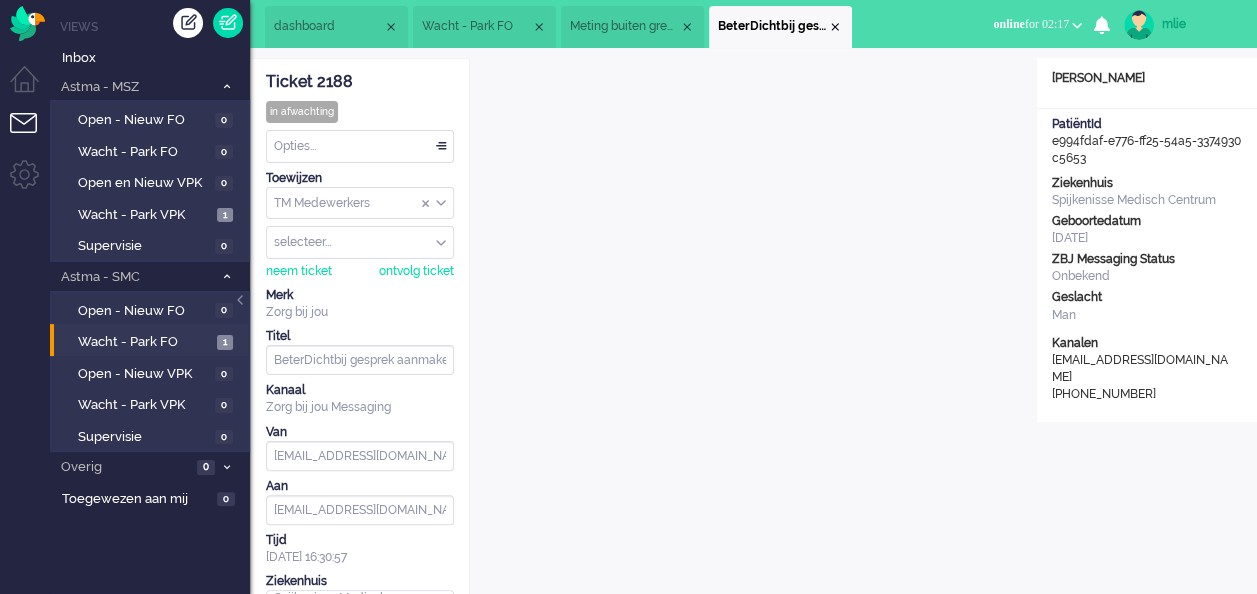 scroll, scrollTop: 0, scrollLeft: 0, axis: both 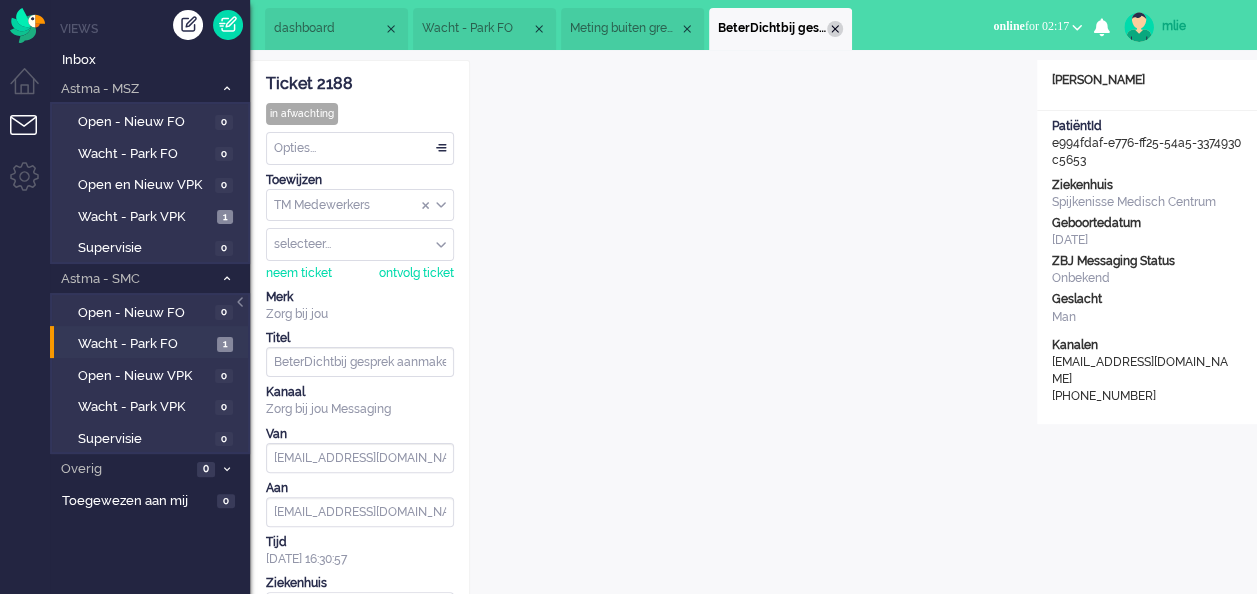 click at bounding box center (835, 29) 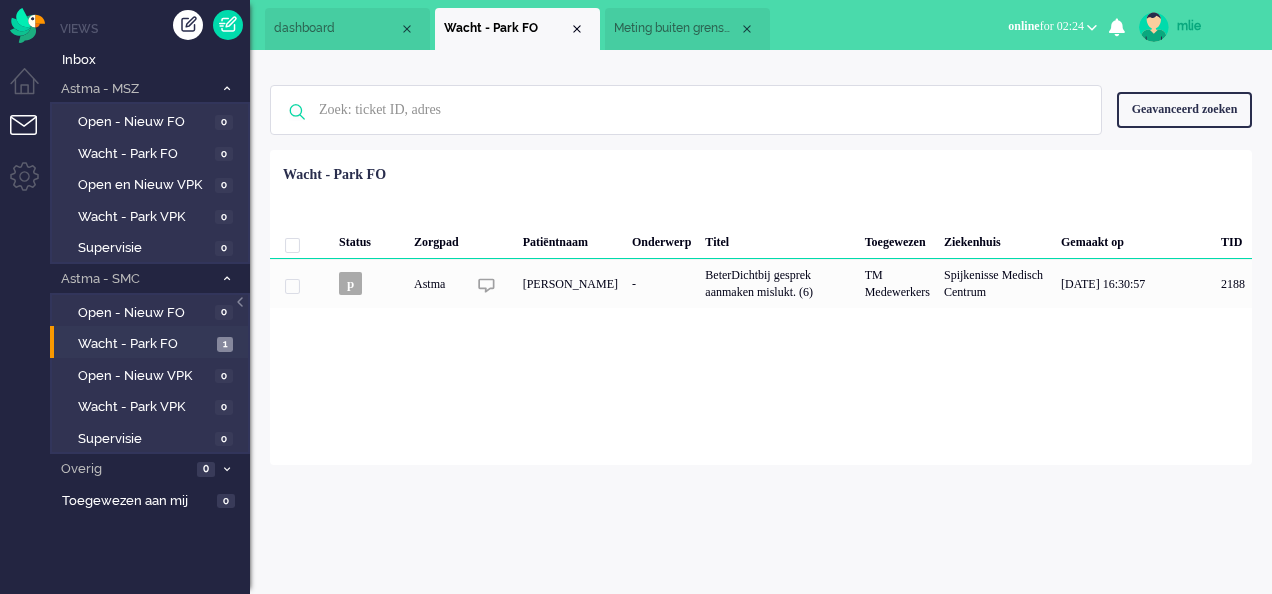 click on "Meting buiten grenswaarden" at bounding box center (676, 28) 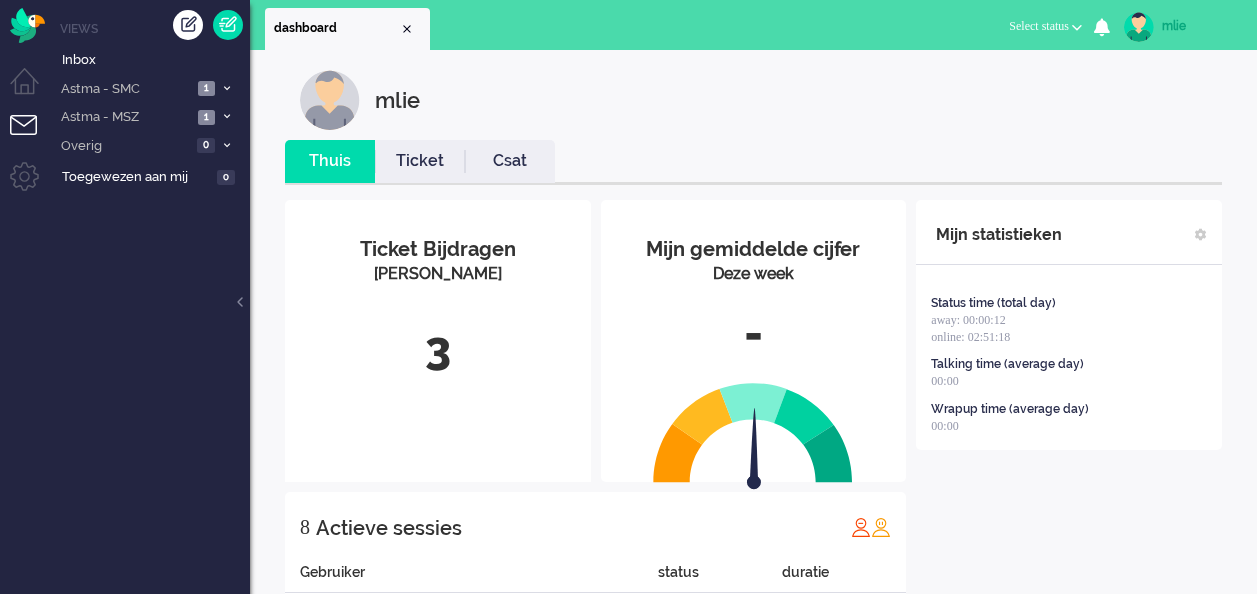 scroll, scrollTop: 0, scrollLeft: 0, axis: both 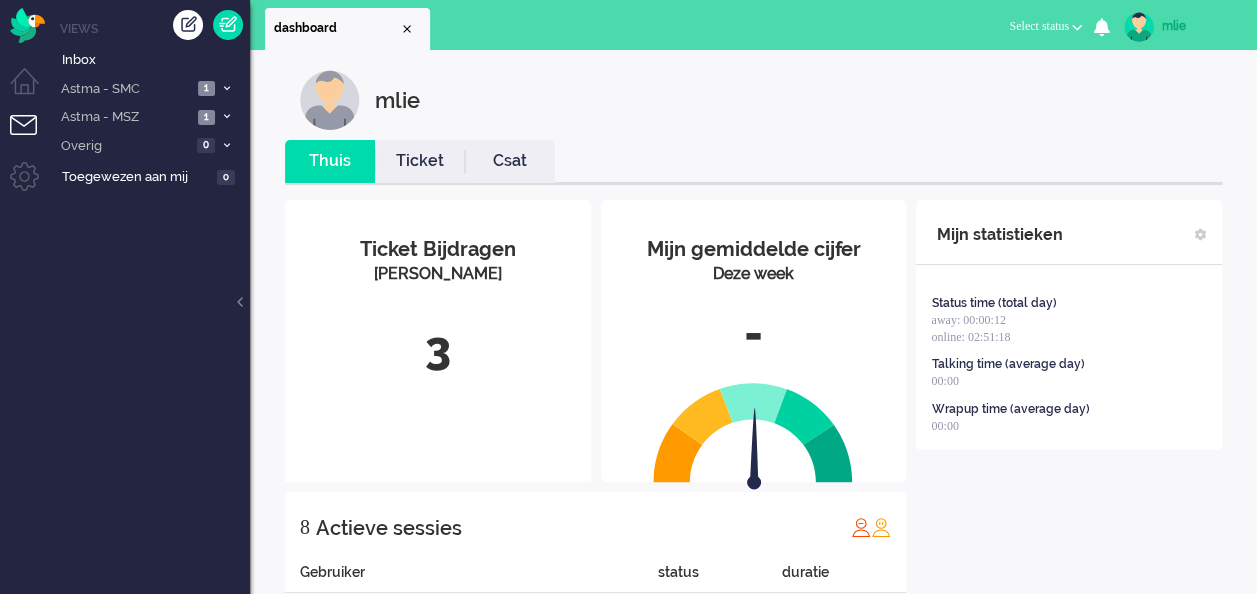 click on "Select status" at bounding box center (1039, 26) 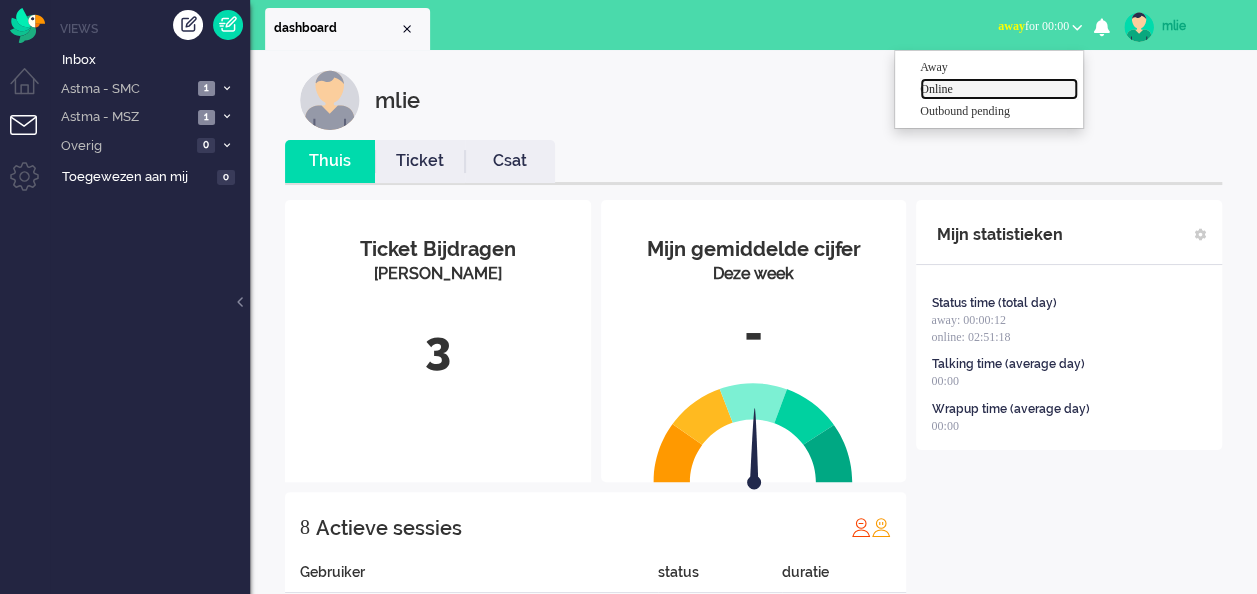 click on "Online" at bounding box center [999, 89] 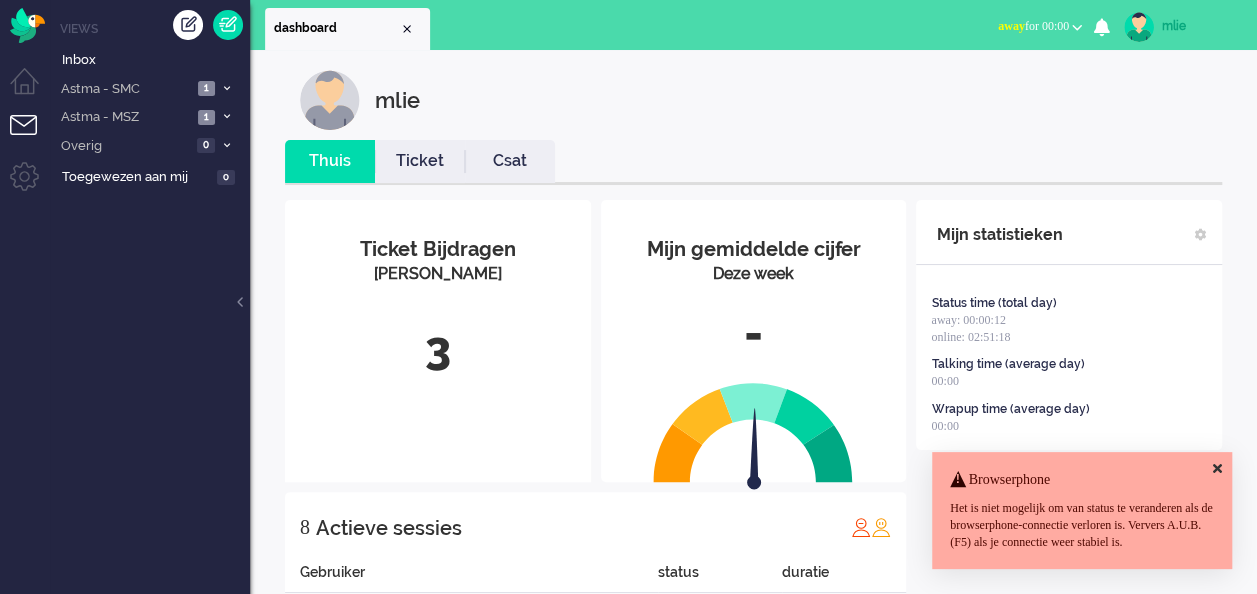 click on "away  for 00:00" at bounding box center [1033, 26] 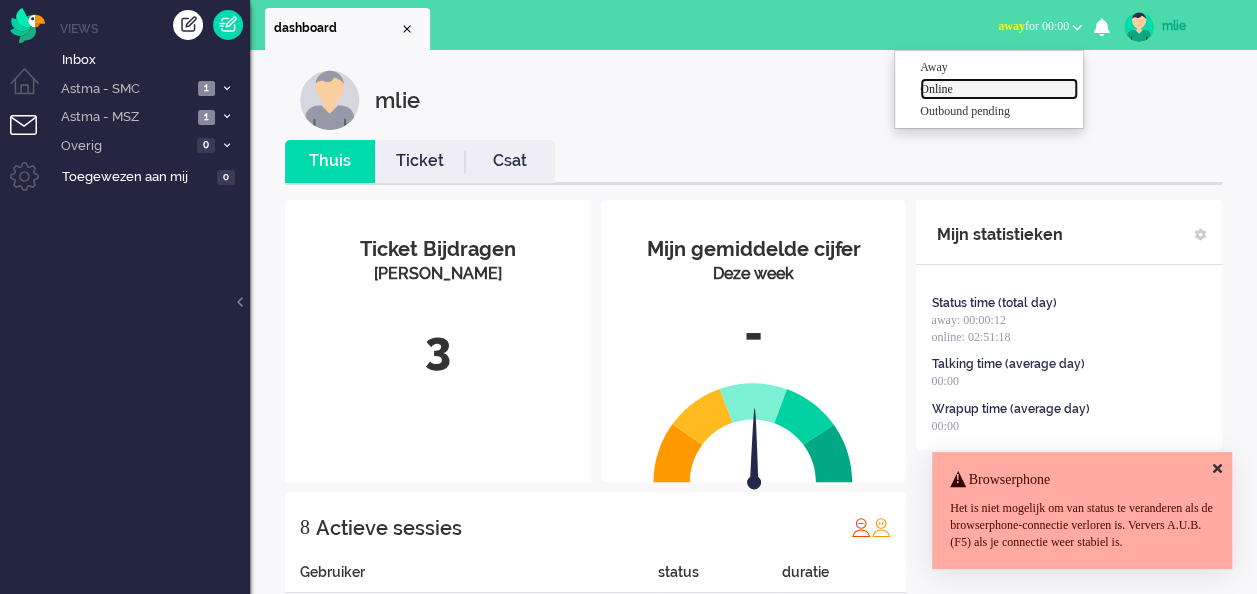 click on "Online" at bounding box center [999, 89] 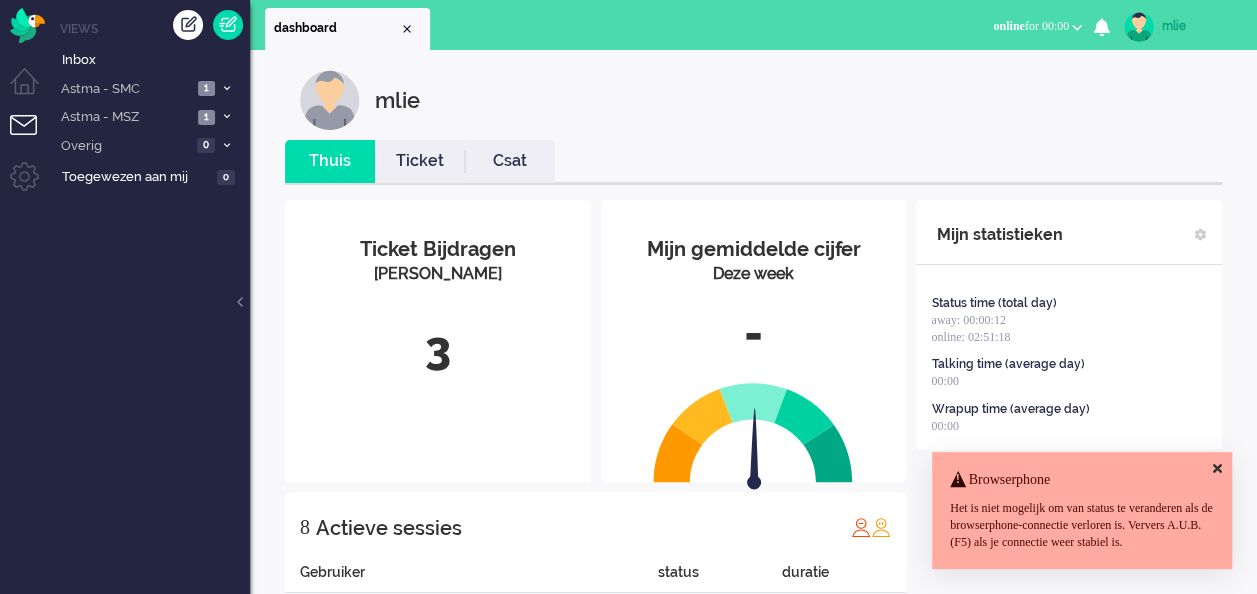 click at bounding box center (1217, 468) 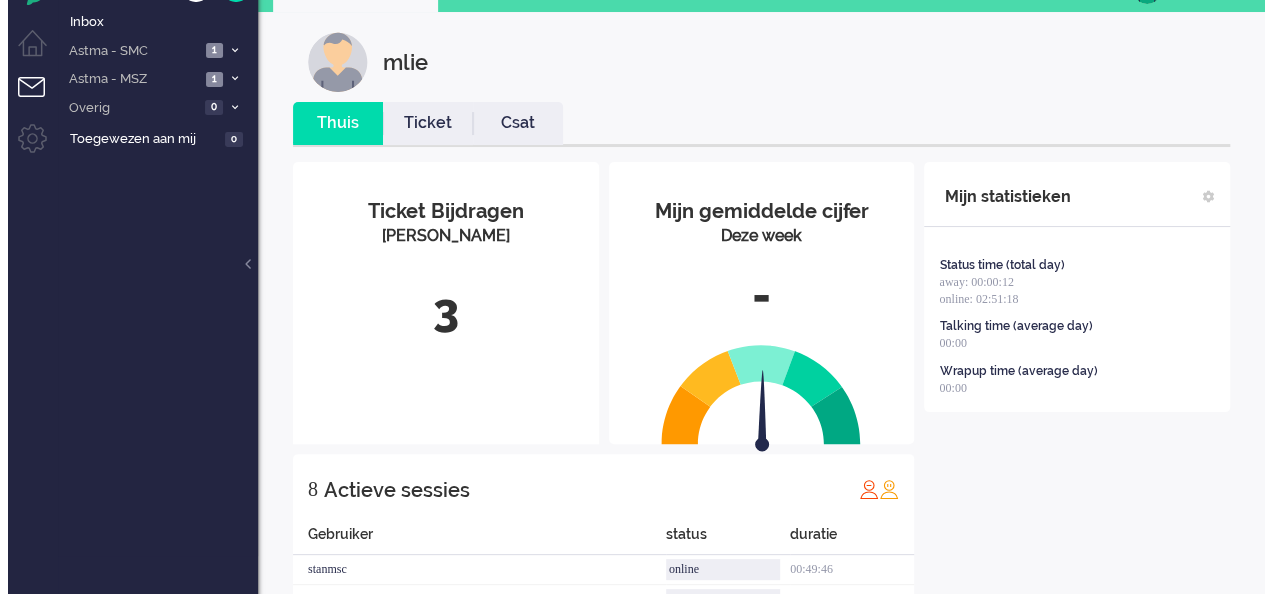 scroll, scrollTop: 0, scrollLeft: 0, axis: both 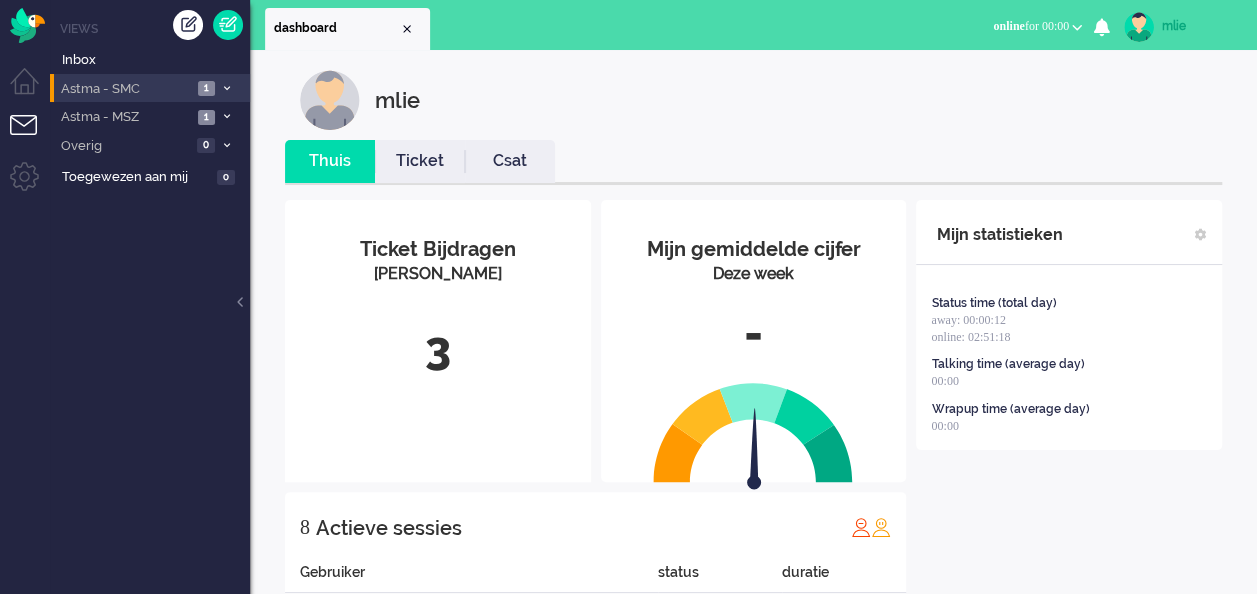 click on "Astma - SMC
1" at bounding box center (150, 88) 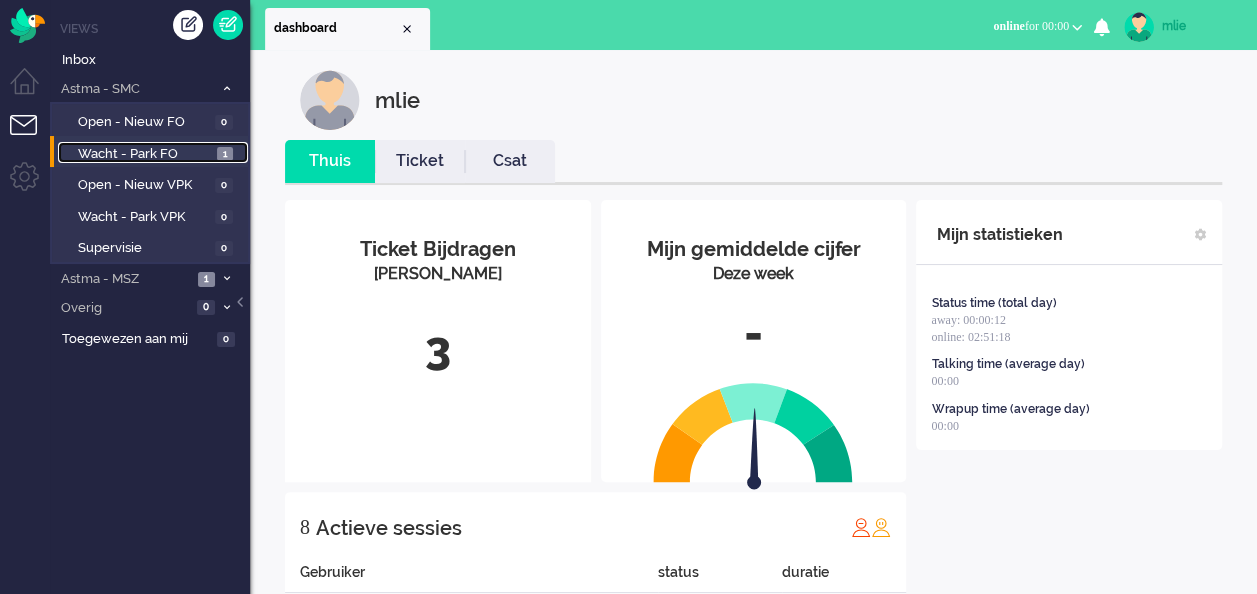 click on "Wacht - Park FO" at bounding box center [145, 154] 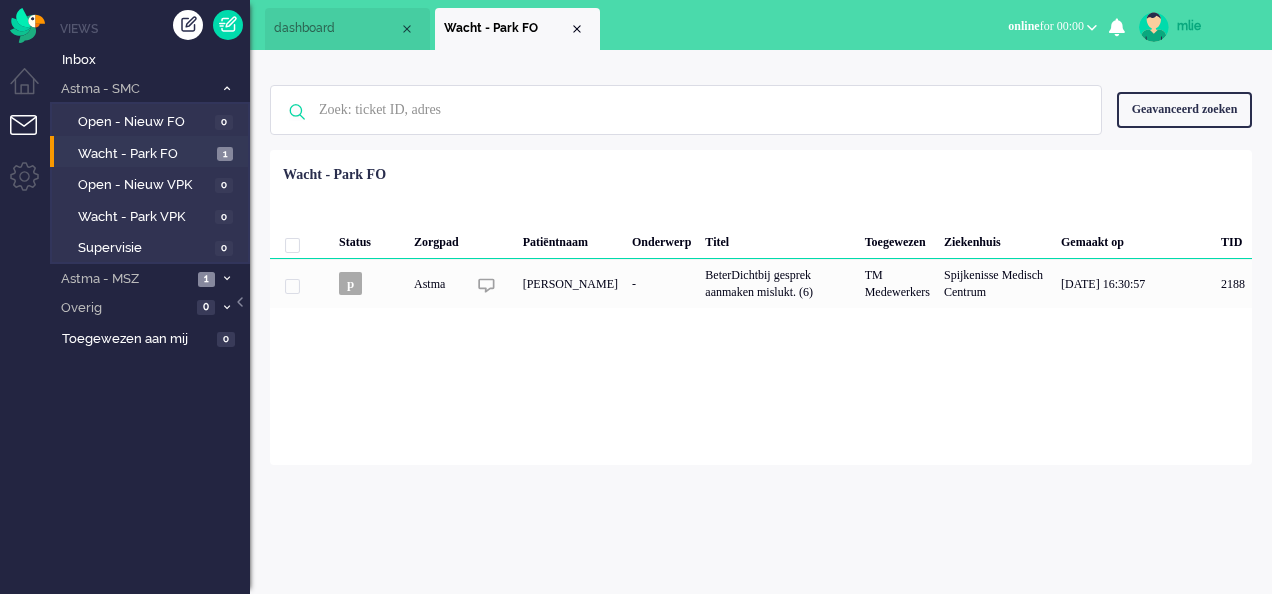 click on "mlie Thuis Ticket Csat Mijn gemiddelde cijfer Deze week - Ticket Bijdragen Per Kanaal 3 8 Actieve sessies Gebruiker status duratie stanmsc online 00:49:46 liesbethvmsc away 03:20:29 younjuwmsc away 00:27:02 margalmsc away 01:17:24 gvandekempe online 02:07:58 jverboekend away 01:51:45 mlie online 02:51:13 crisnmsc away 00:15:02 Mijn statistieken Status time (total day) away: 00:00:12 online: 02:51:18 Talking time (average day) 00:00 Wrapup time (average day) 00:00 + Statistieken toevoegen Bel tijd (gemiddelde dag) Wrapup tijd (gemiddelde dag) FTR oproep (deze week) Status tijd (totaal dag) Wachtende oproepen (dit moment) per campaign Campaign beschikbaarheid (vandaag) per campaign Wachtende oproepen (dit moment) per merk Campaign beschikbaarheid (vandaag) per merk Berichten van gebruiker (vandaag) per kanaal Gebruiker CSAT (week) Berichten van gebruiker (Totaal vandaag) met richting ticket  selecteer... selecteer... toevoegen annuleren Geen zoekresultaten Ticket ID p" at bounding box center (761, 322) 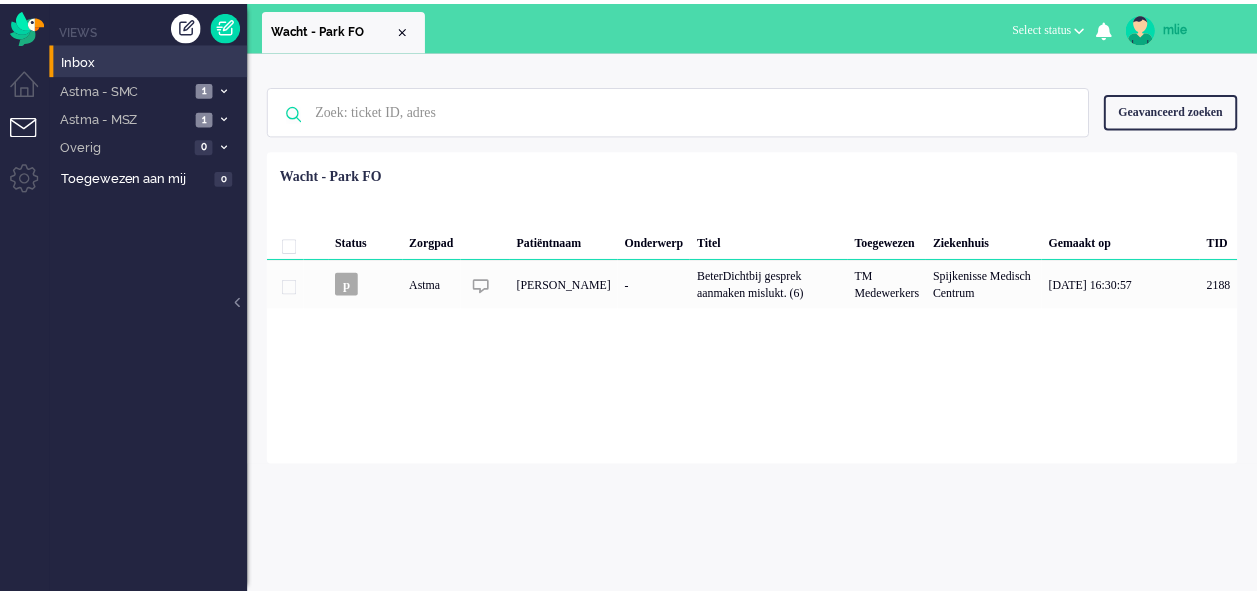 scroll, scrollTop: 0, scrollLeft: 0, axis: both 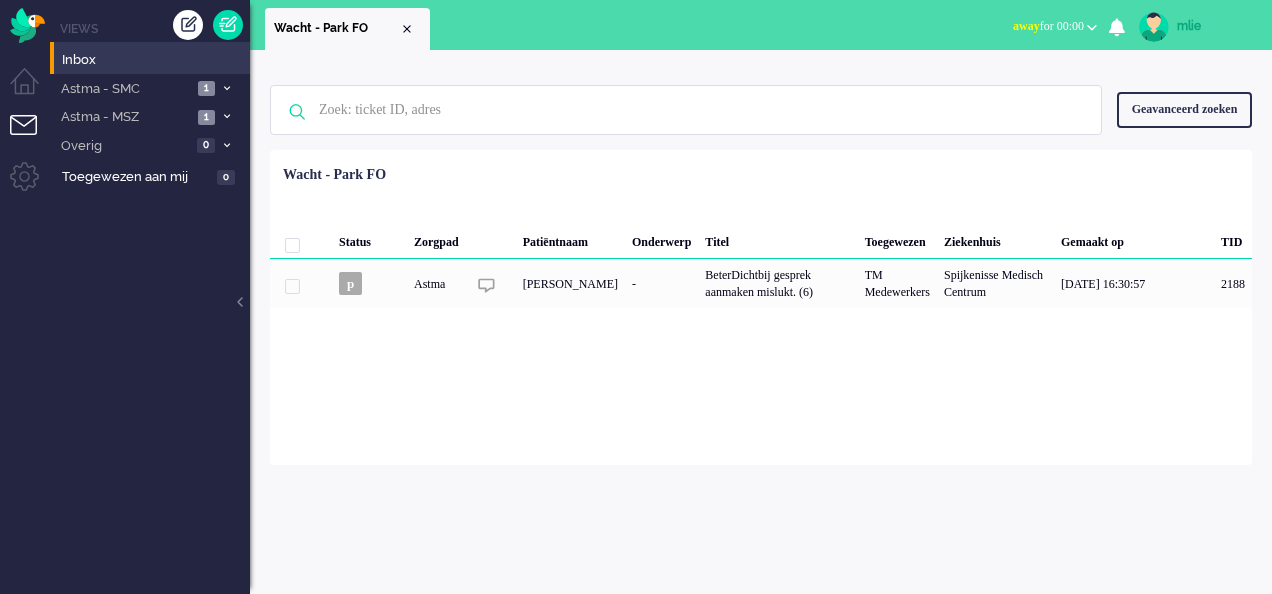 click on "away" at bounding box center (1026, 26) 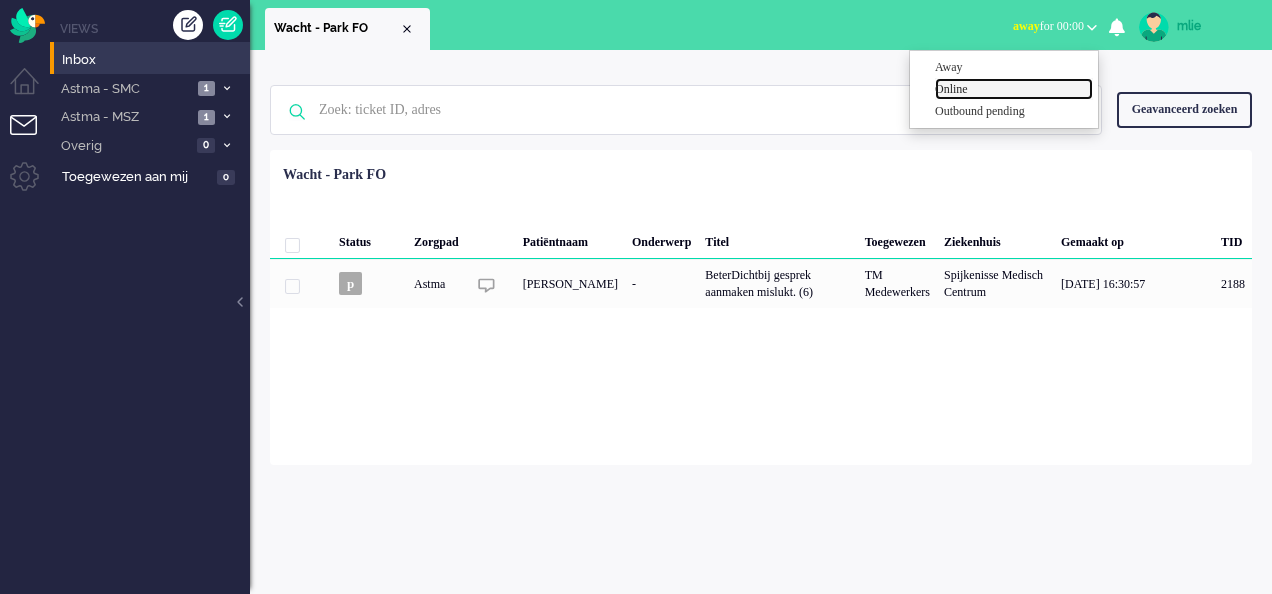 click on "Online" at bounding box center (1014, 89) 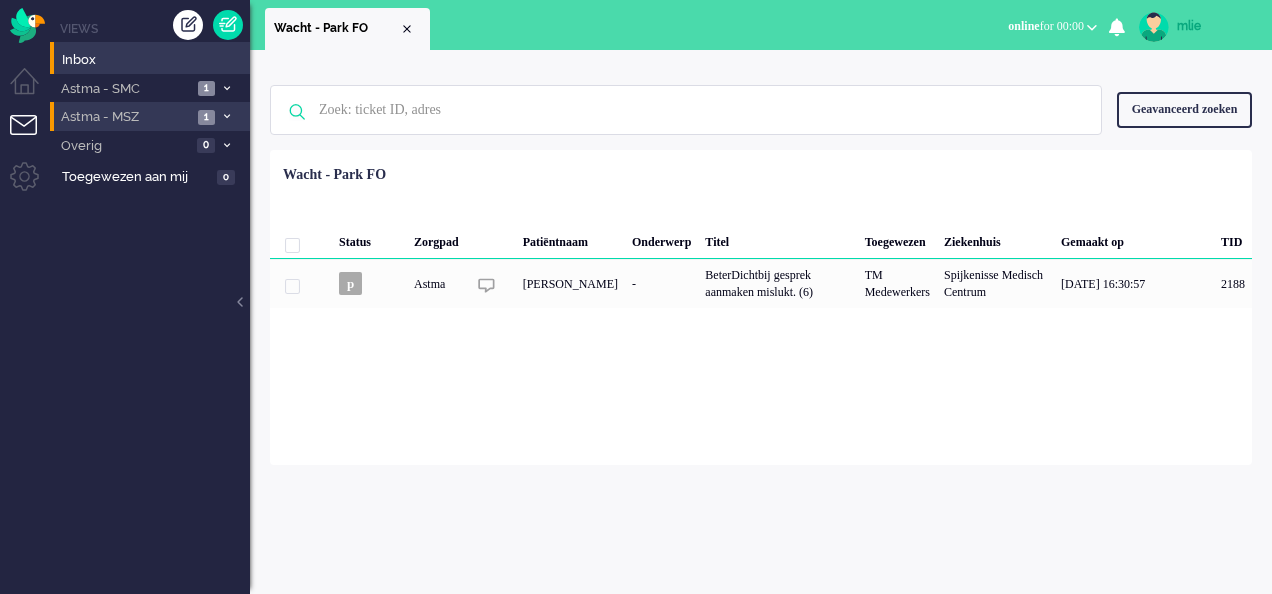 click at bounding box center (227, 116) 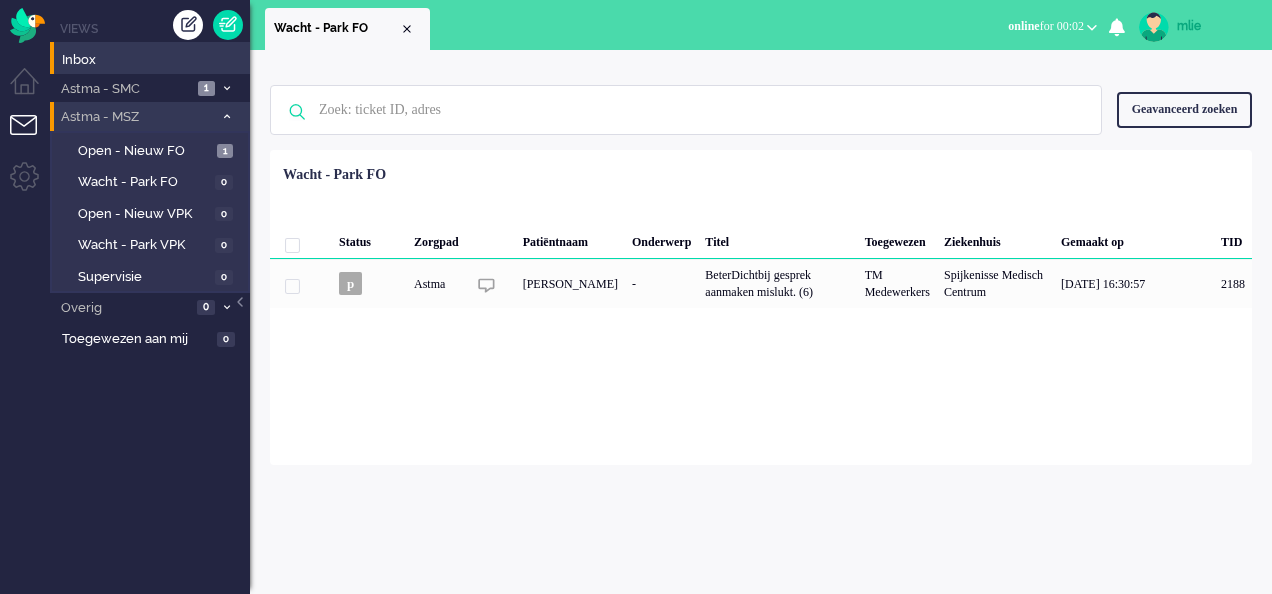 click at bounding box center [226, 117] 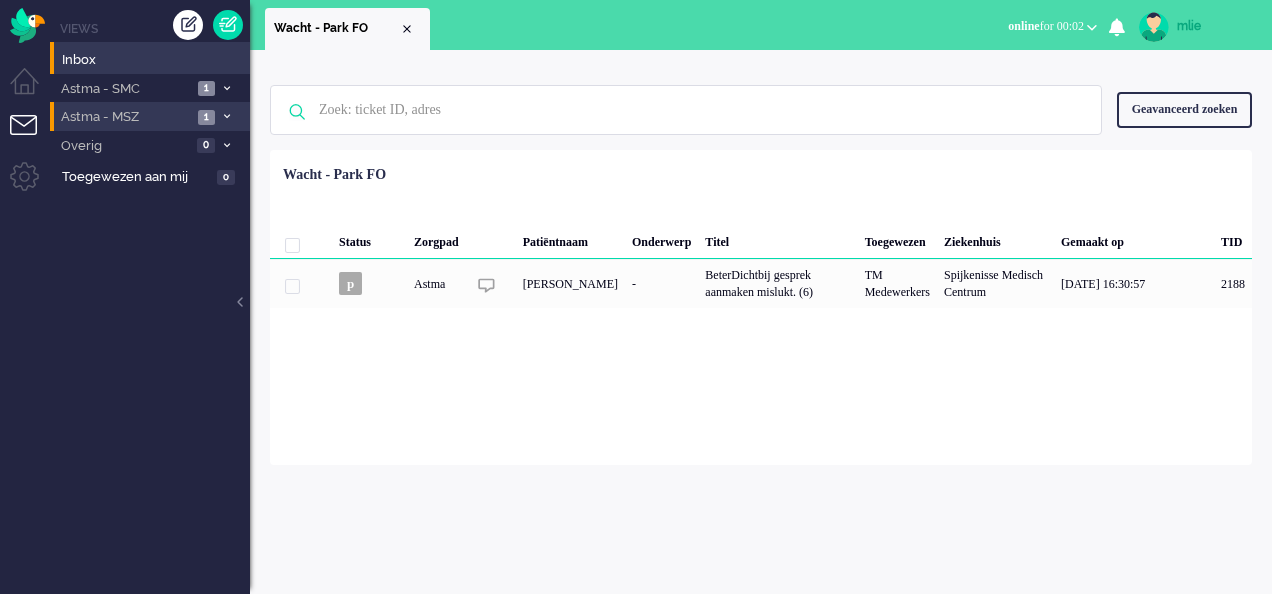 click at bounding box center [226, 117] 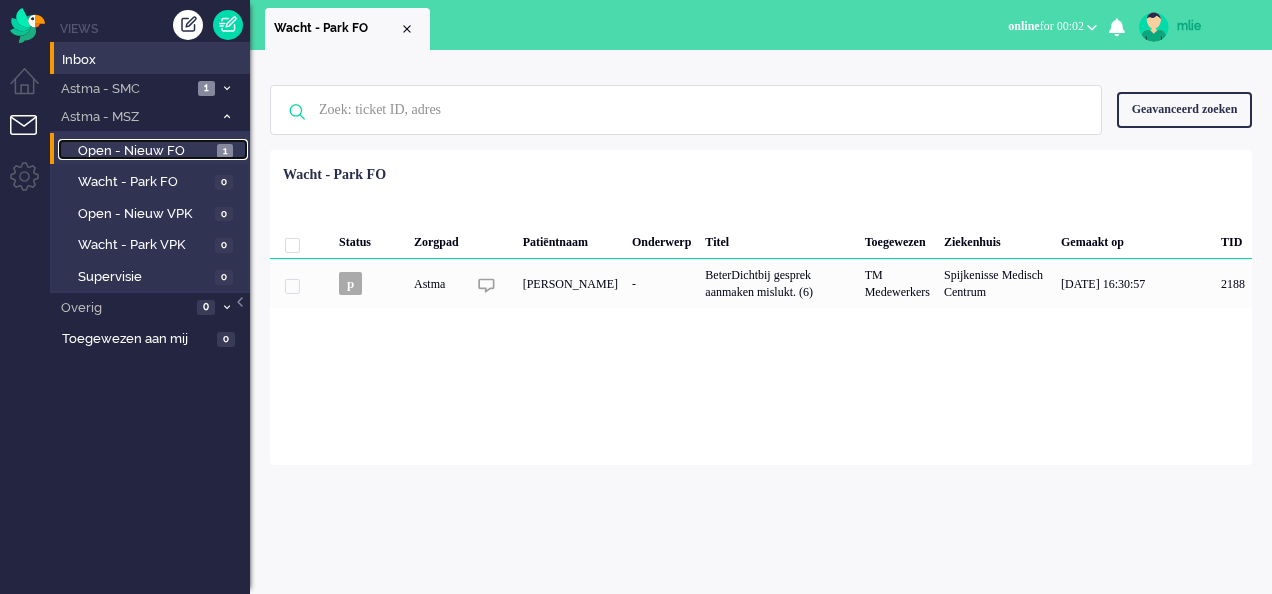 click on "1" at bounding box center (225, 151) 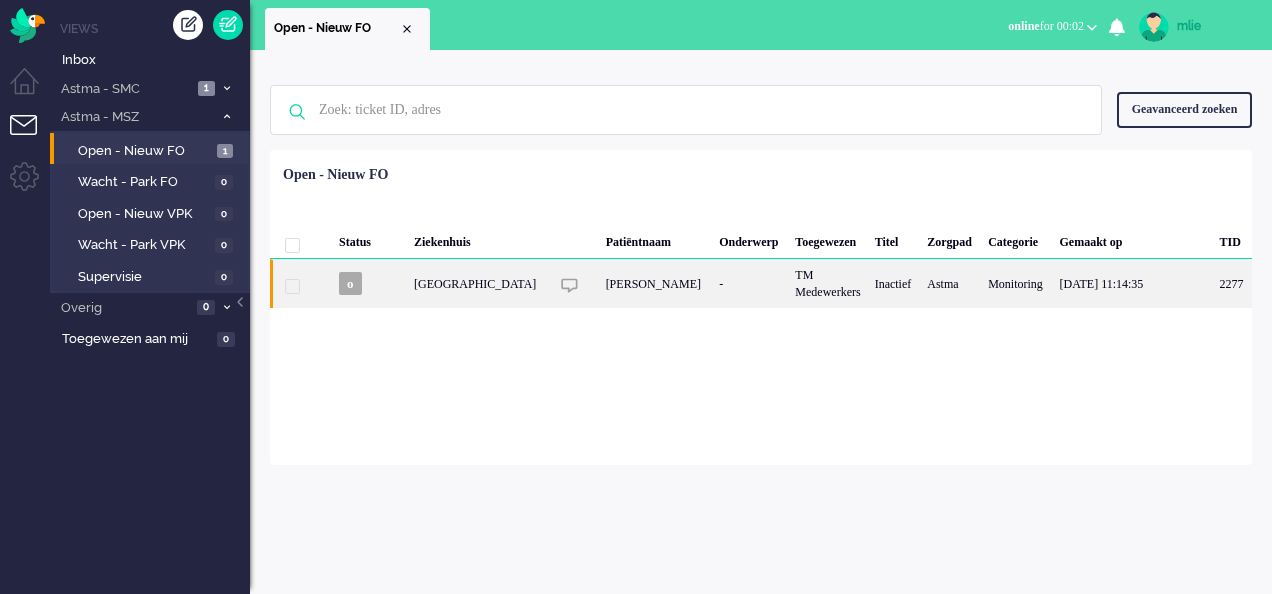click on "-" 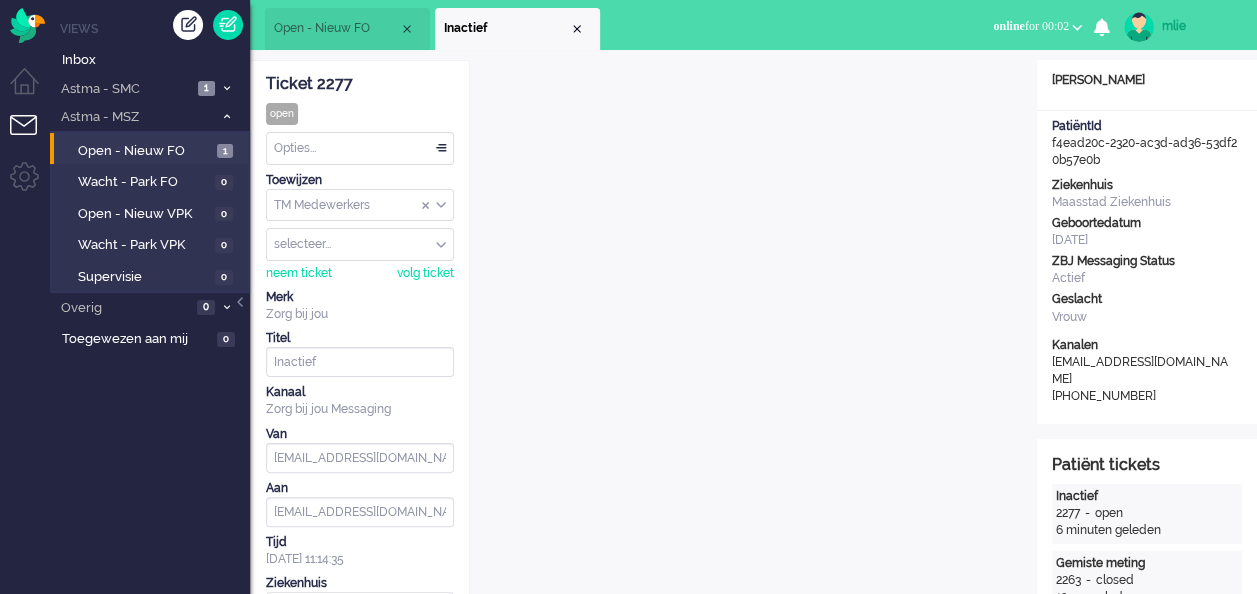 scroll, scrollTop: 0, scrollLeft: 0, axis: both 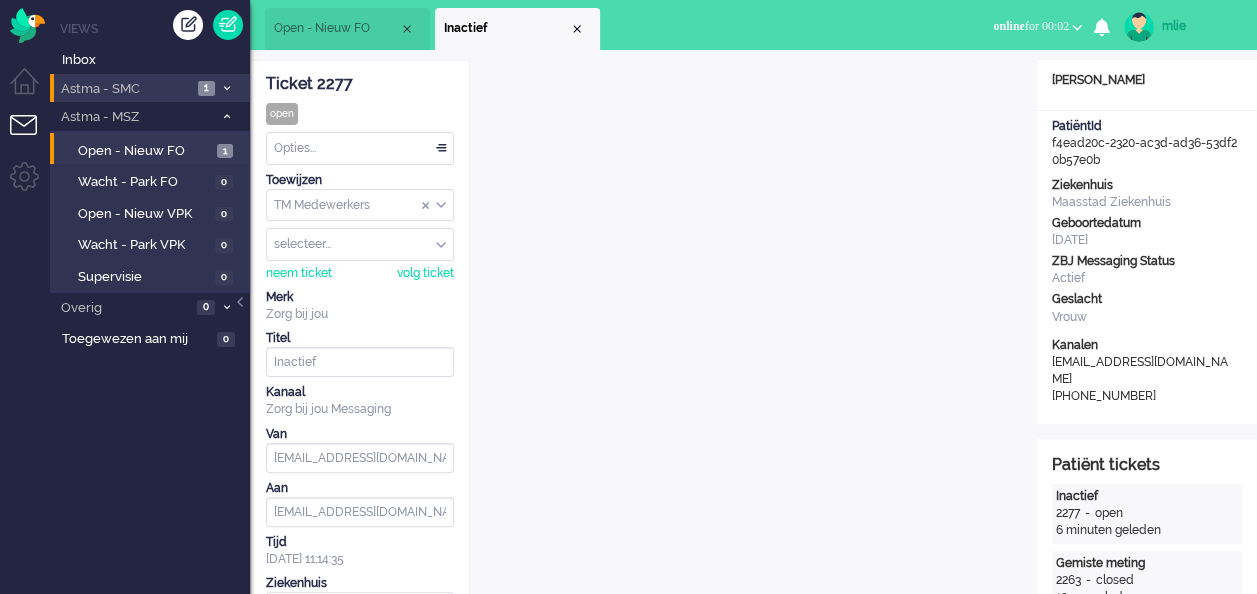 click at bounding box center (226, 88) 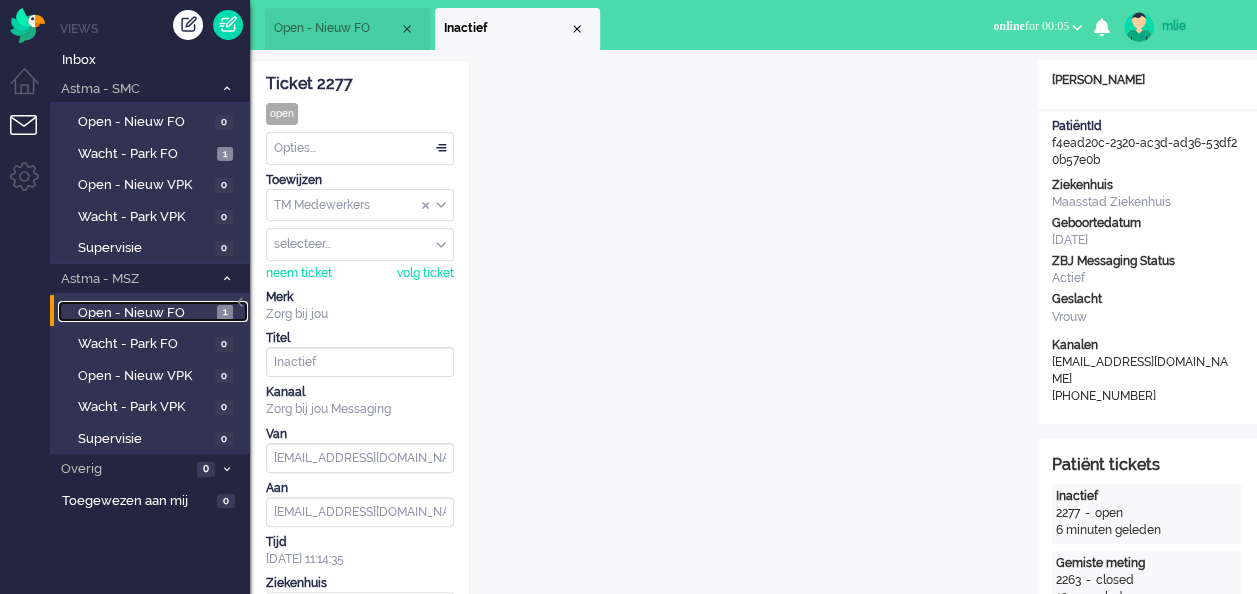 click on "Open - Nieuw FO
1" at bounding box center (153, 312) 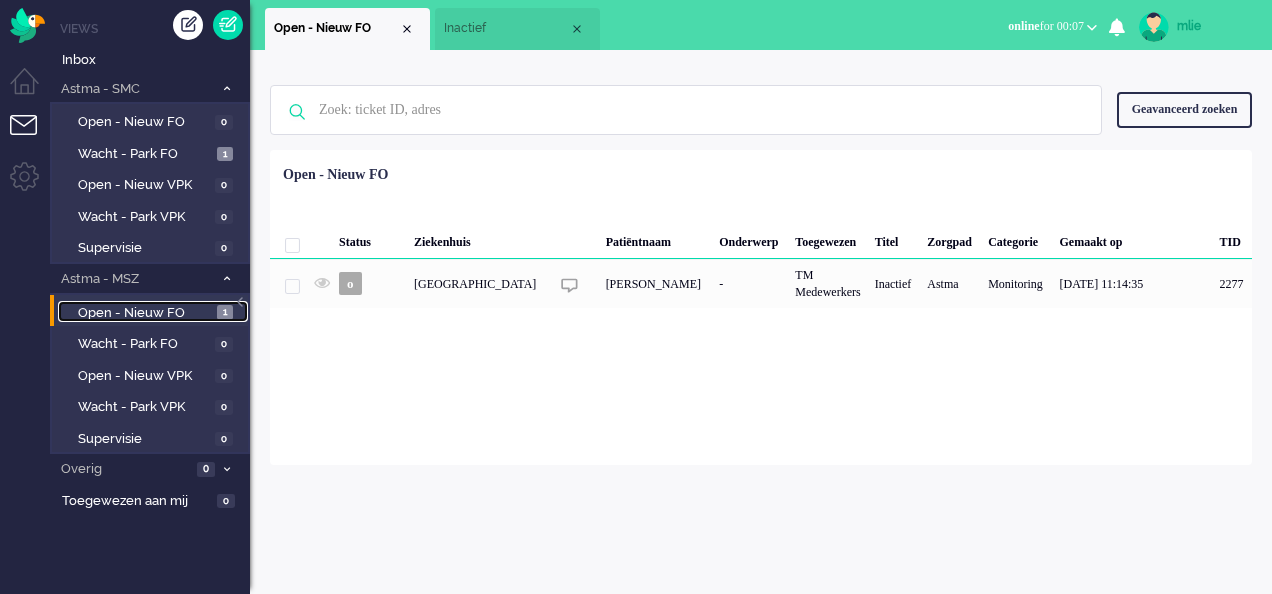 click on "Open - Nieuw FO" at bounding box center [145, 313] 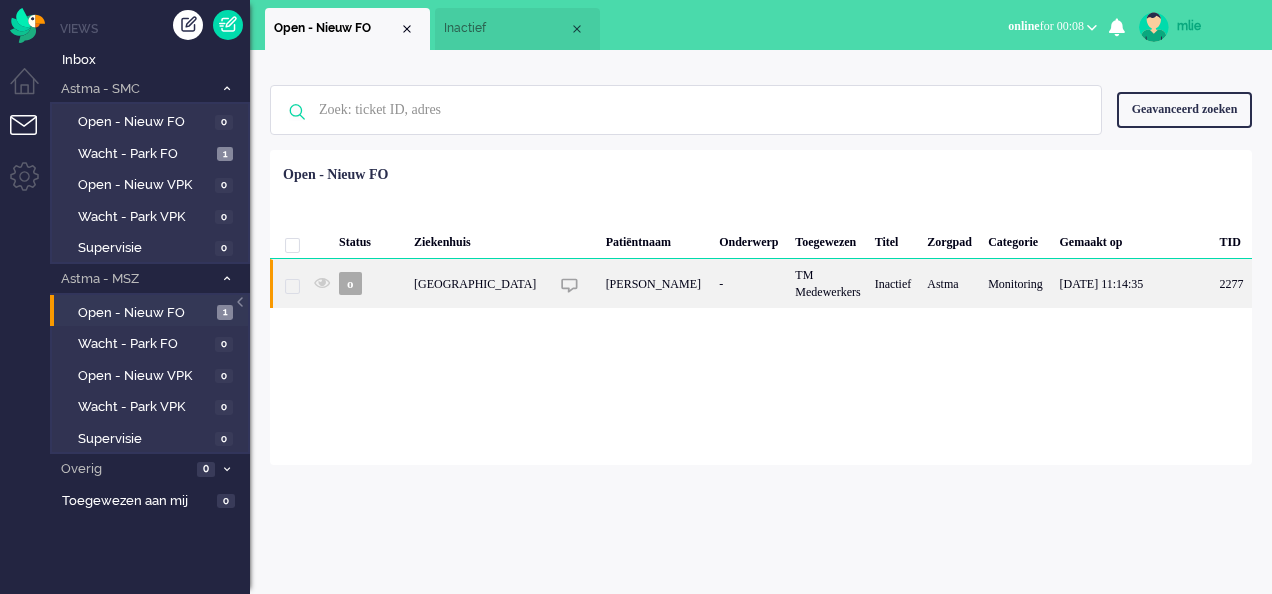 click on "-" 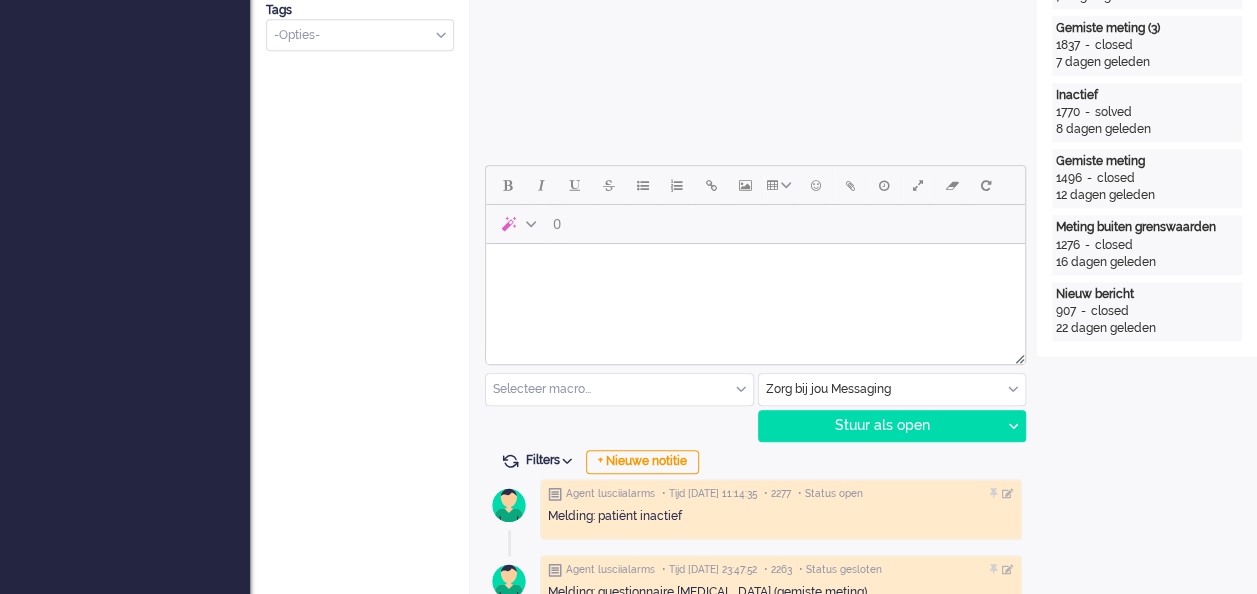 scroll, scrollTop: 800, scrollLeft: 0, axis: vertical 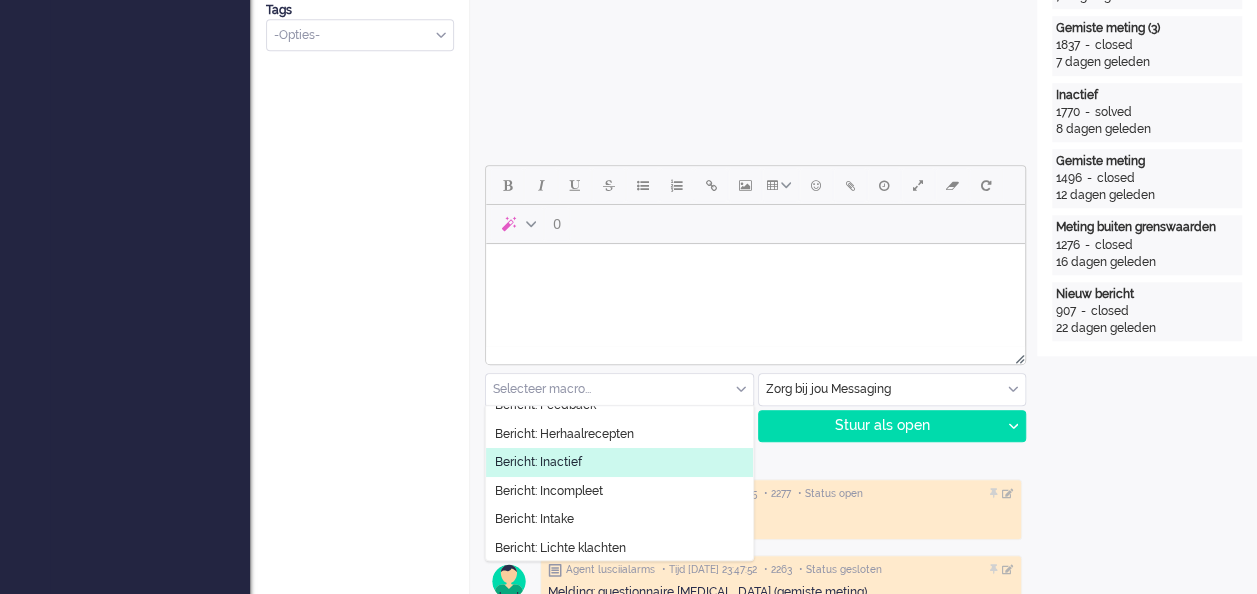 click on "Bericht: Inactief" 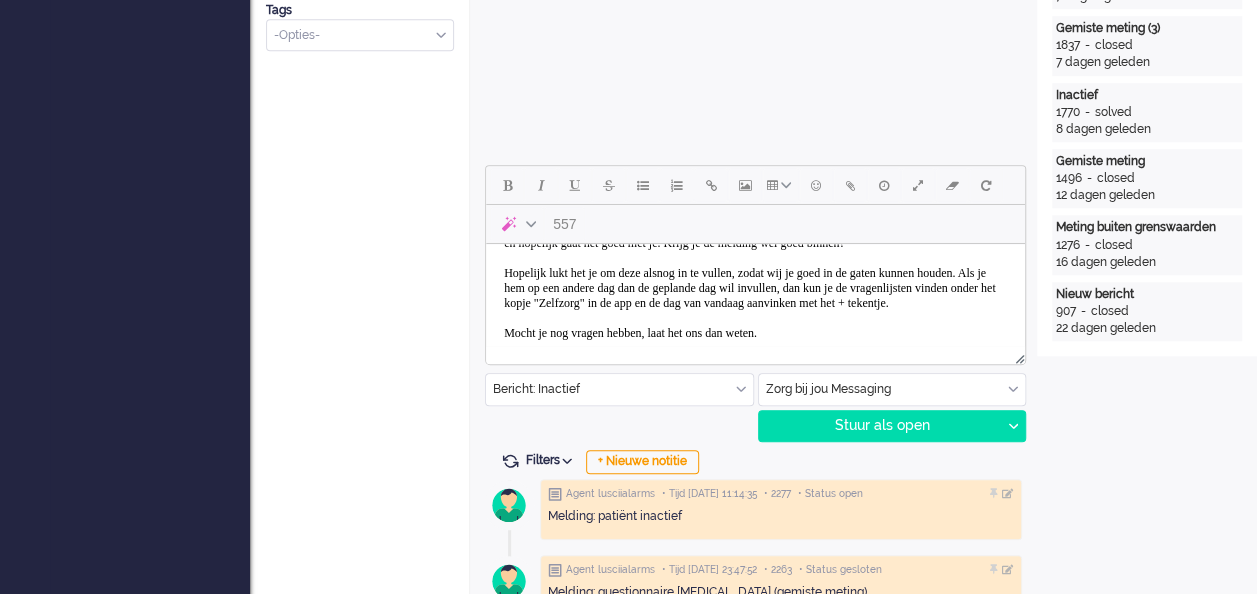 scroll, scrollTop: 0, scrollLeft: 0, axis: both 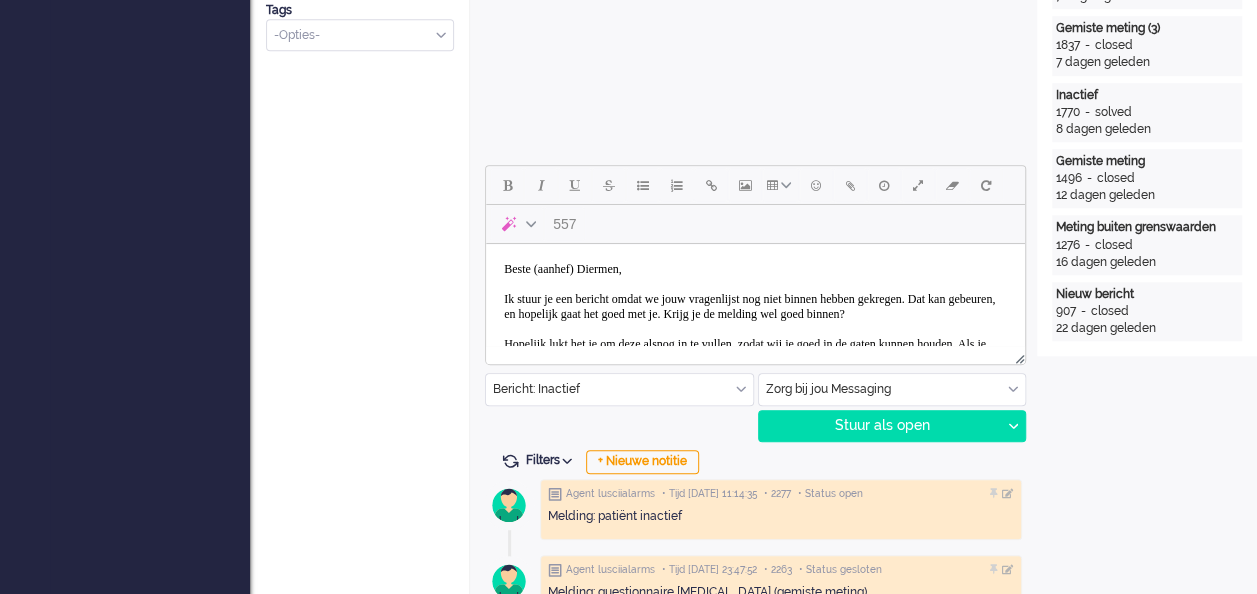 click on "Beste (aanhef) Diermen, Ik stuur je een bericht omdat we jouw vragenlijst nog niet binnen hebben gekregen. Dat kan gebeuren, en hopelijk gaat het goed met je. Krijg je de melding wel goed binnen? Hopelijk lukt het je om deze alsnog in te vullen, zodat wij je goed in de gaten kunnen houden. Als je hem op een andere dag dan de geplande dag wil invullen, dan kun je de vragenlijsten vinden onder het kopje "Zelfzorg" in de app en de dag van vandaag aanvinken met het + tekentje. Mocht je nog vragen hebben, laat het ons dan weten. Met vriendelijke groet," at bounding box center [755, 352] 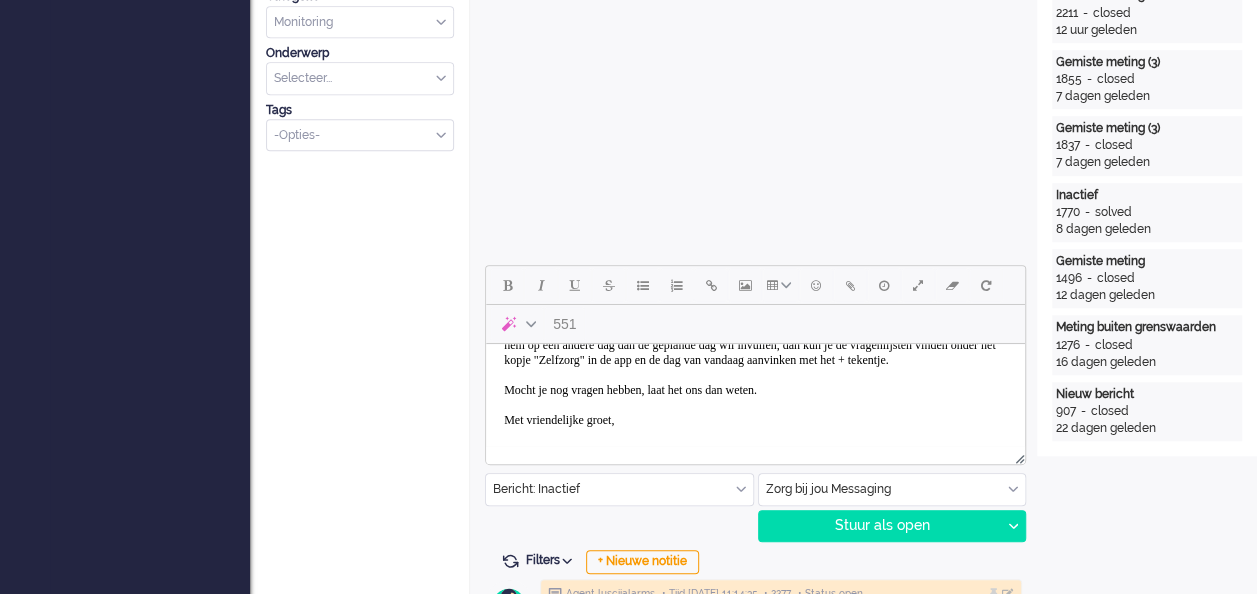 scroll, scrollTop: 138, scrollLeft: 0, axis: vertical 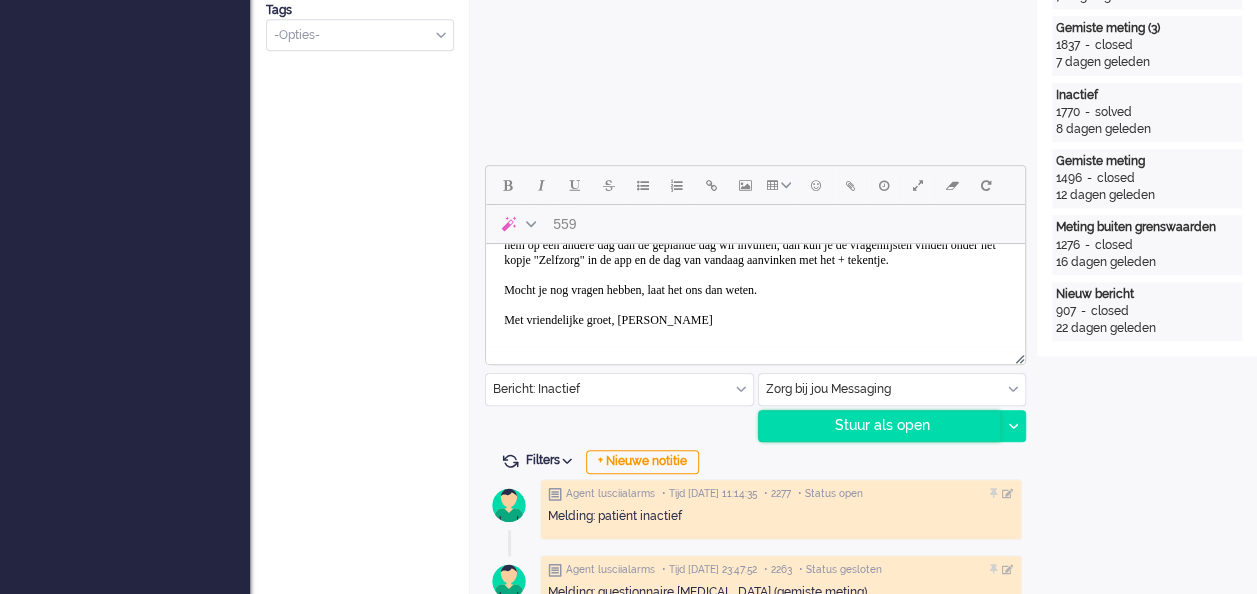 click on "Stuur als open" at bounding box center [880, 426] 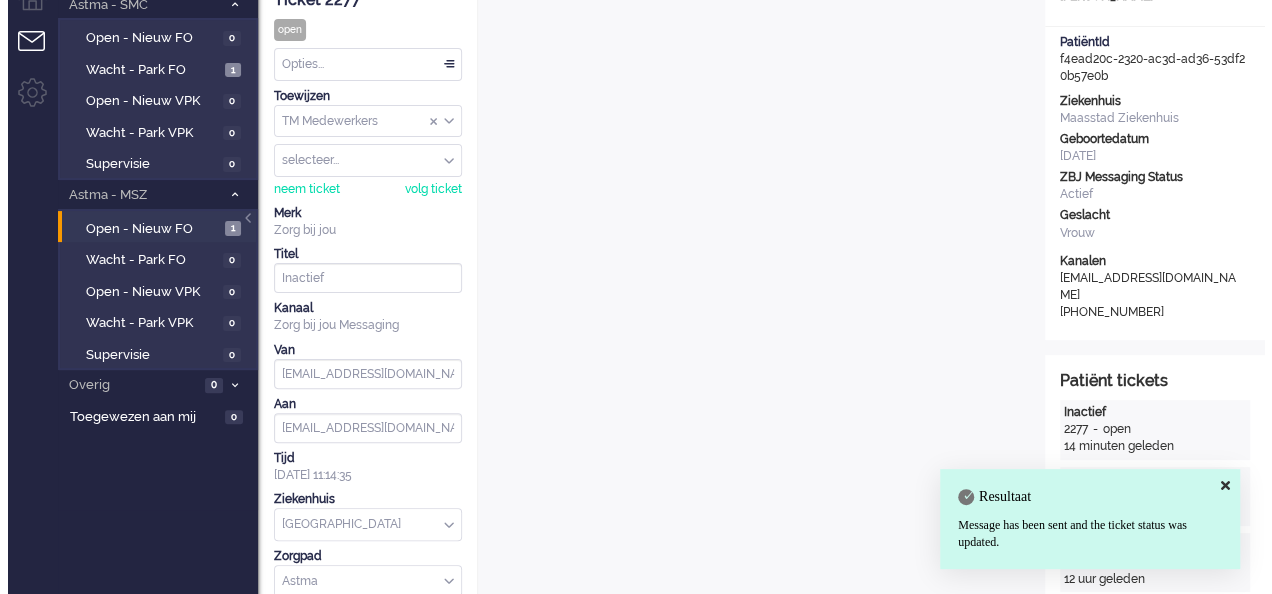 scroll, scrollTop: 0, scrollLeft: 0, axis: both 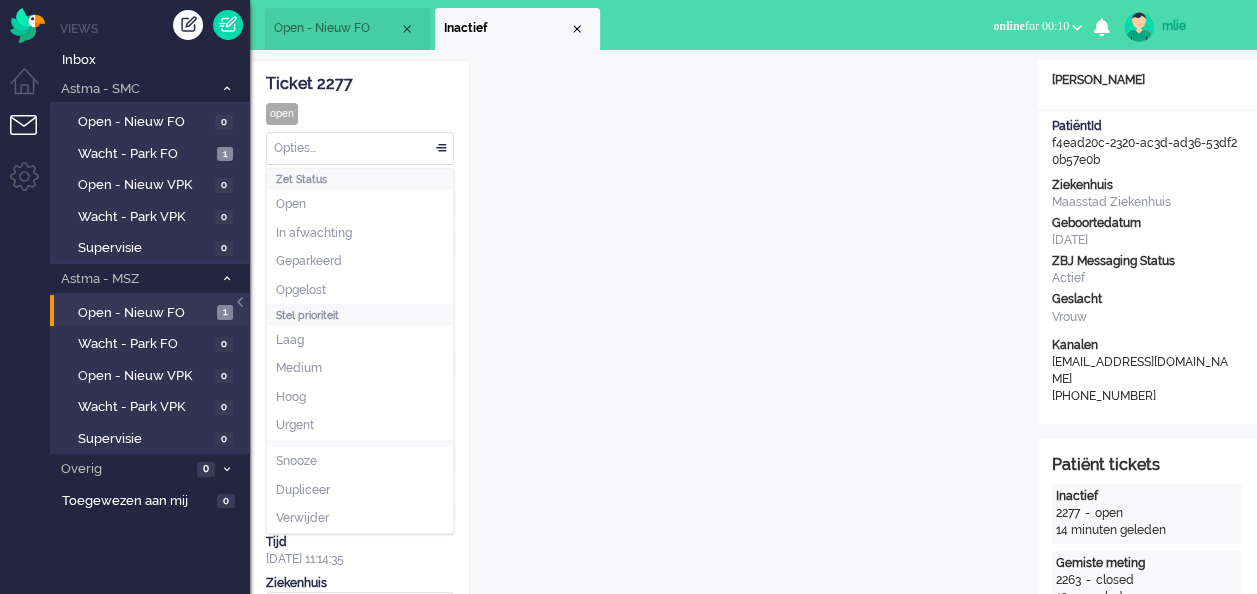 click on "Opties..." at bounding box center [360, 148] 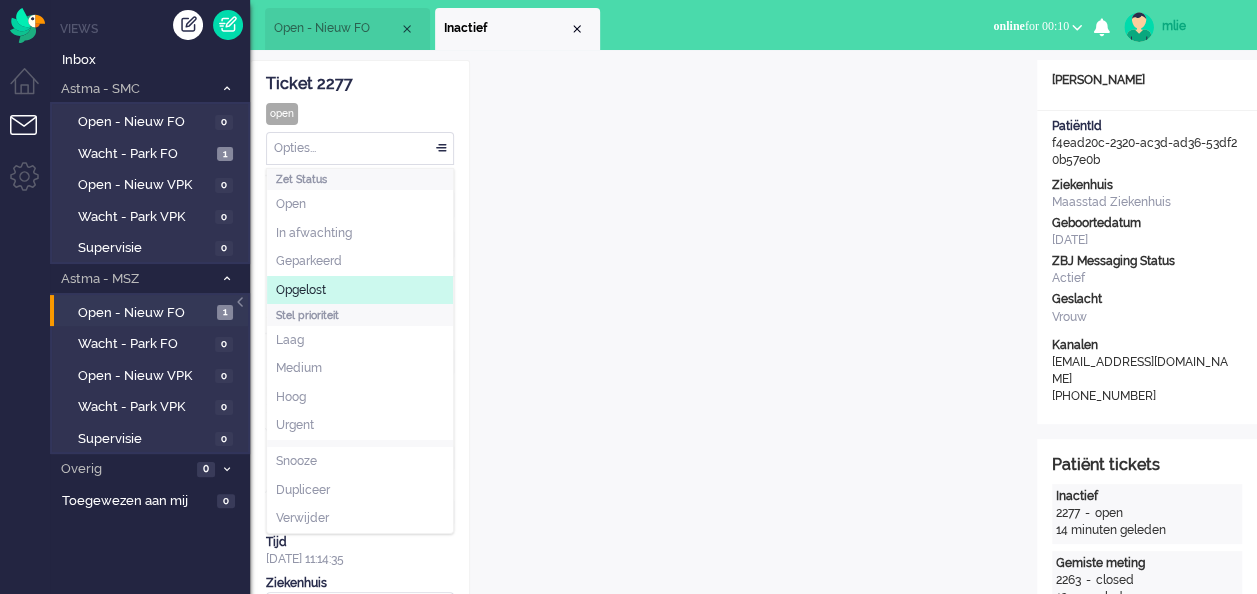 click on "Opgelost" 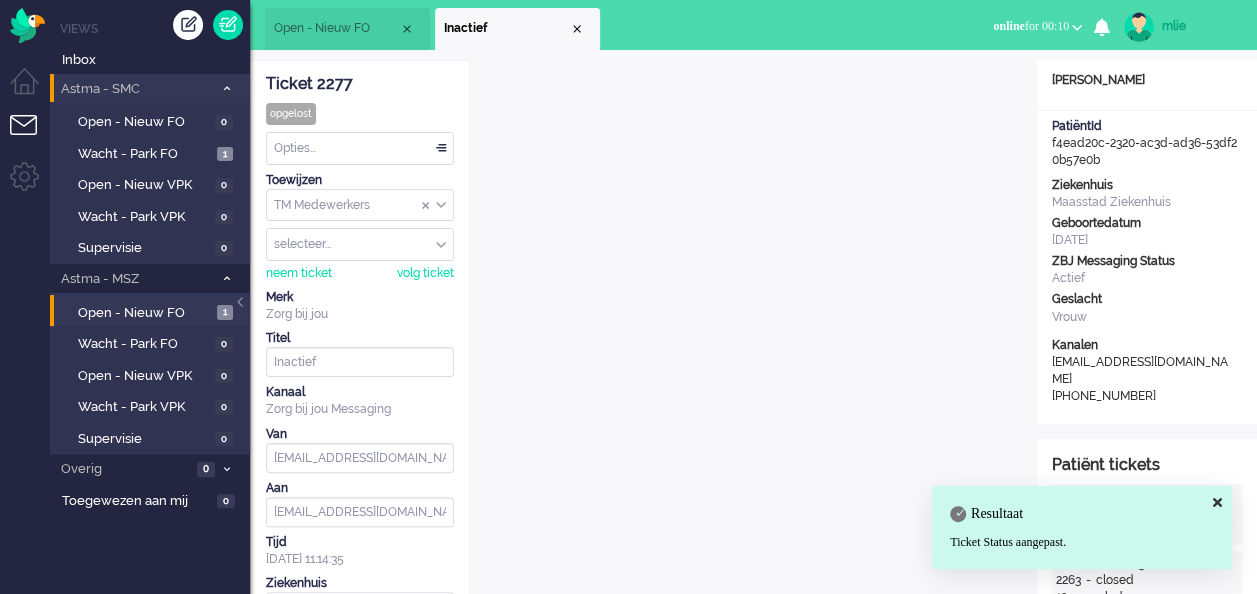click on "Astma - SMC
1" at bounding box center (150, 88) 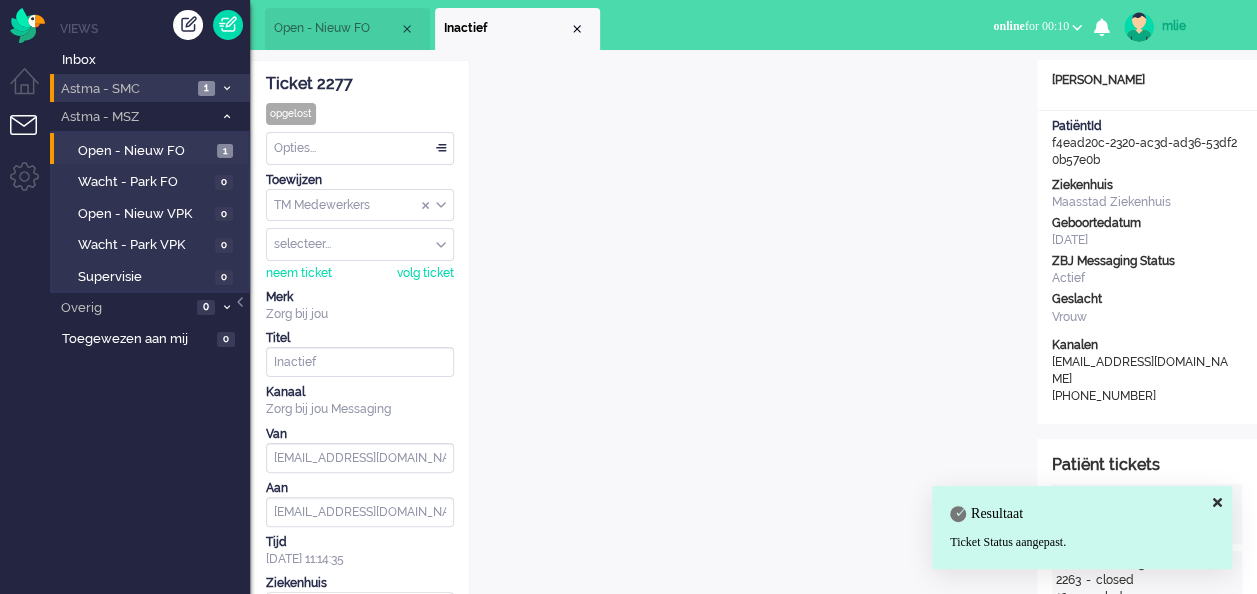 click at bounding box center (226, 88) 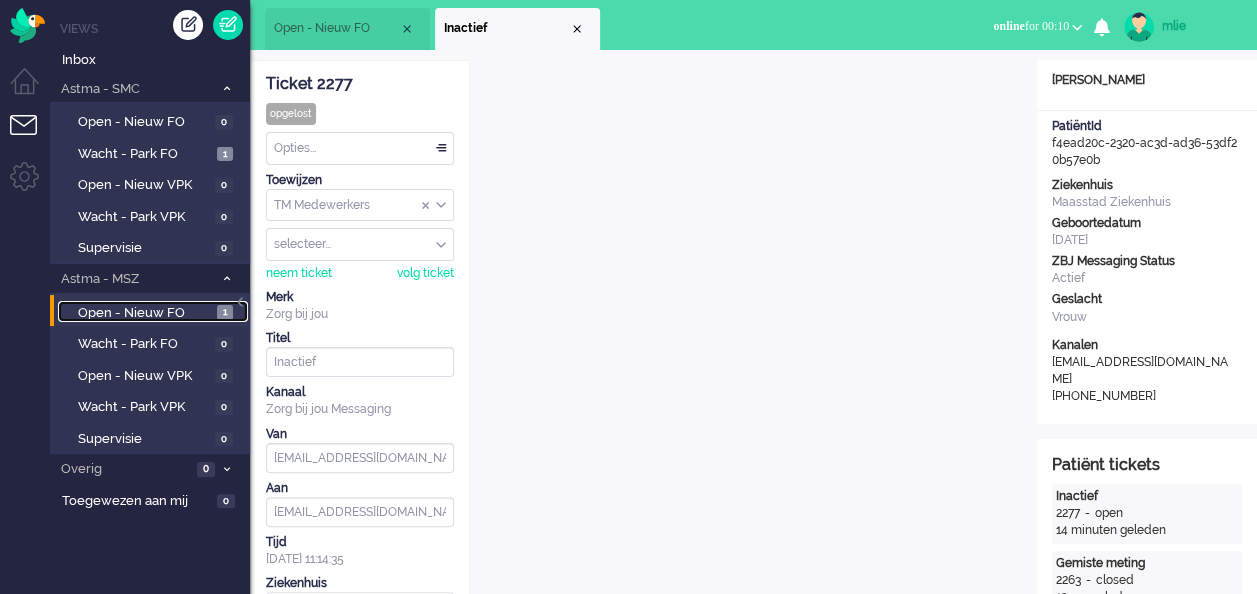click on "Open - Nieuw FO" at bounding box center [145, 313] 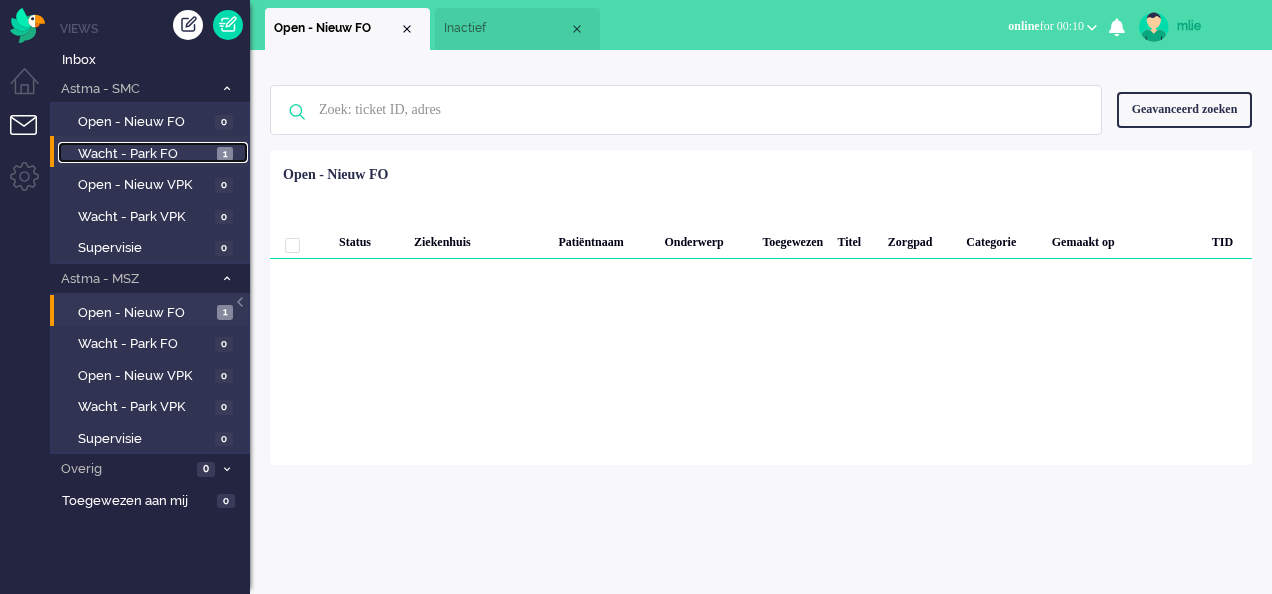click on "Wacht - Park FO" at bounding box center (145, 154) 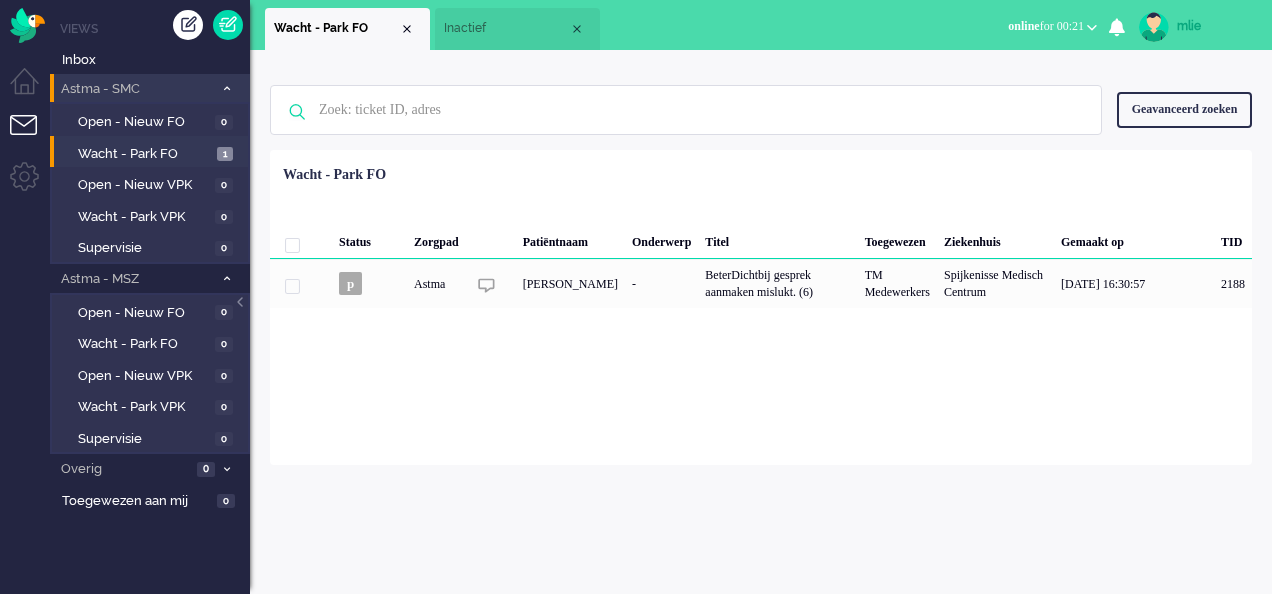 click at bounding box center [226, 88] 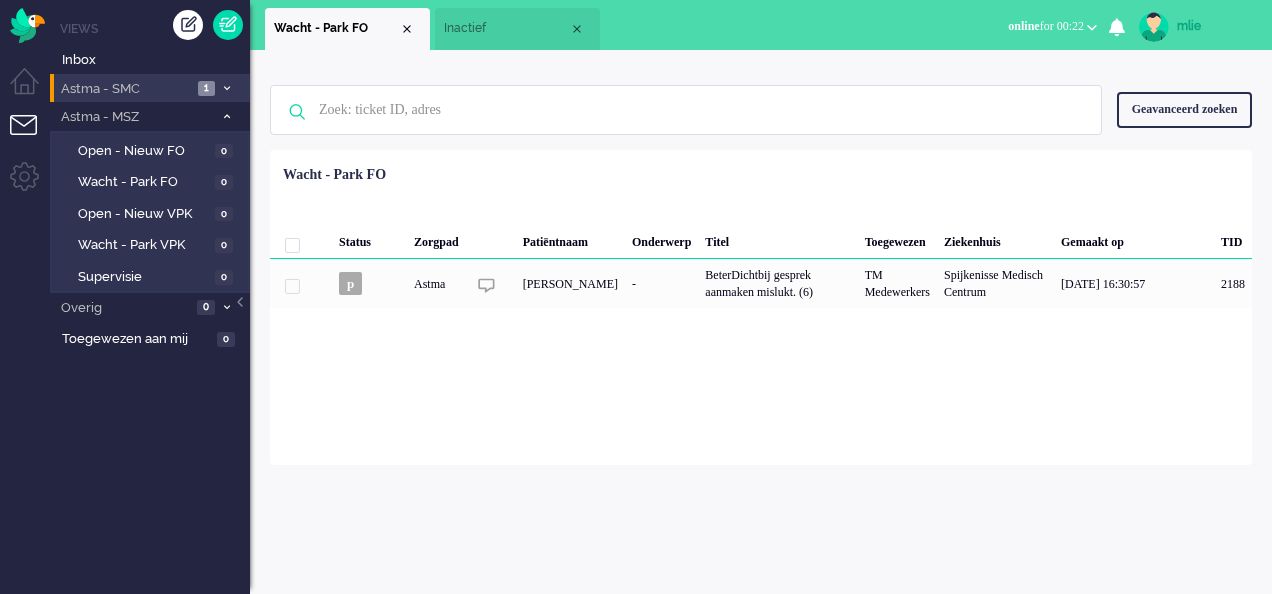 click at bounding box center [226, 88] 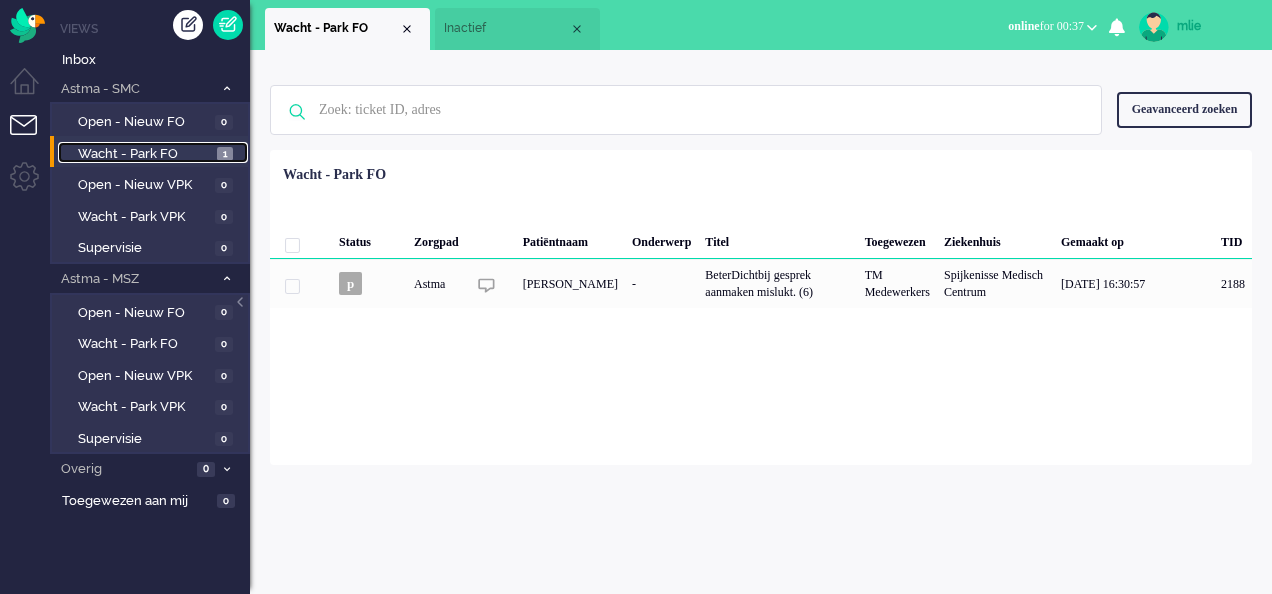 click on "Wacht - Park FO
1" at bounding box center [153, 153] 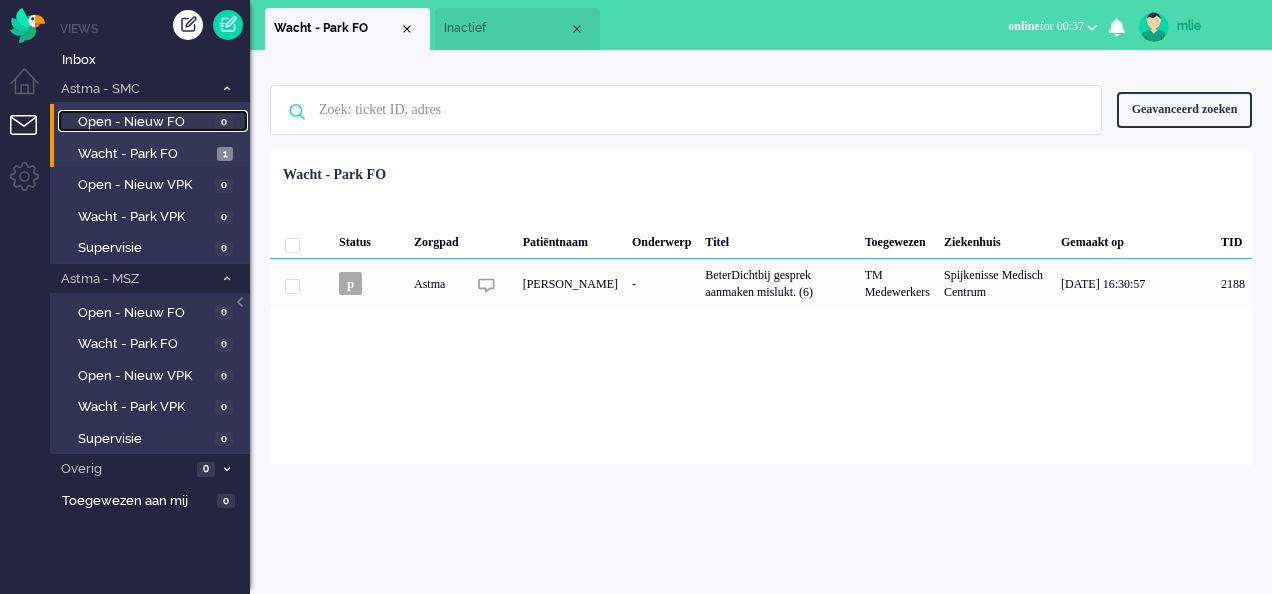 click on "0" at bounding box center [224, 122] 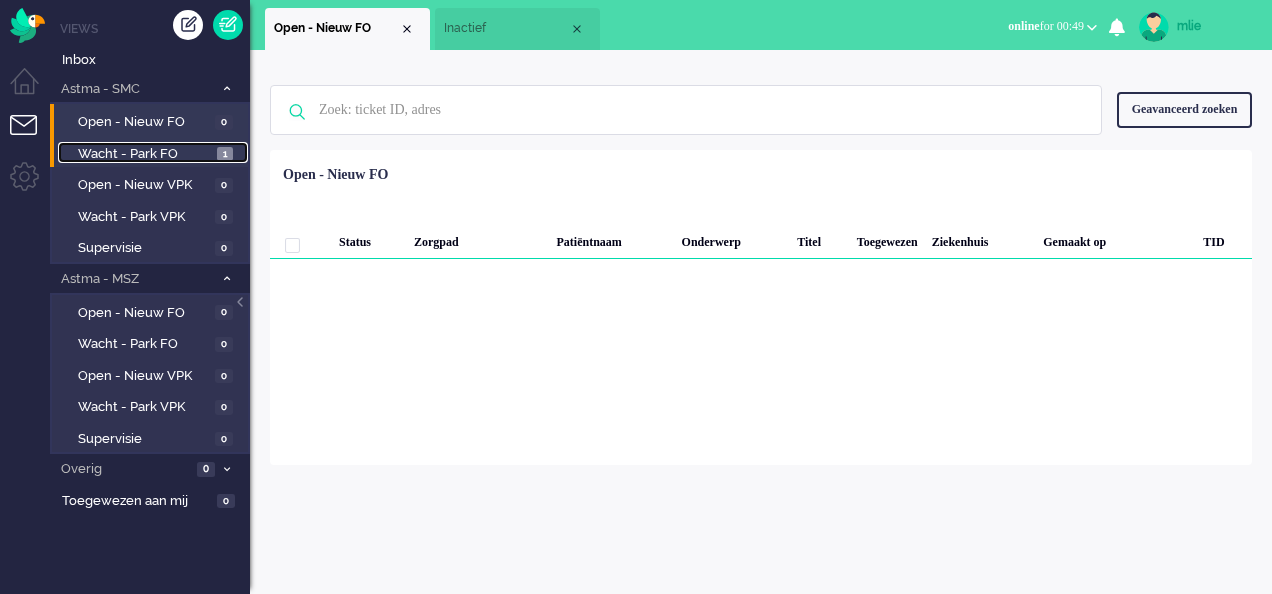 click on "Wacht - Park FO
1" at bounding box center [153, 153] 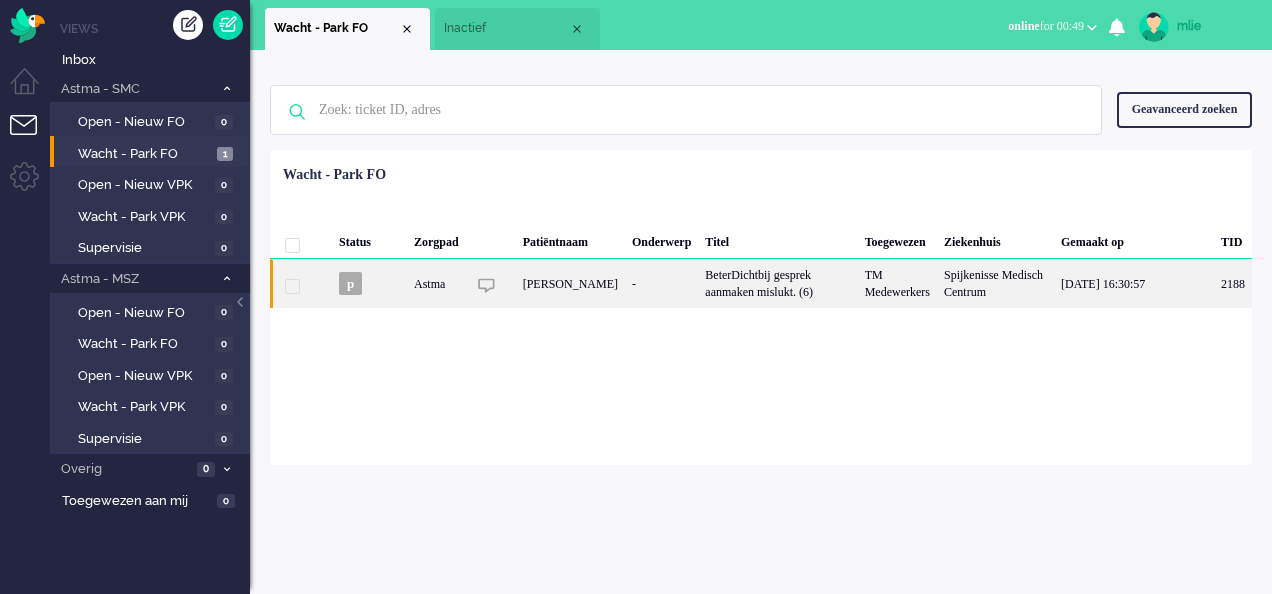 click on "BeterDichtbij gesprek aanmaken mislukt. (6)" 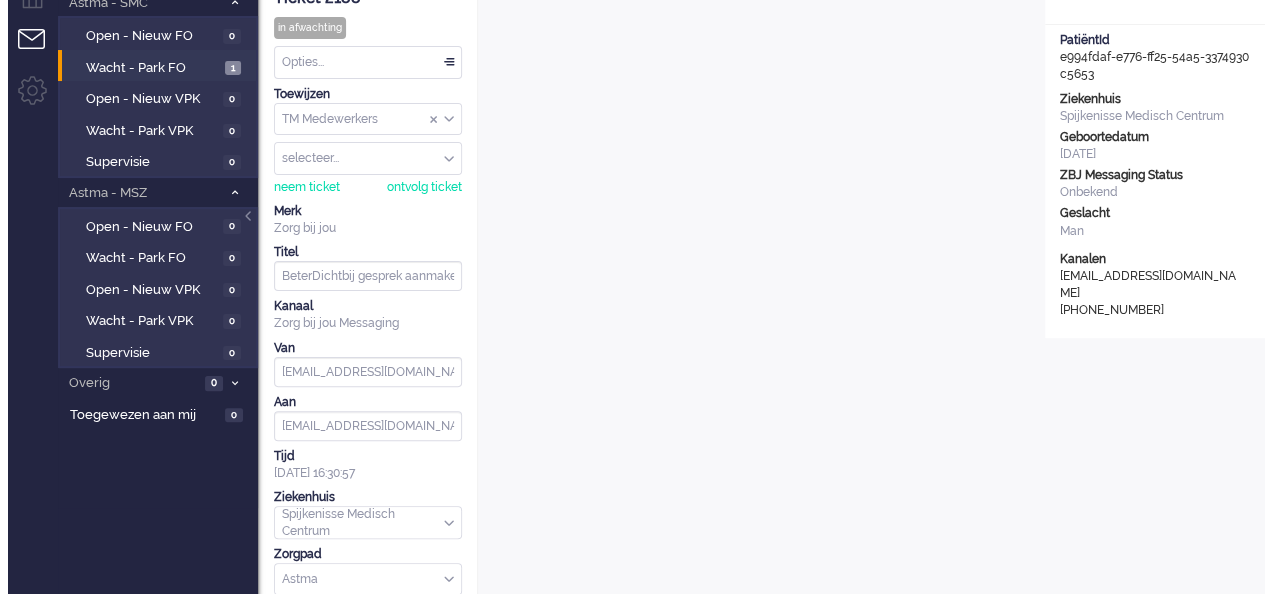 scroll, scrollTop: 0, scrollLeft: 0, axis: both 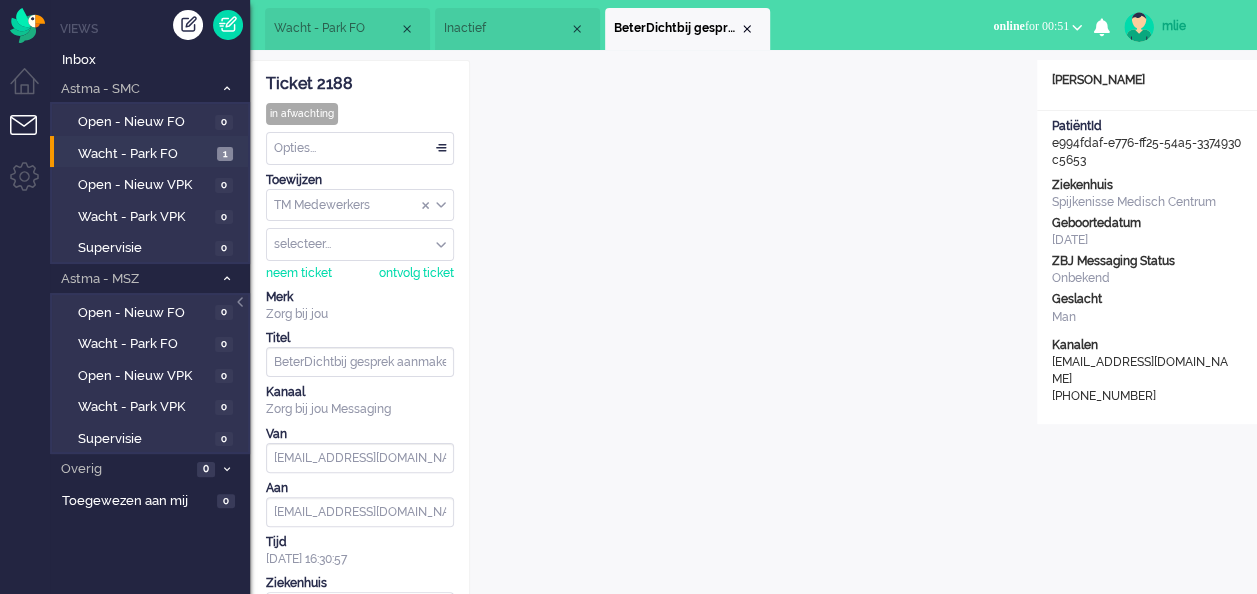 click on "Inactief" at bounding box center [506, 28] 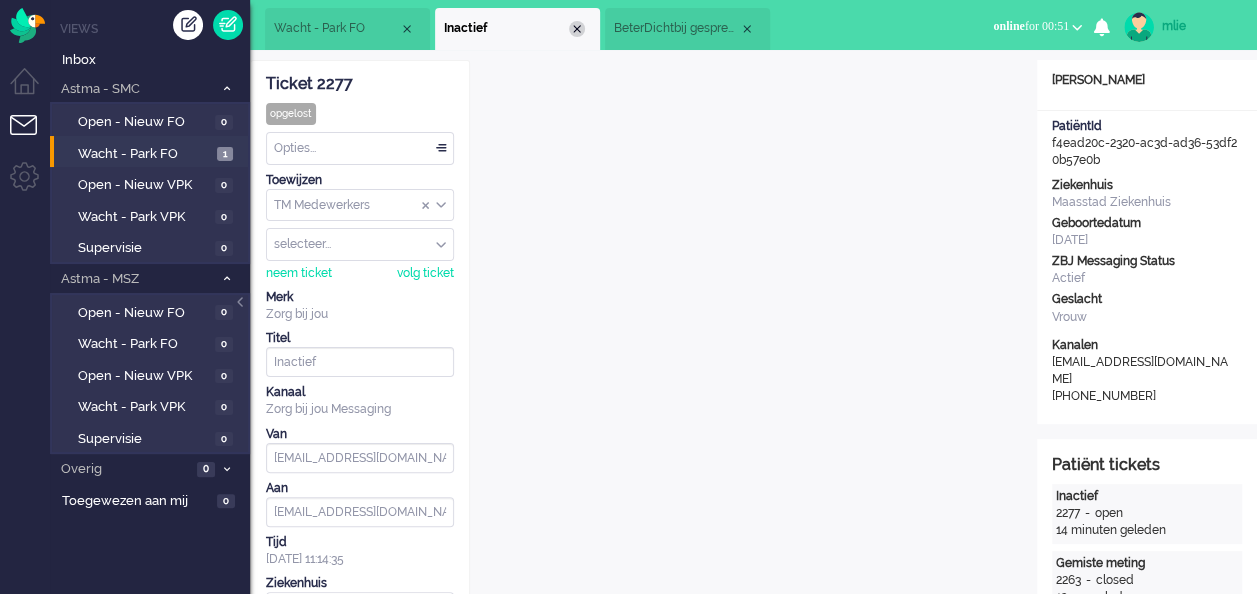 click at bounding box center [577, 29] 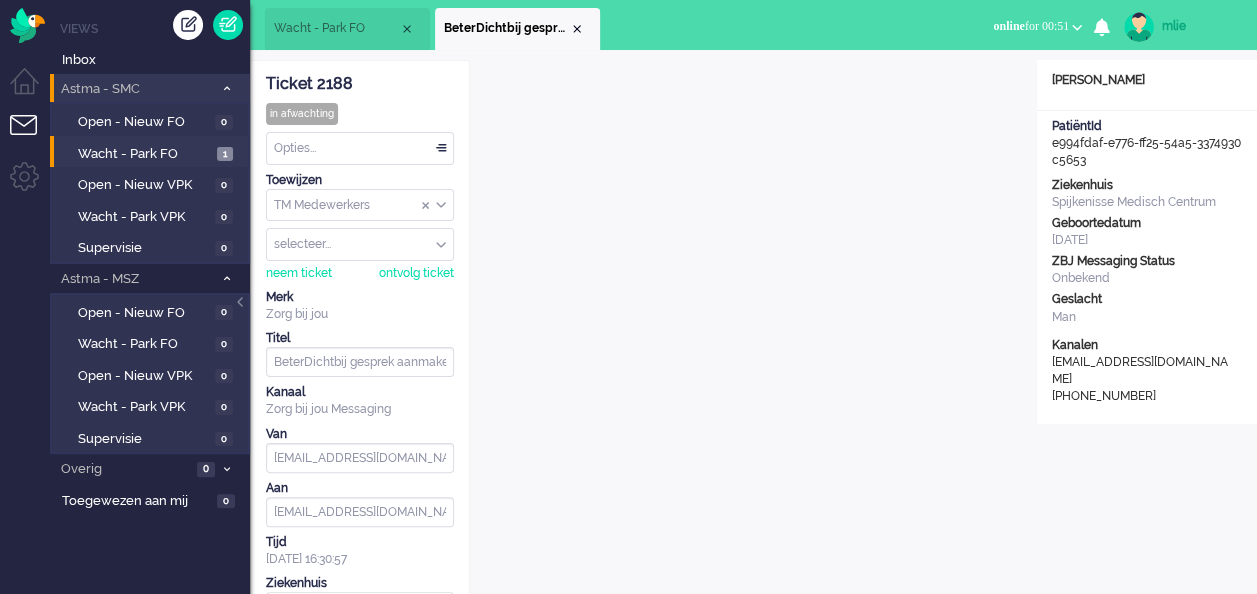 click at bounding box center [226, 88] 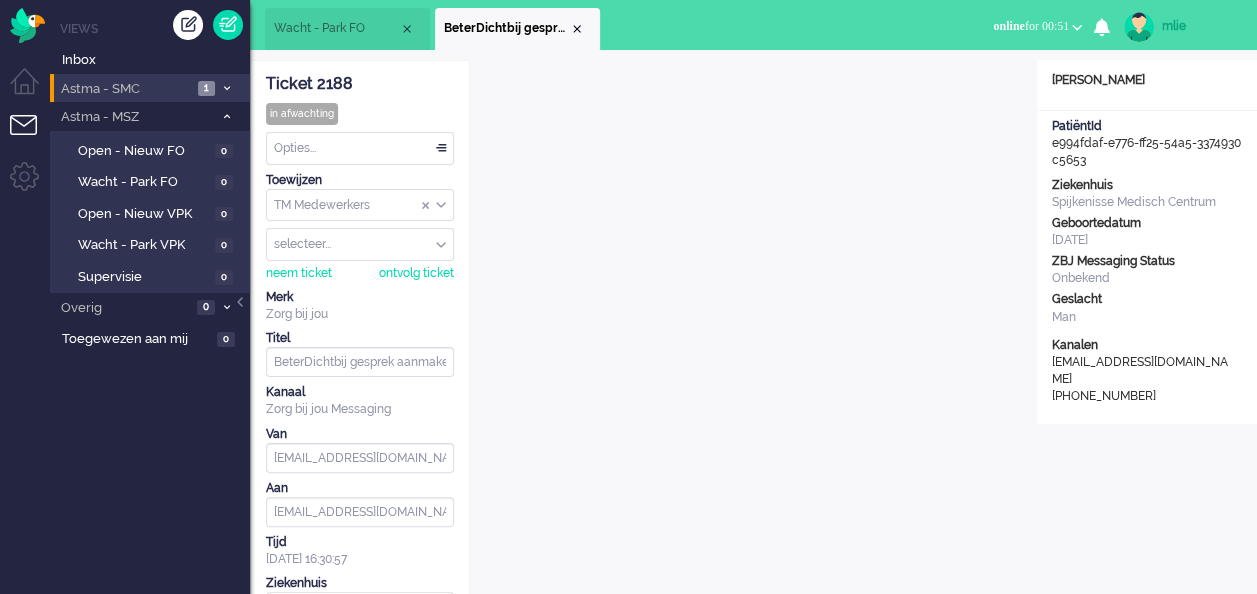 click at bounding box center (226, 88) 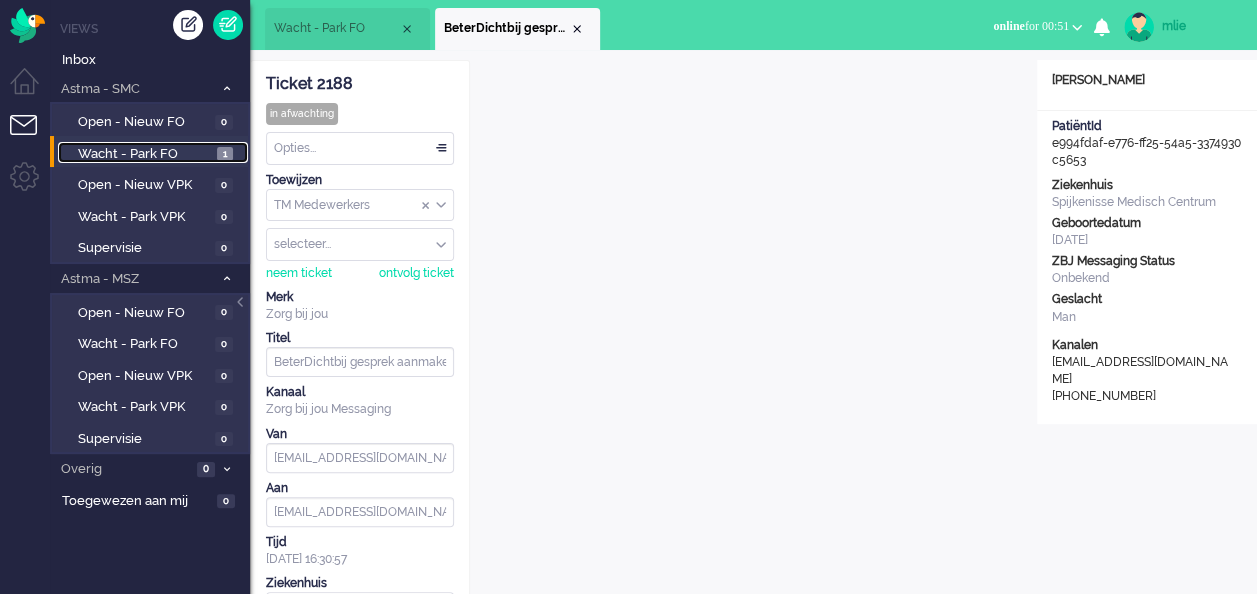 click on "Wacht - Park FO" at bounding box center [145, 154] 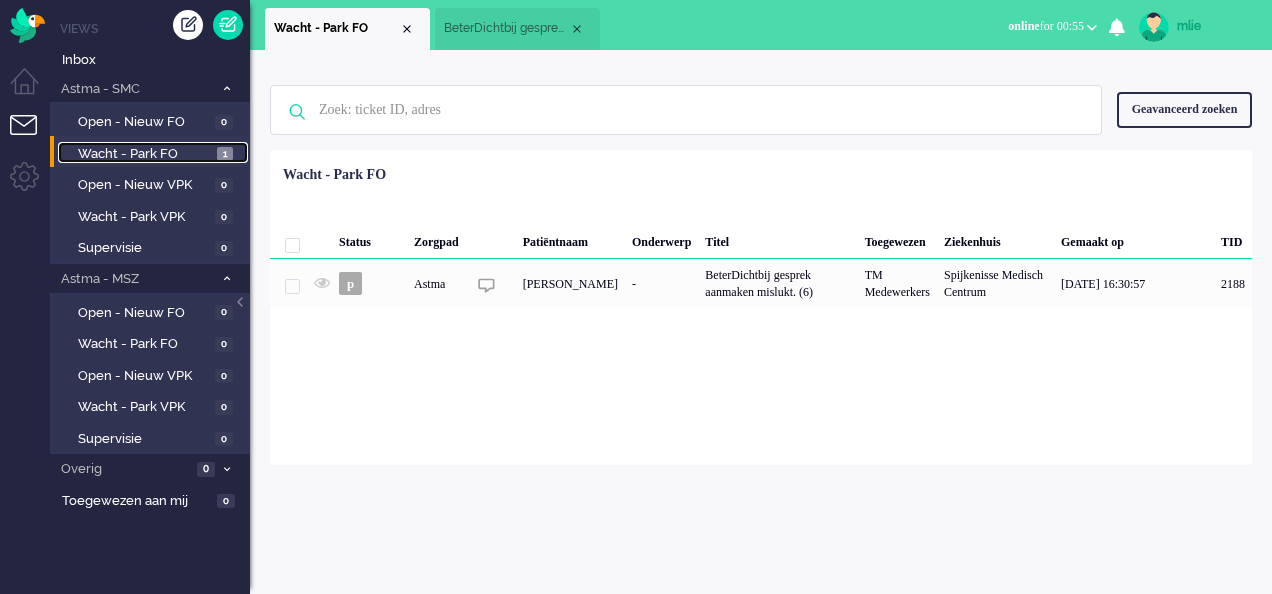 click on "BeterDichtbij gesprek aanmaken mislukt. (6)" at bounding box center [506, 28] 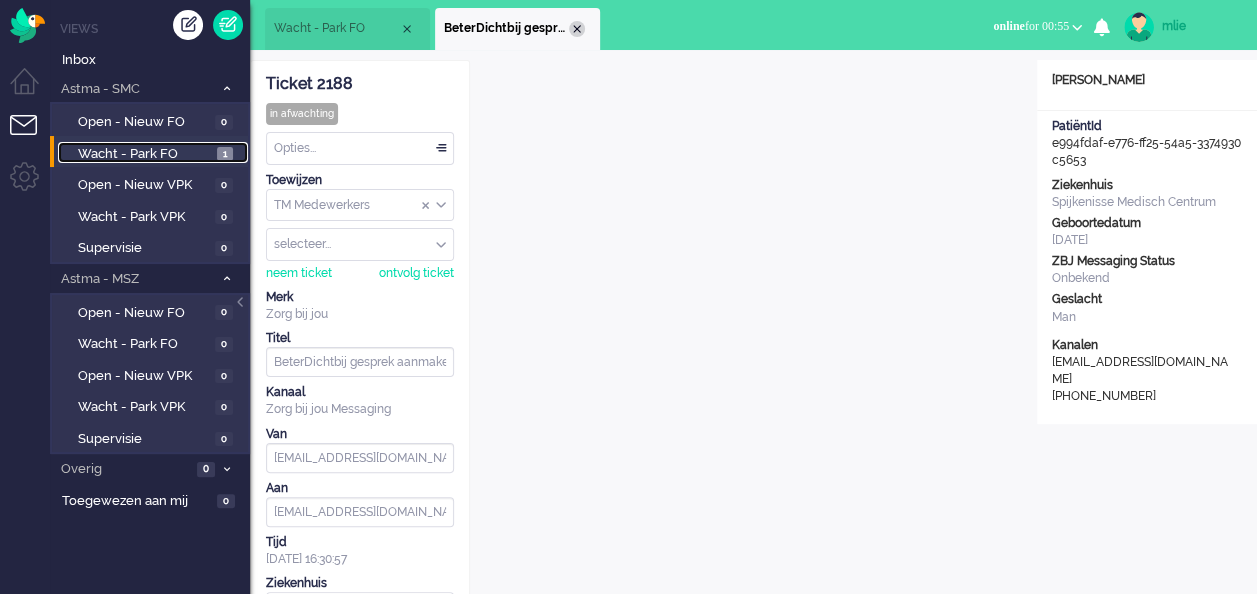 click at bounding box center (577, 29) 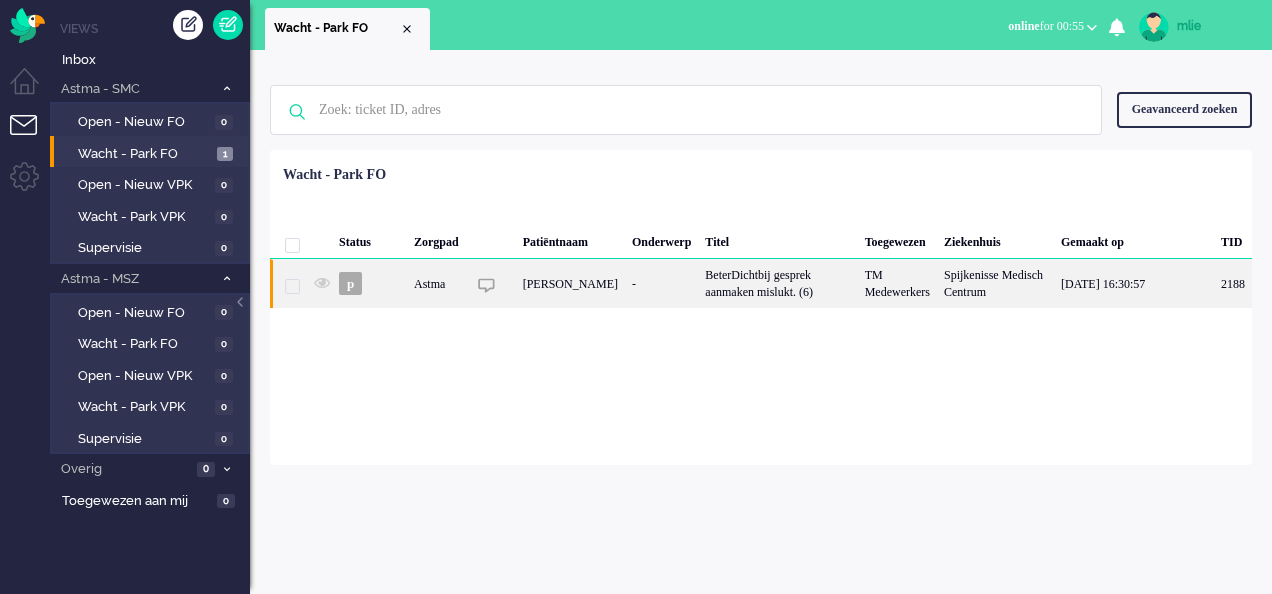 click on "BeterDichtbij gesprek aanmaken mislukt. (6)" 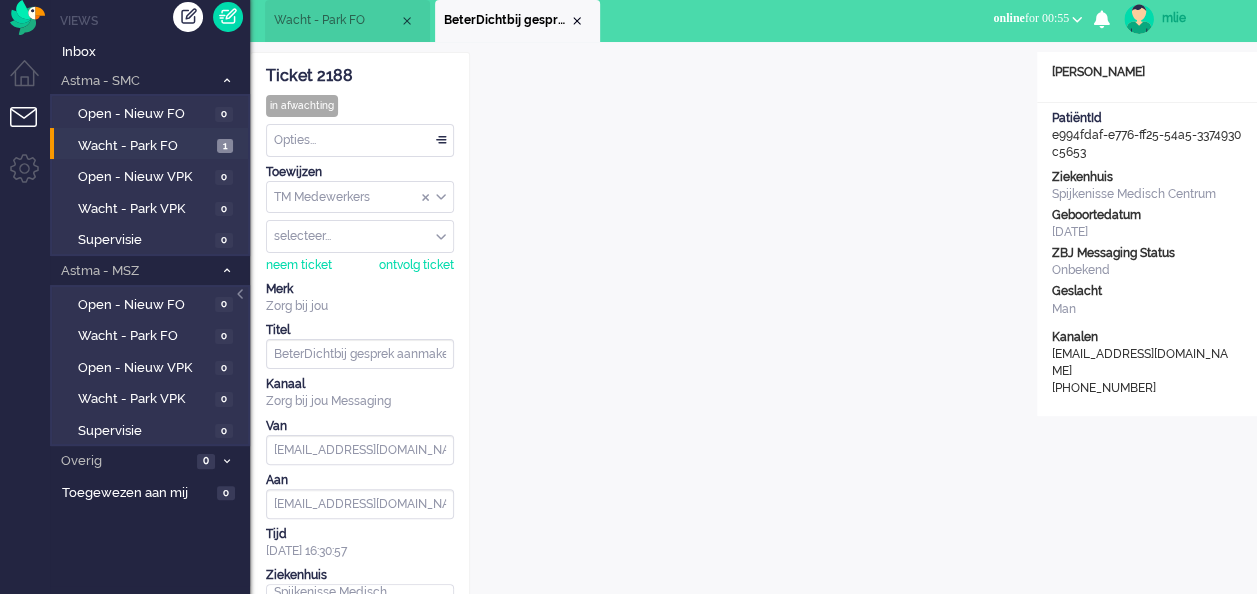 scroll, scrollTop: 60, scrollLeft: 0, axis: vertical 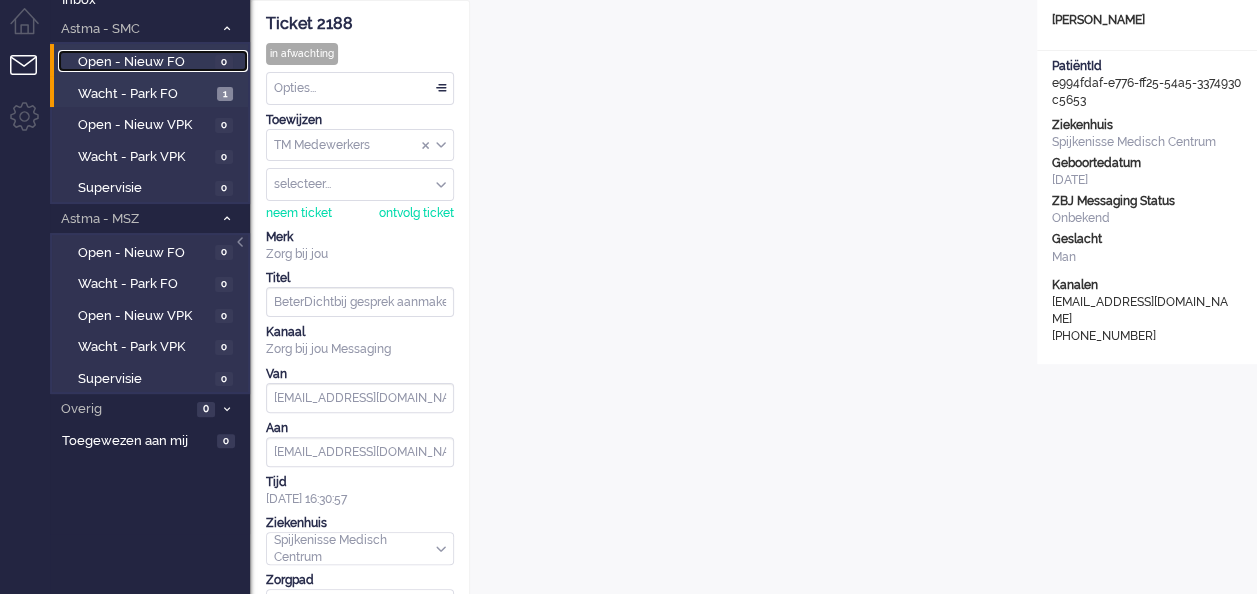 click on "0" at bounding box center [224, 62] 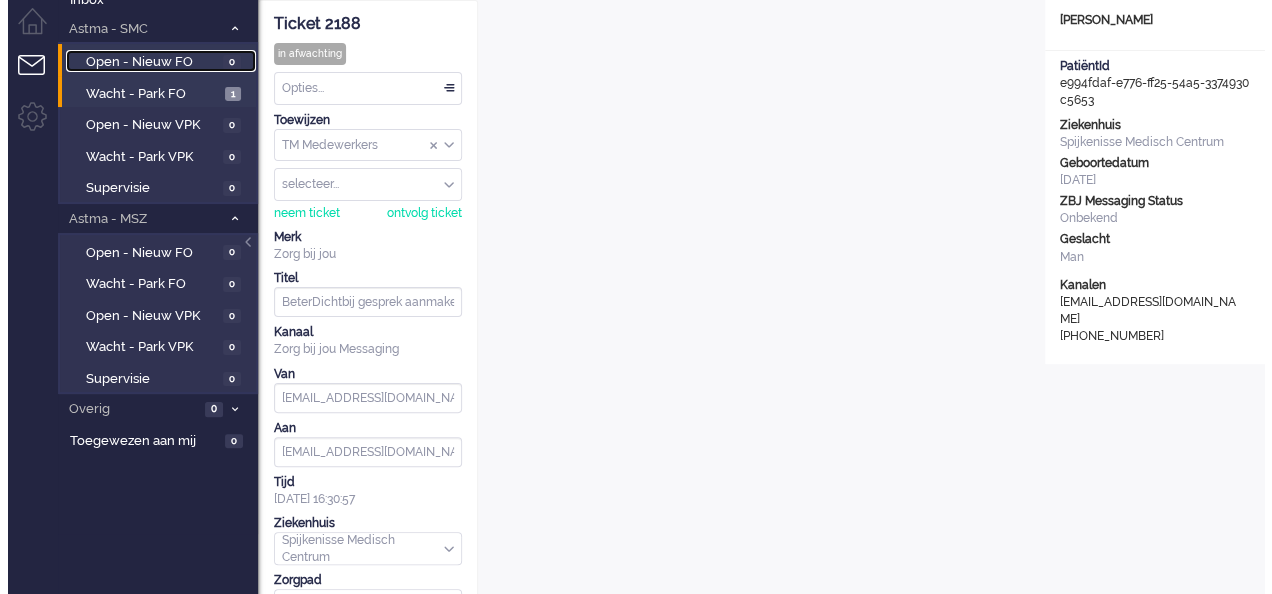 scroll, scrollTop: 0, scrollLeft: 0, axis: both 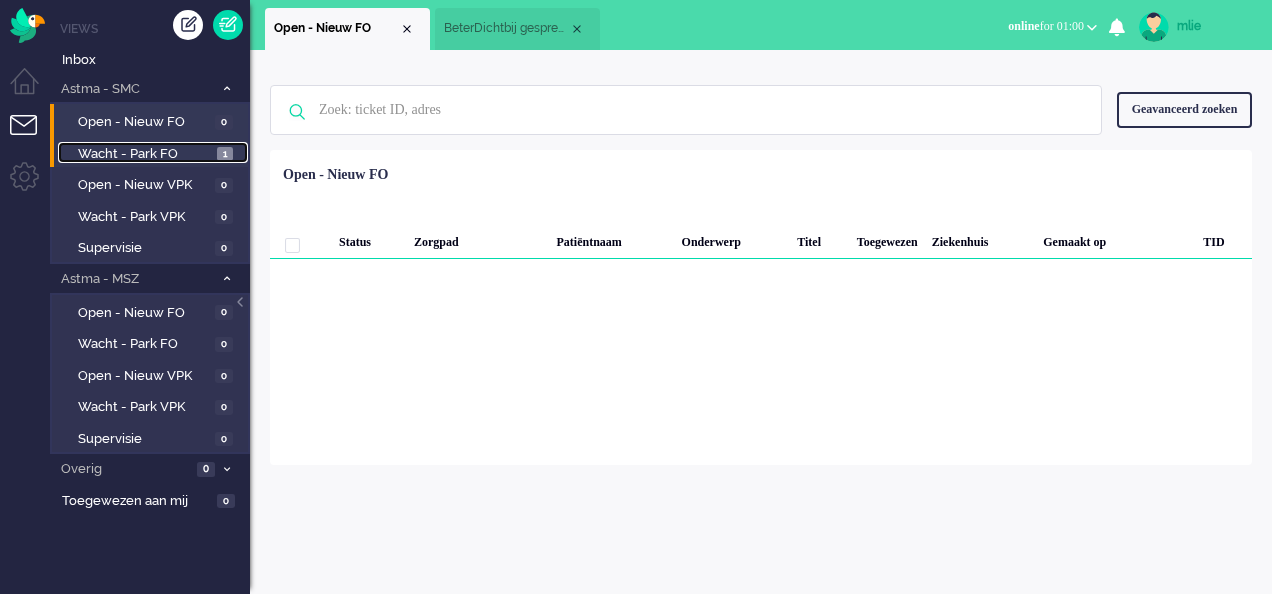 click on "Wacht - Park FO" at bounding box center [145, 154] 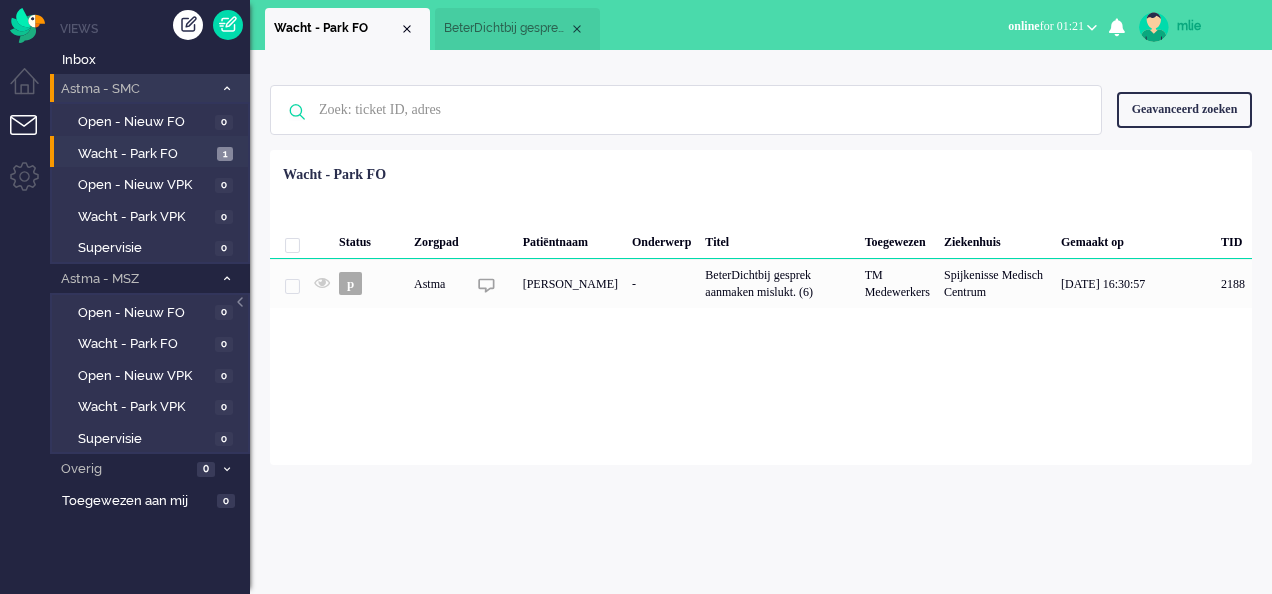 click at bounding box center [227, 88] 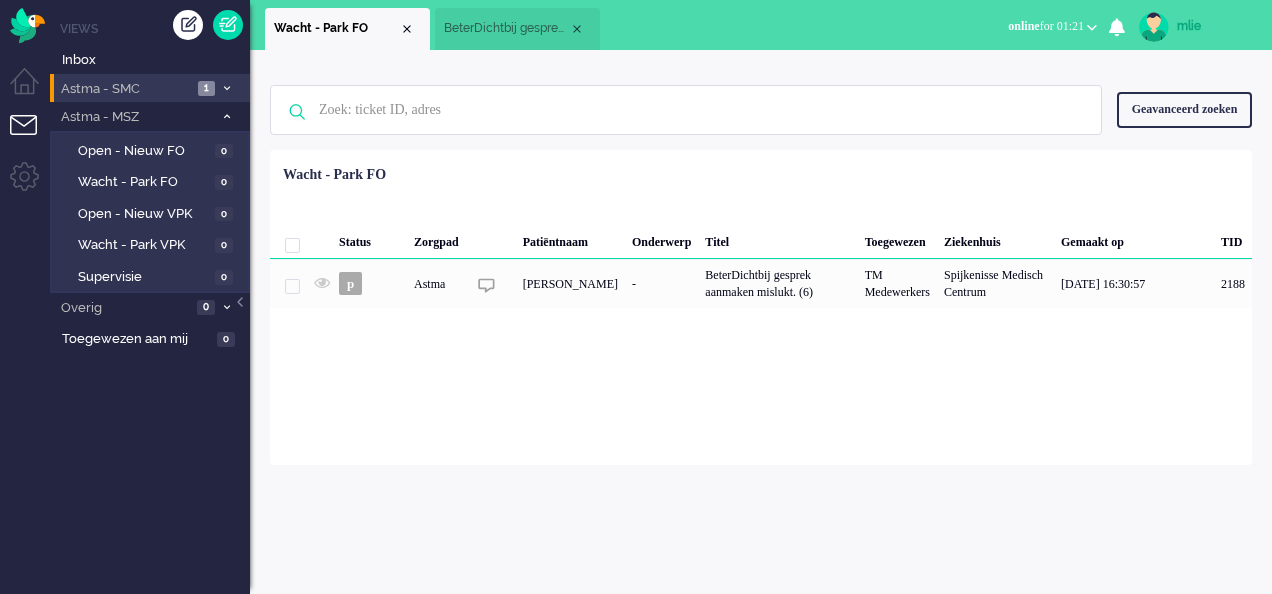 click at bounding box center (227, 88) 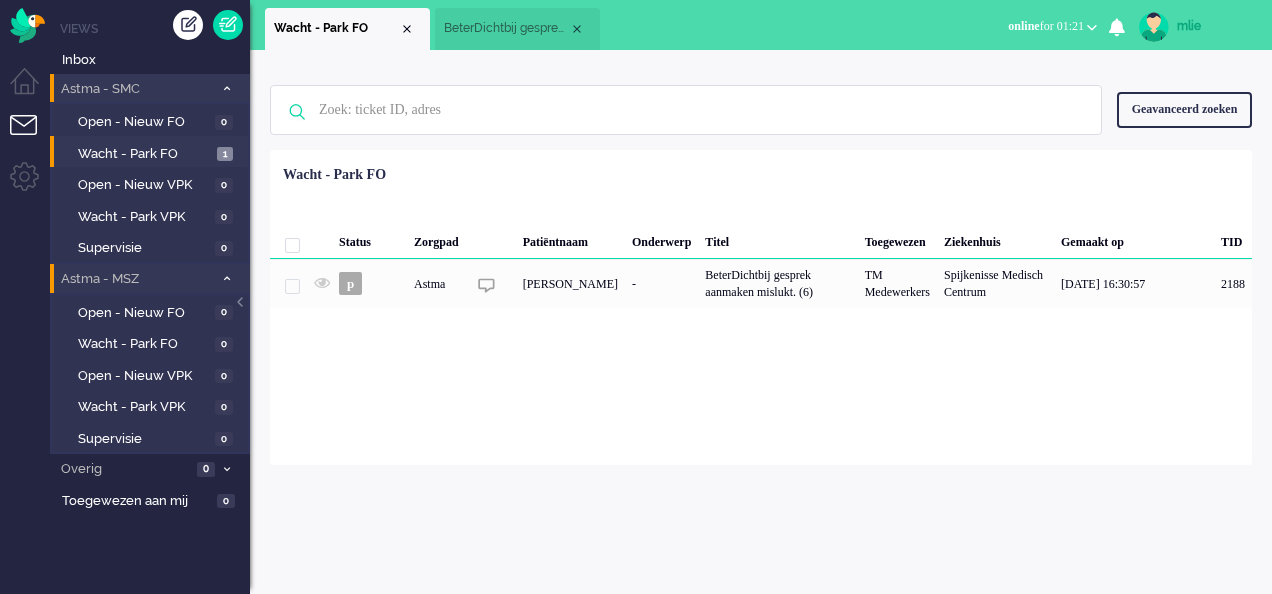 click on "Astma - MSZ
0" at bounding box center [150, 278] 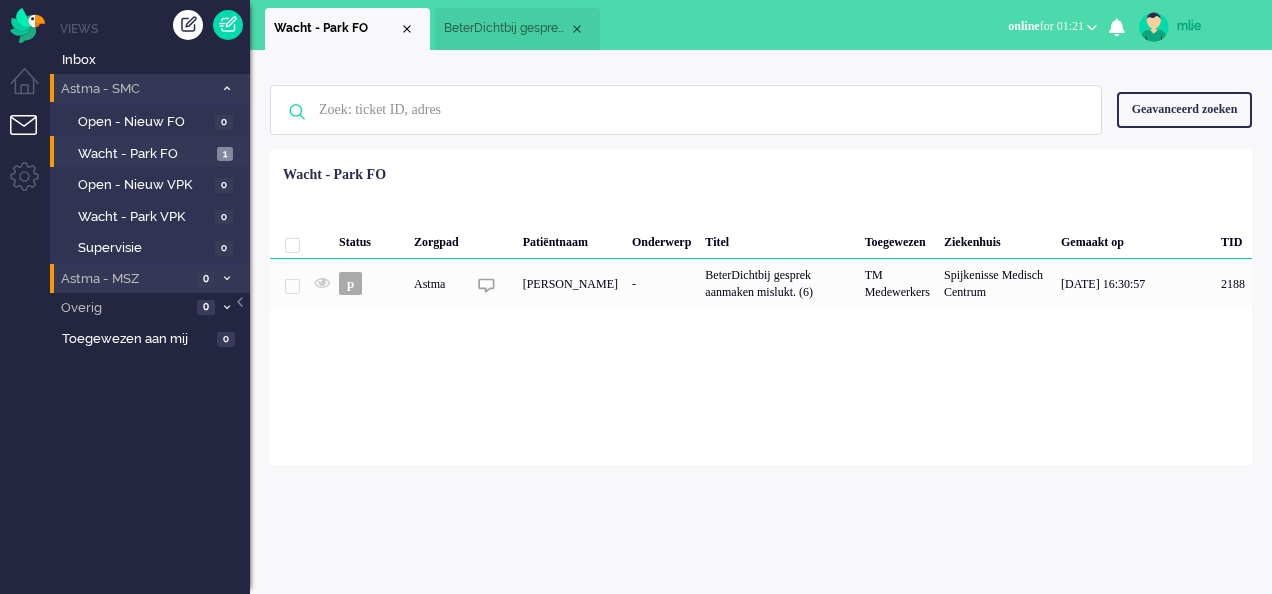 click at bounding box center (226, 279) 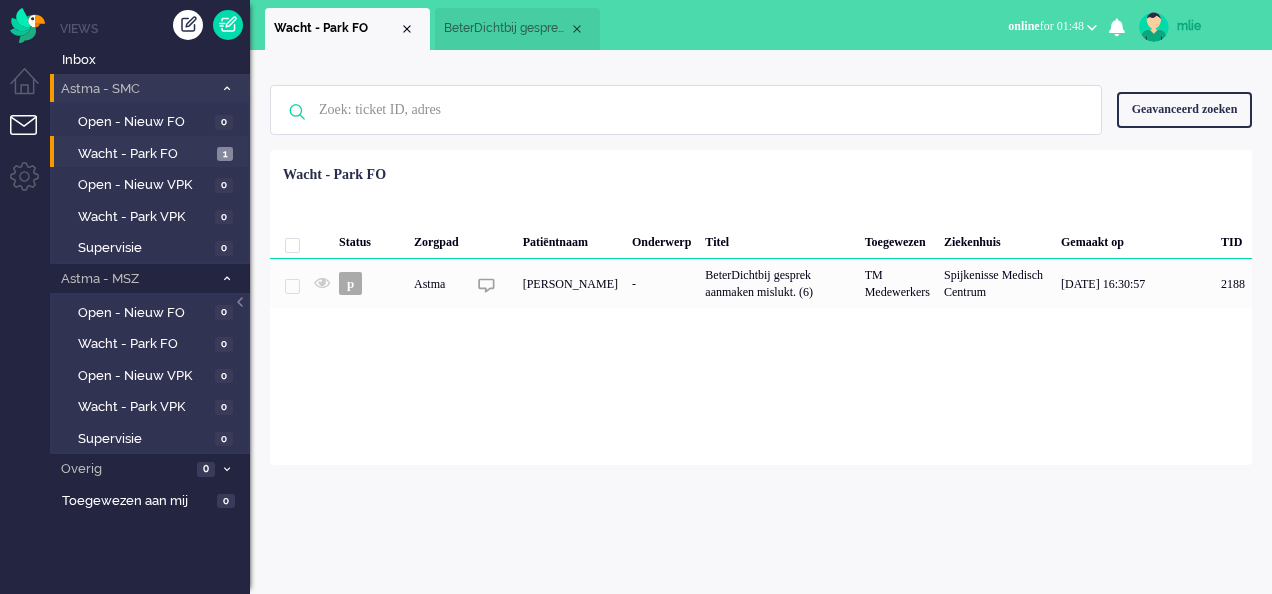 click at bounding box center (226, 88) 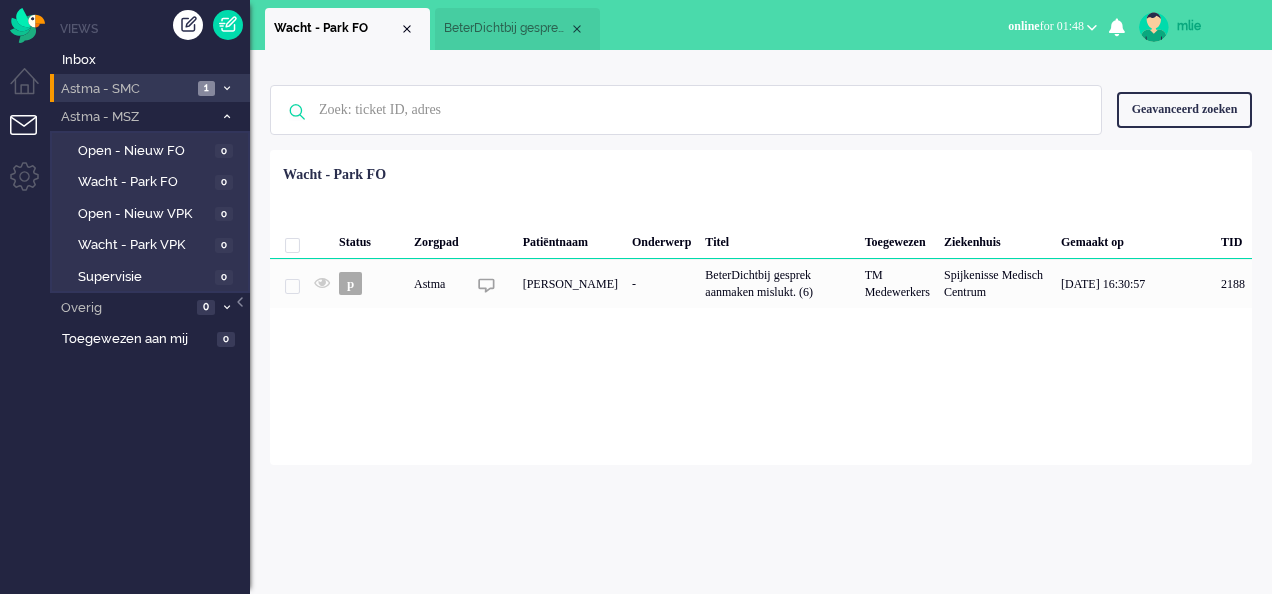 click at bounding box center (226, 88) 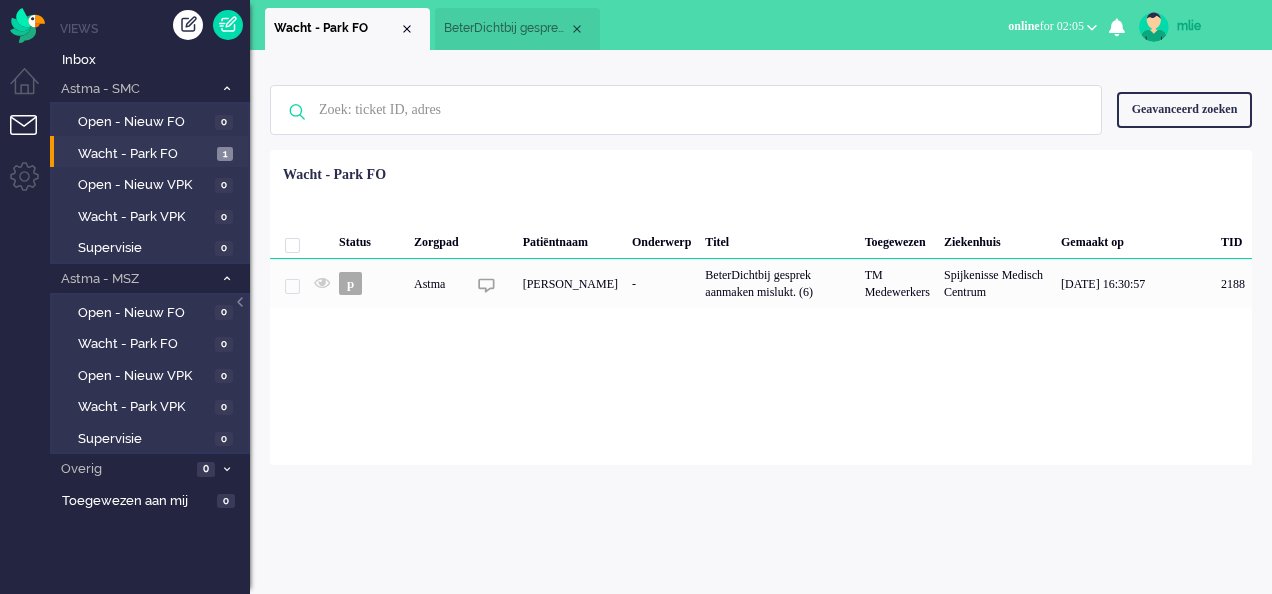 click on "BeterDichtbij gesprek aanmaken mislukt. (6)" at bounding box center [506, 28] 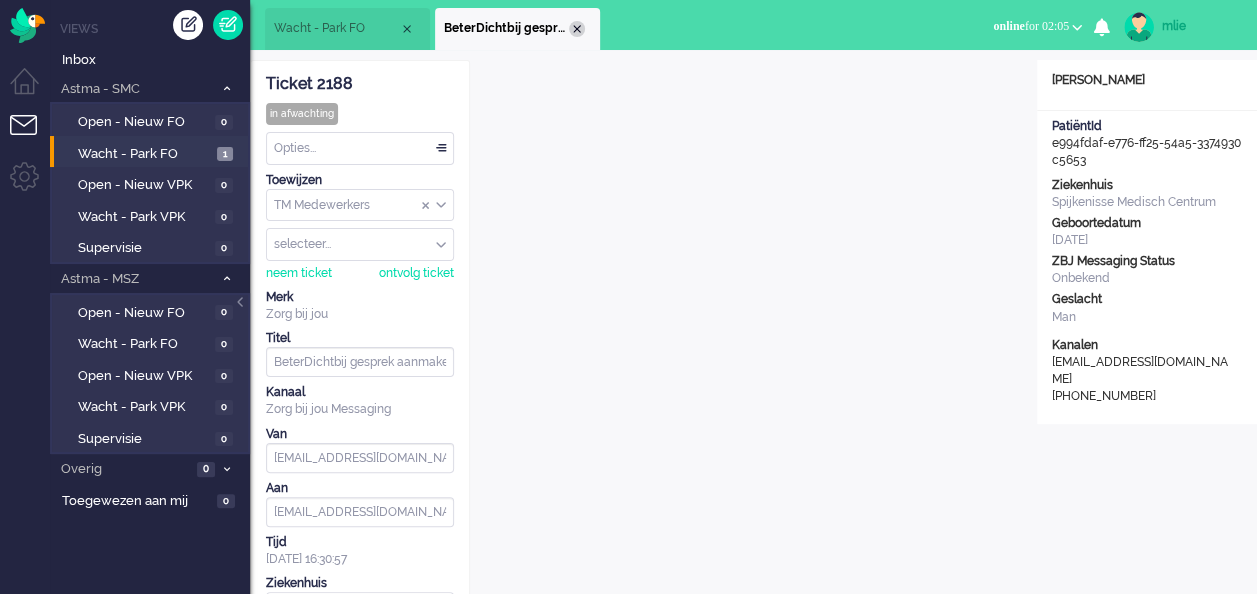 click at bounding box center [577, 29] 